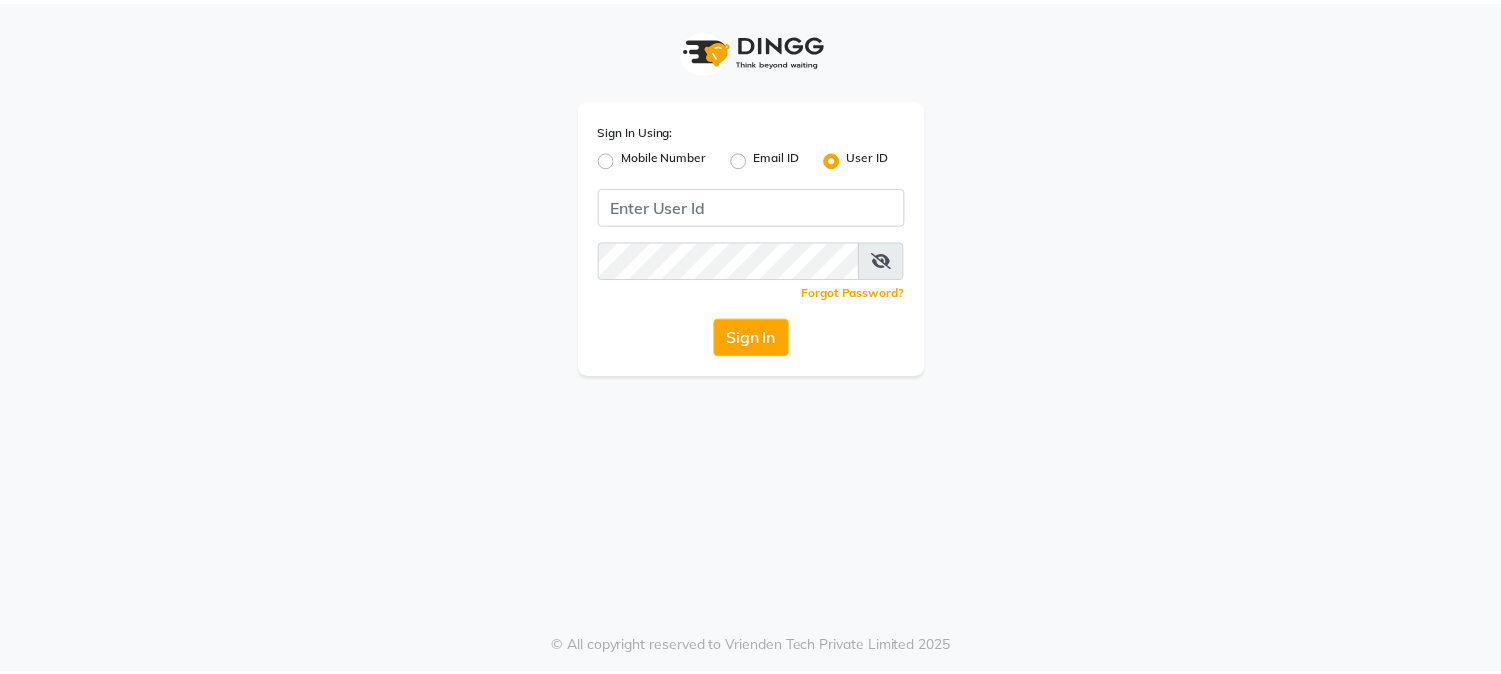 scroll, scrollTop: 0, scrollLeft: 0, axis: both 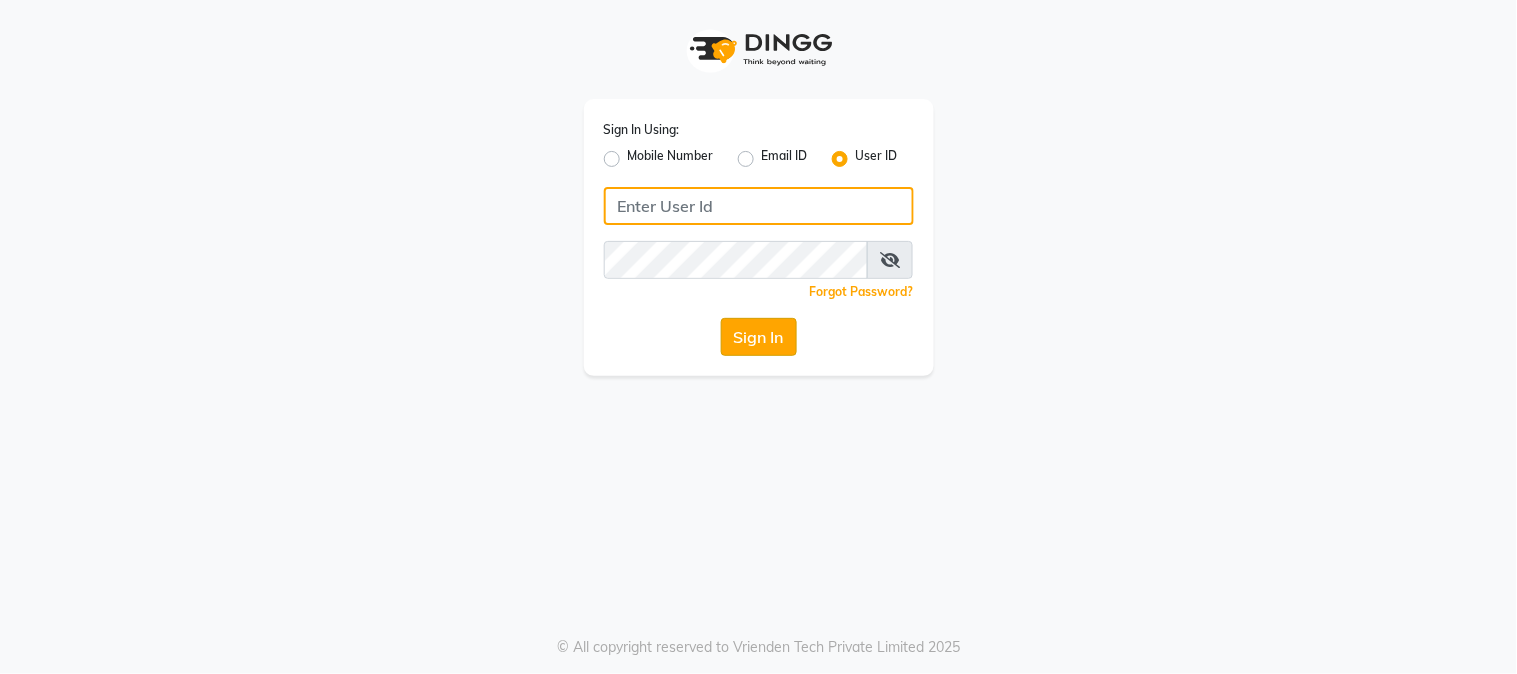 type on "e1947-06" 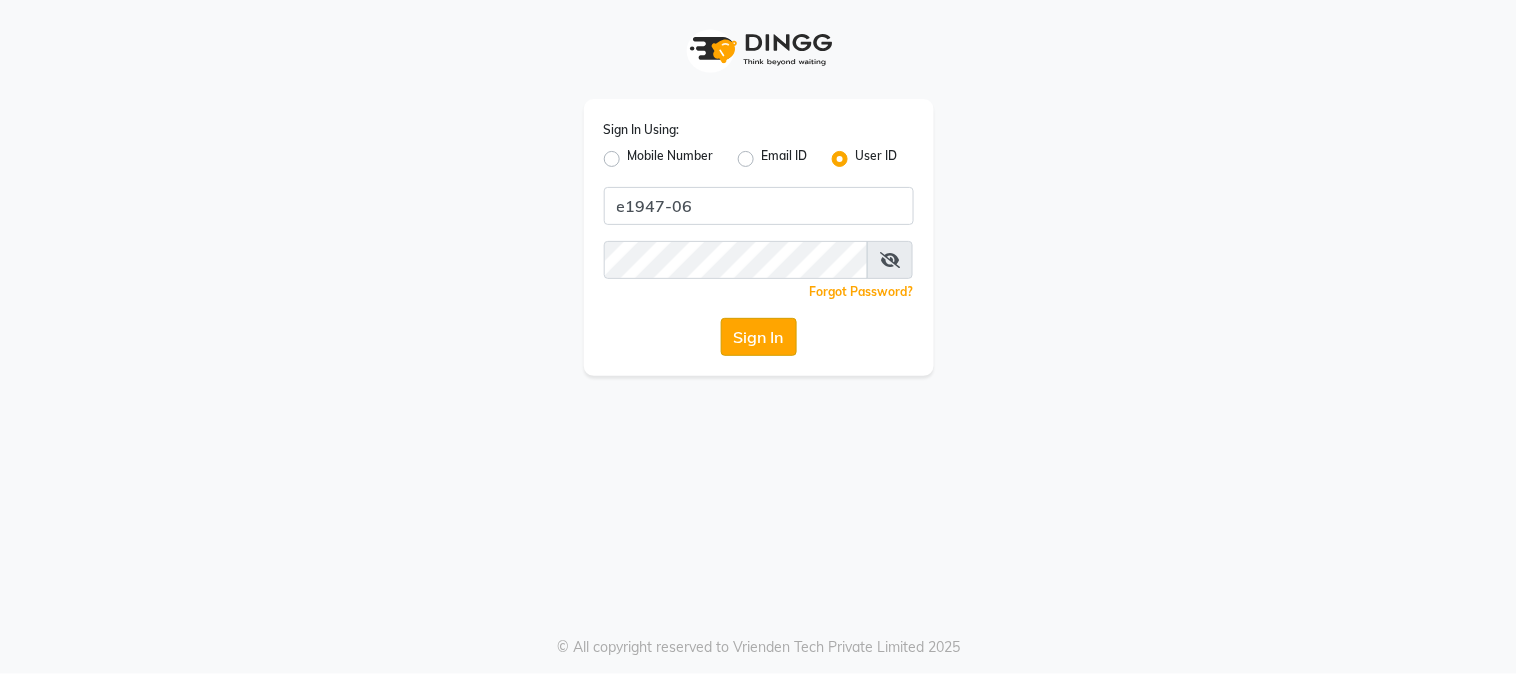 click on "Sign In" 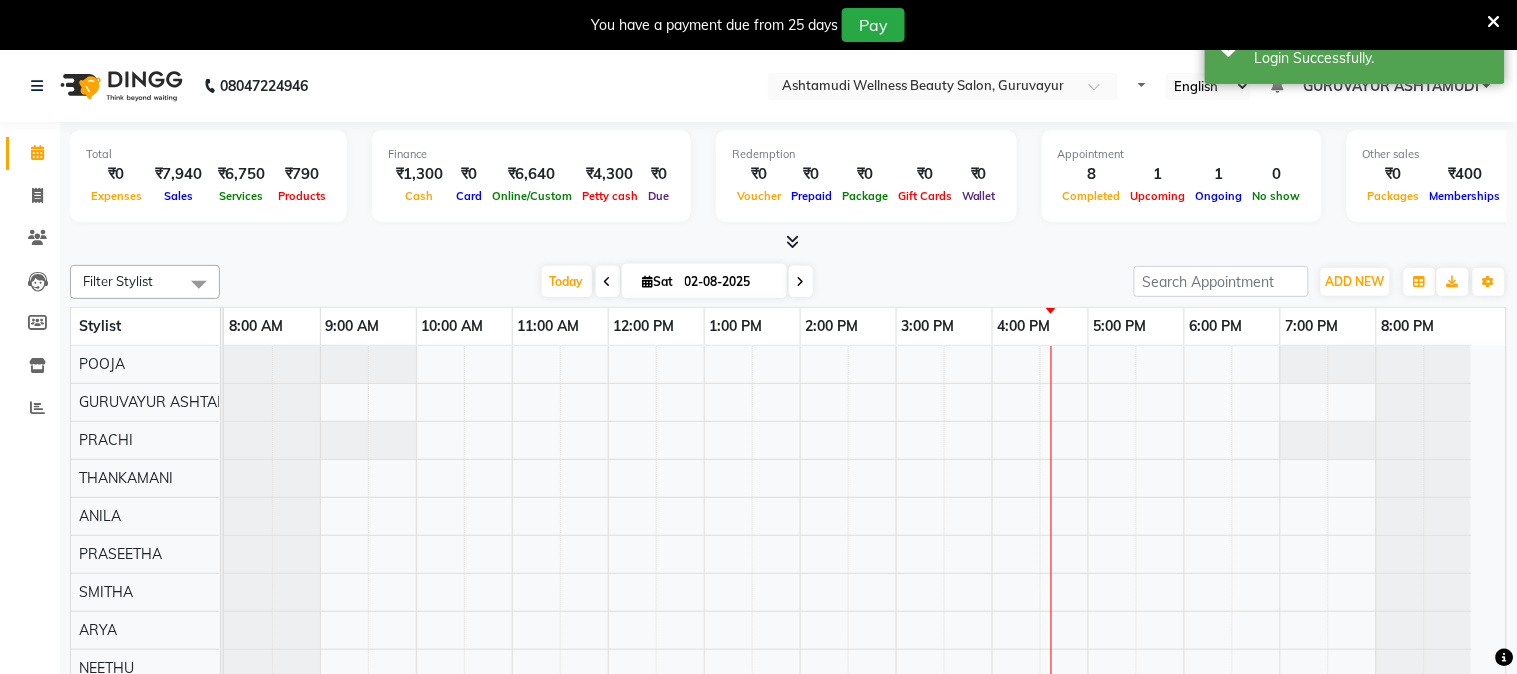 select on "en" 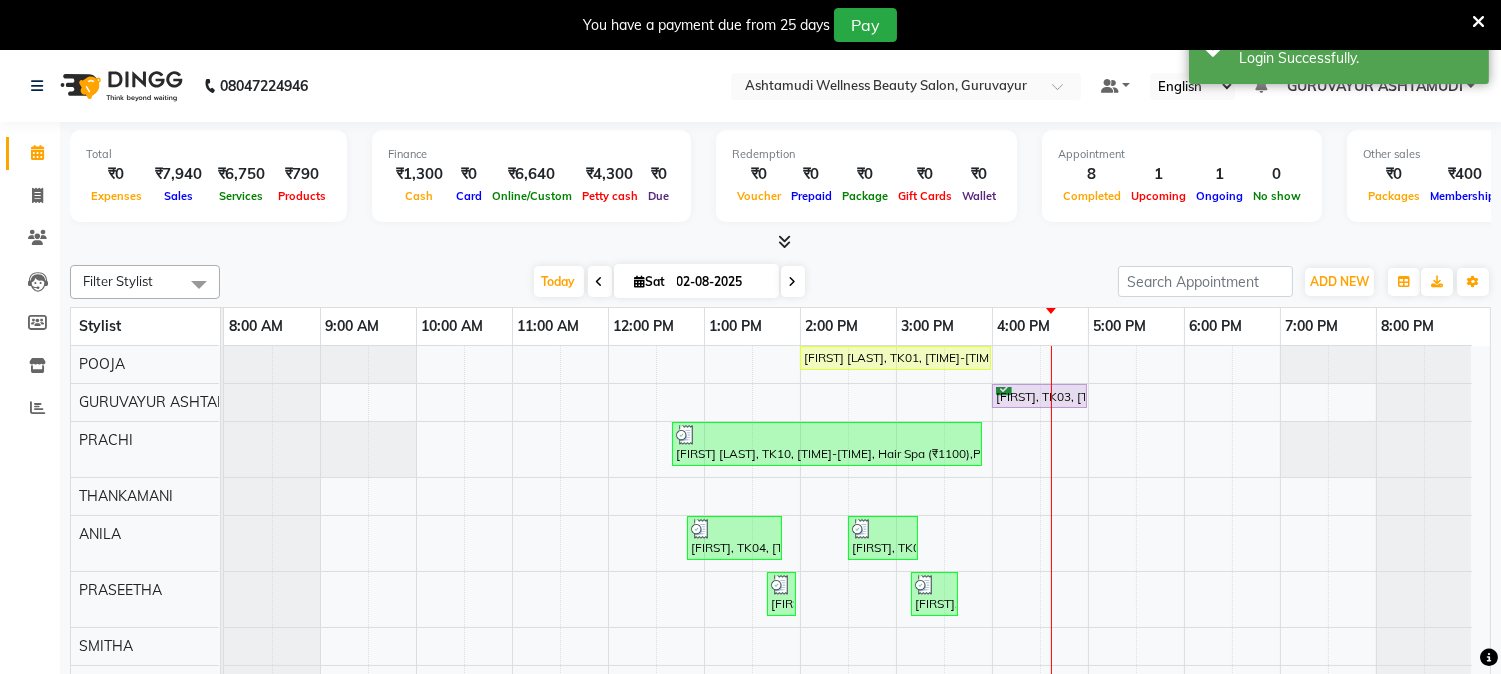 scroll, scrollTop: 0, scrollLeft: 0, axis: both 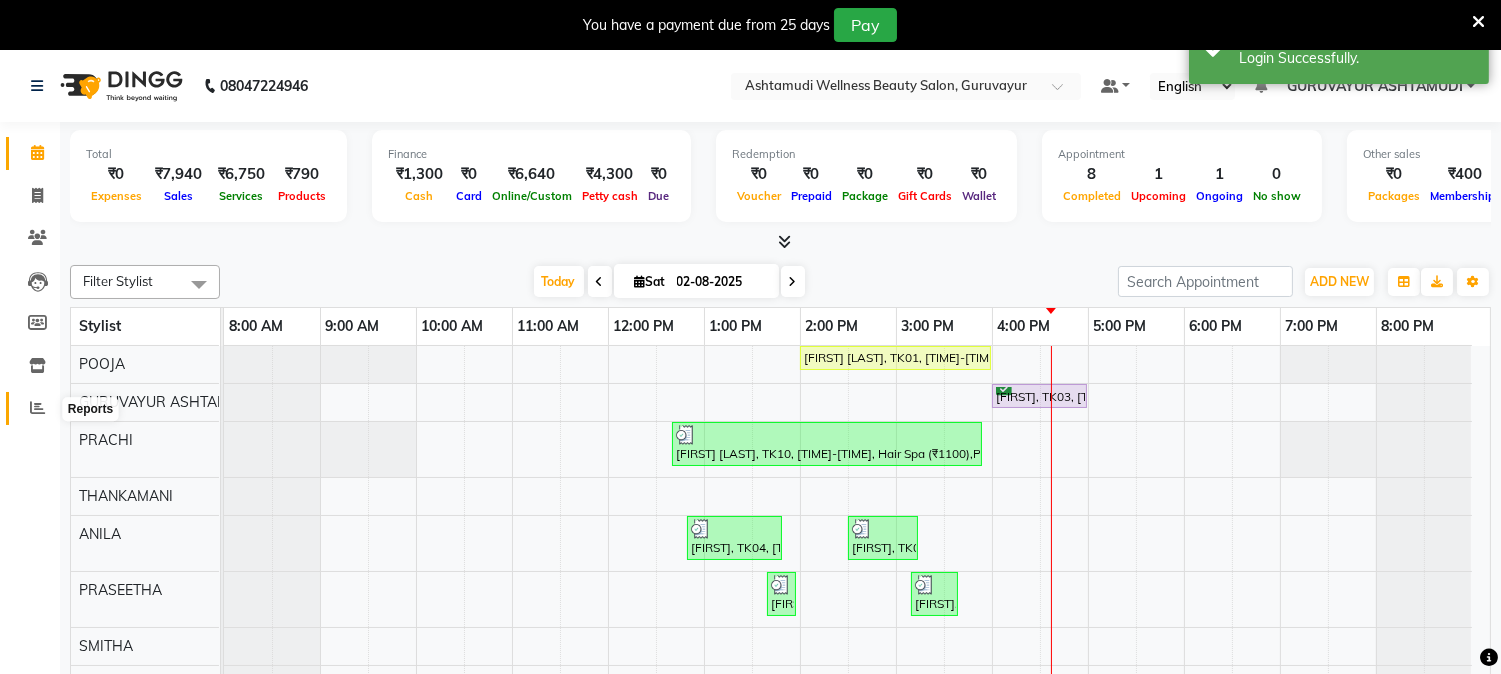 click 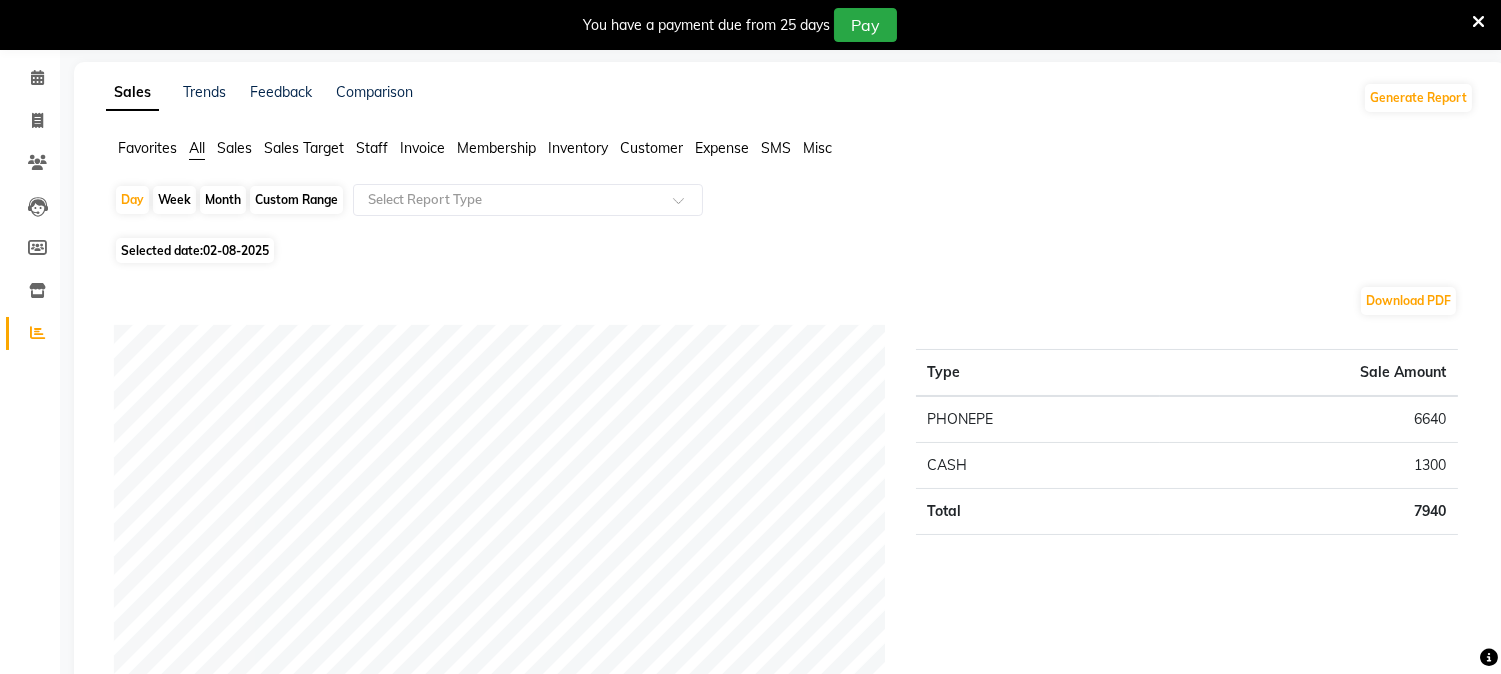 scroll, scrollTop: 0, scrollLeft: 0, axis: both 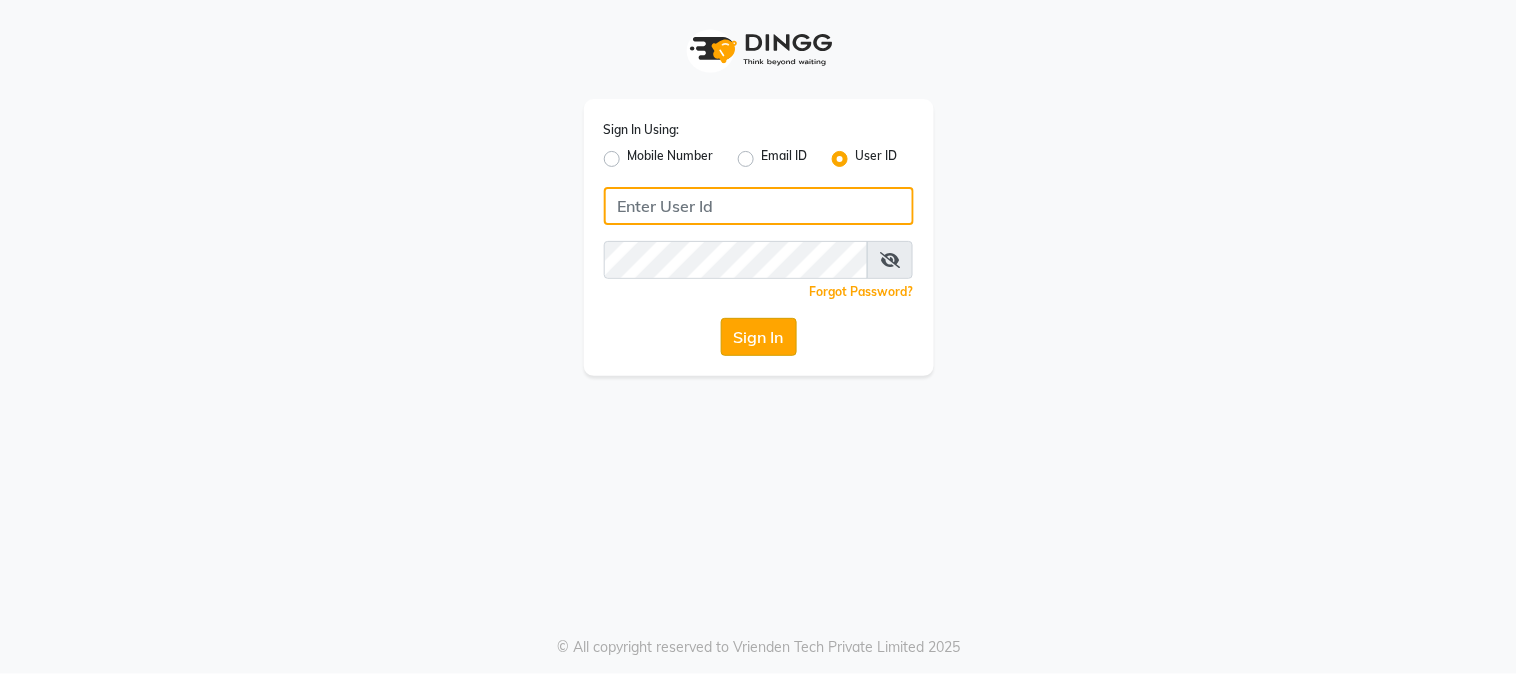 type on "e1947-06" 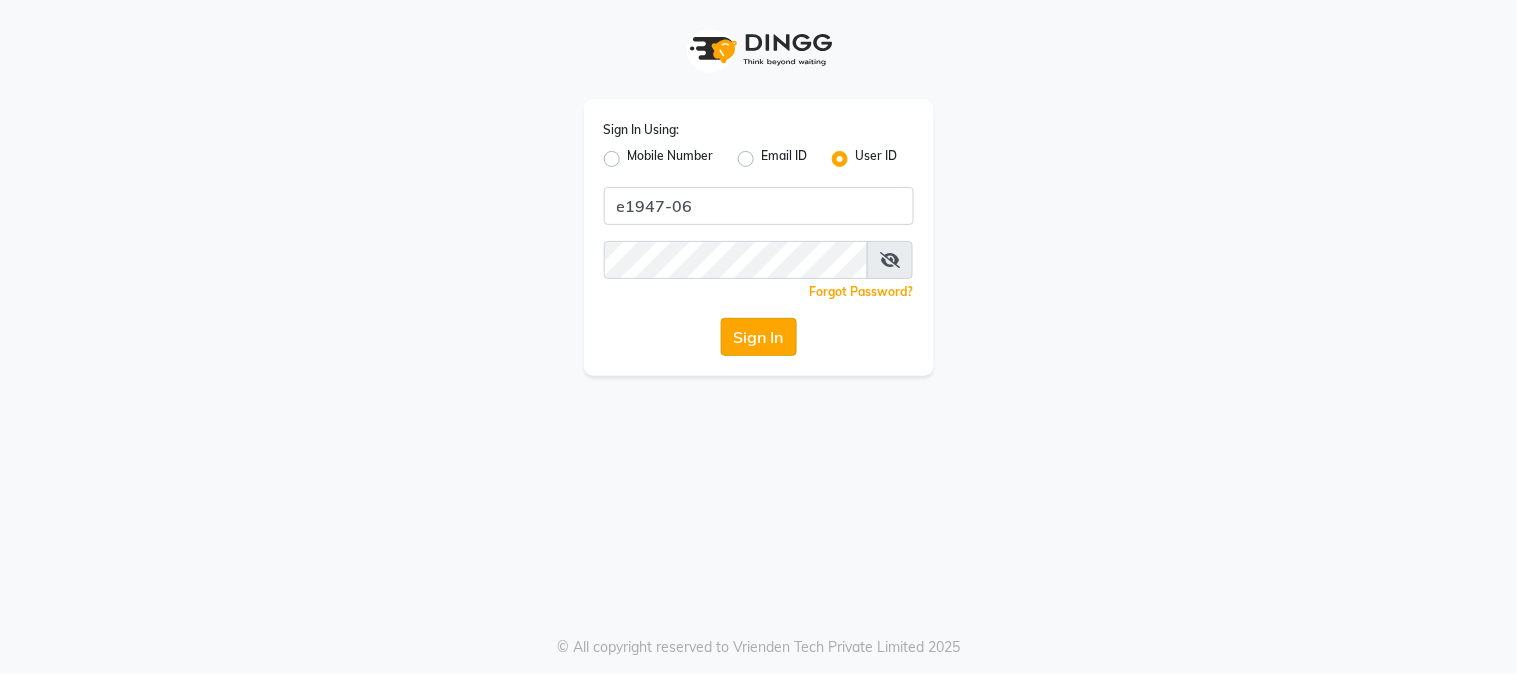click on "Sign In" 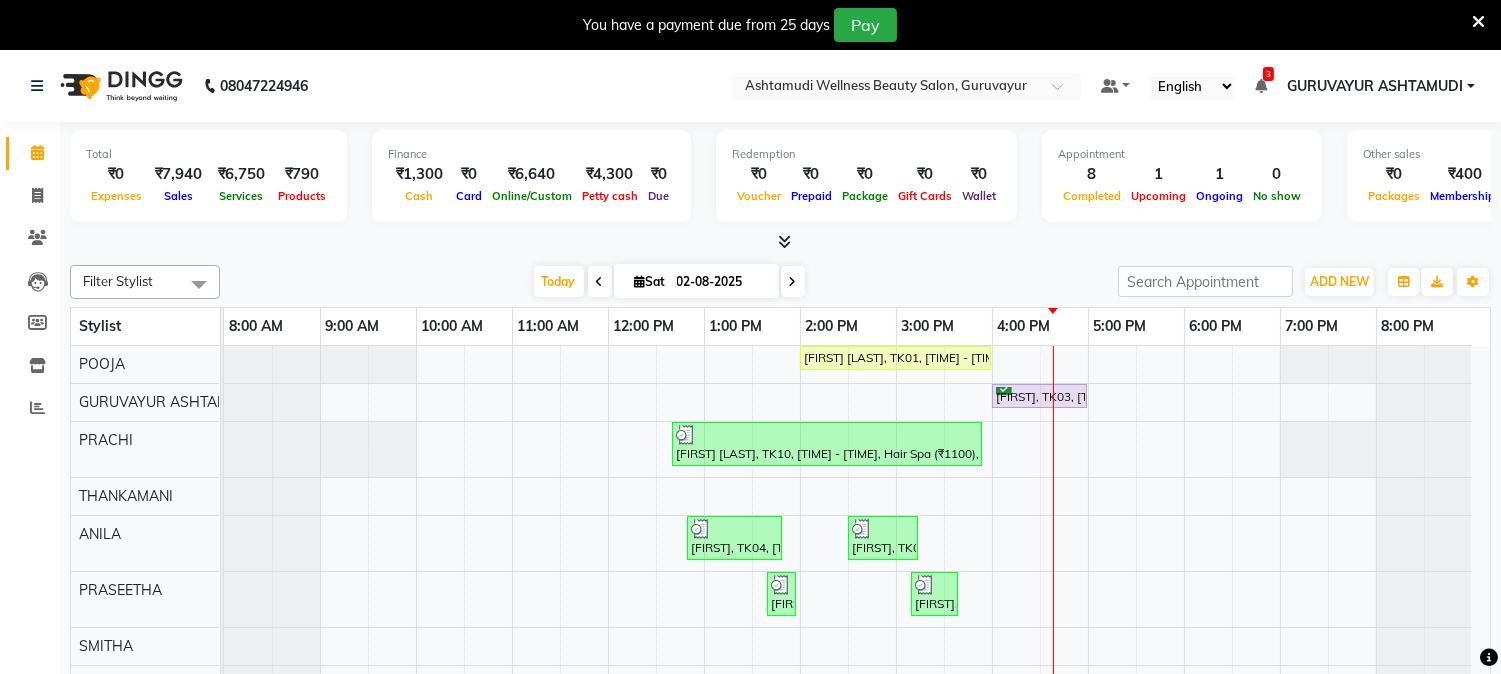 scroll, scrollTop: 0, scrollLeft: 0, axis: both 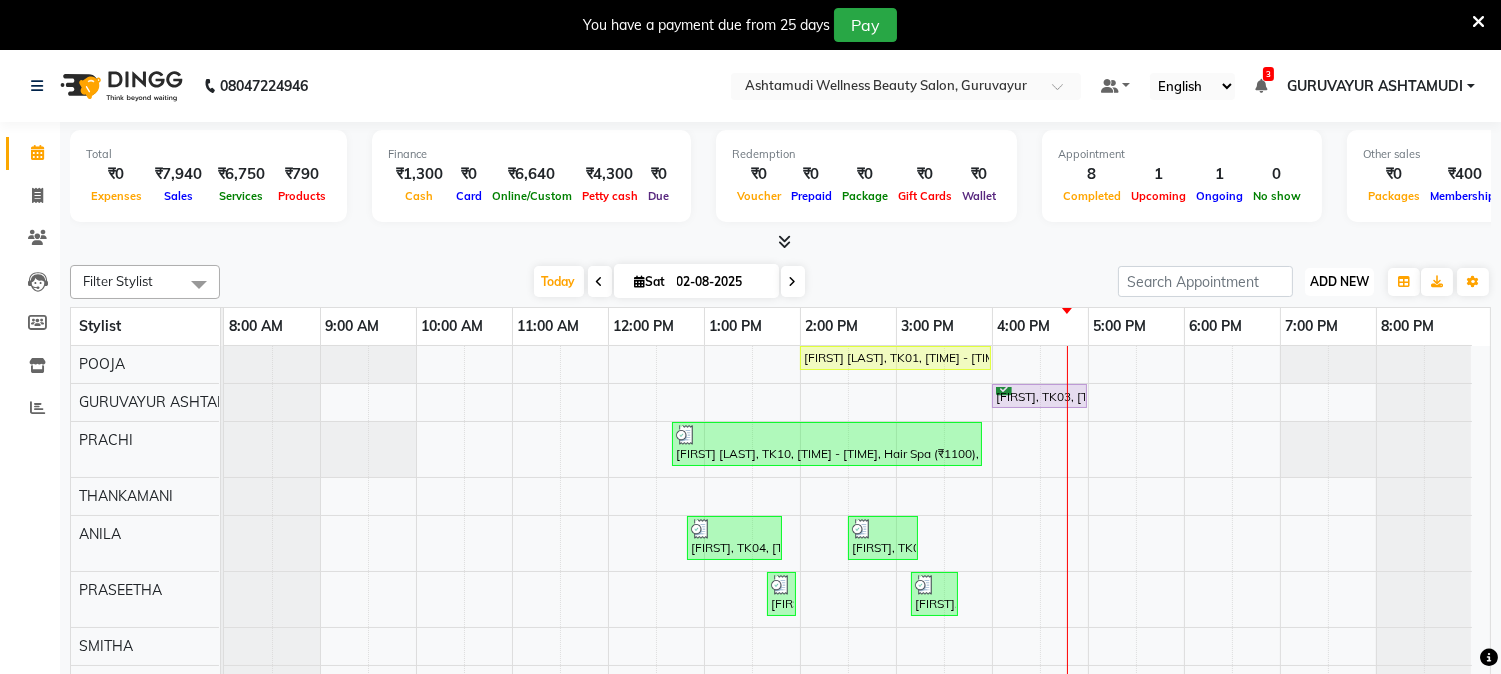click on "ADD NEW" at bounding box center [1339, 281] 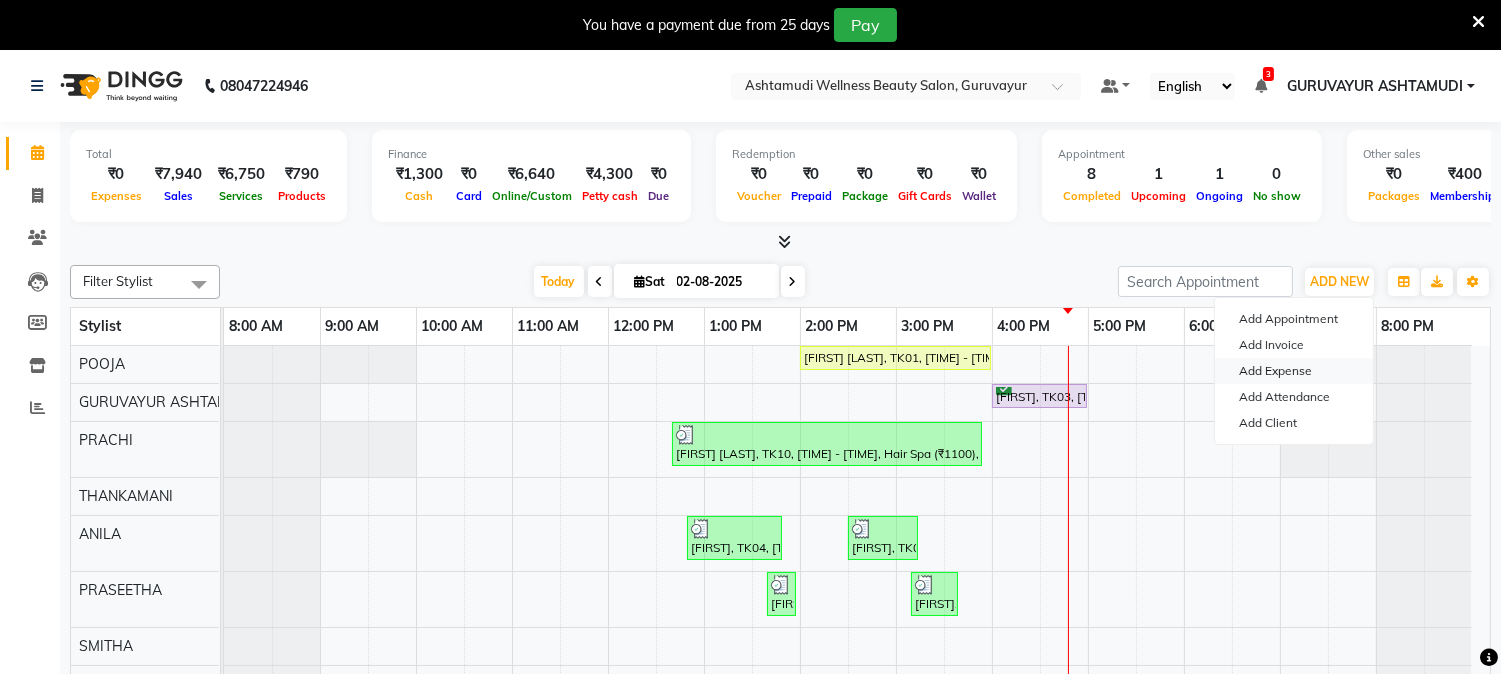 click on "Add Expense" at bounding box center [1294, 371] 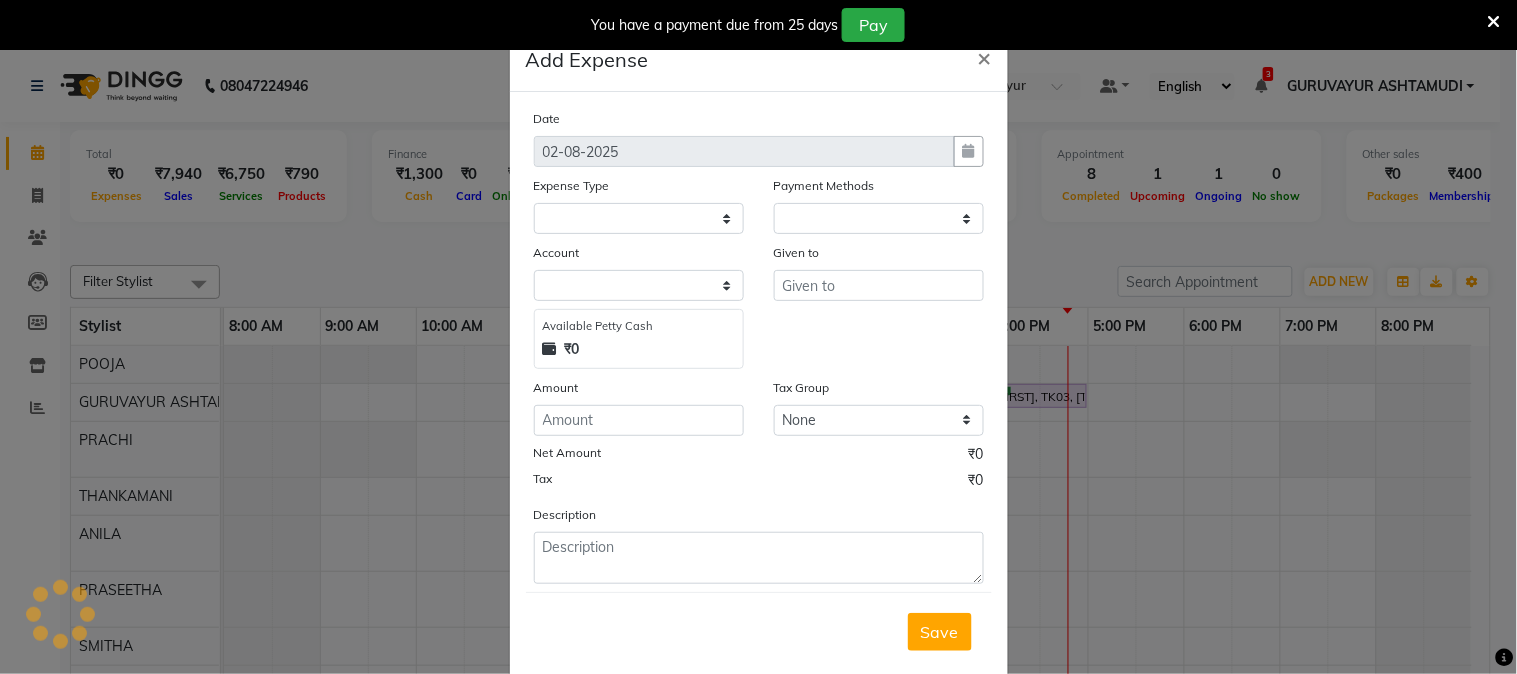 select on "1" 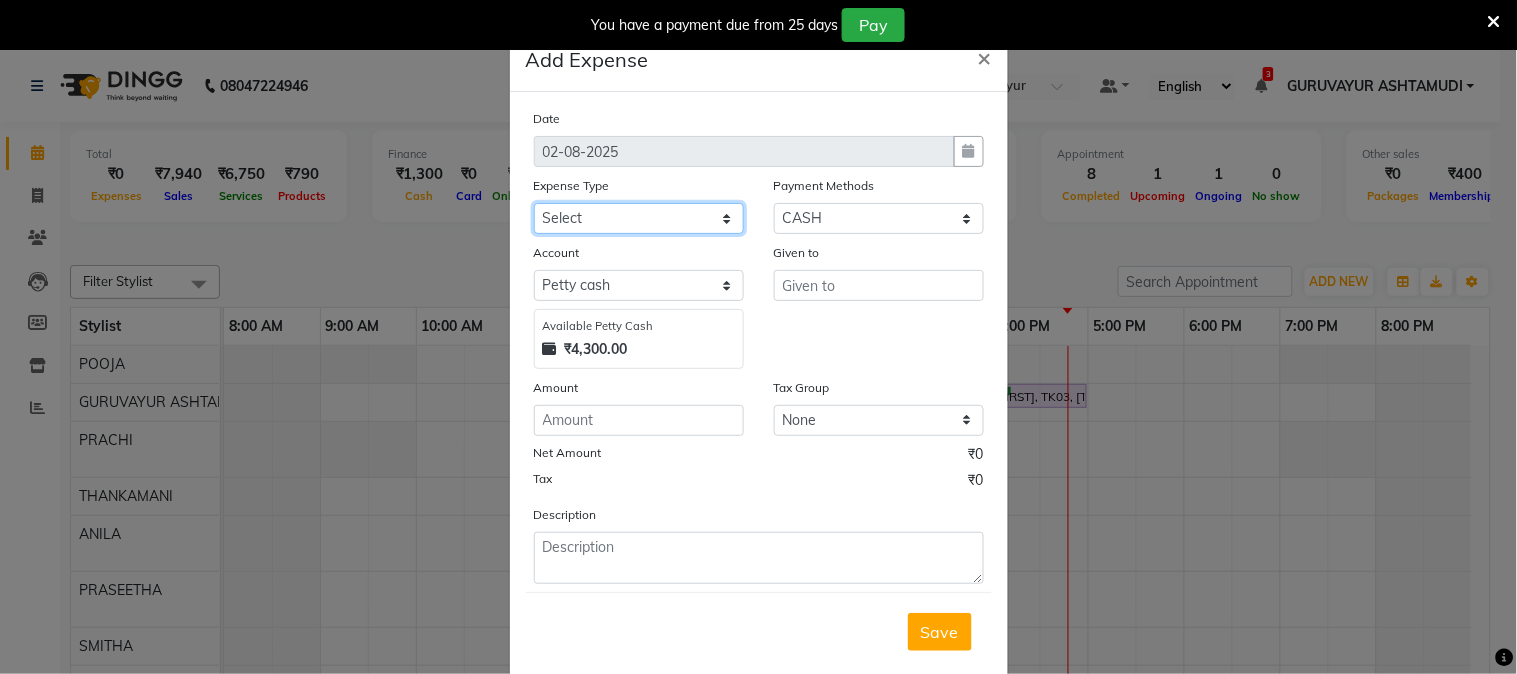 click on "Select ACCOMODATION EXPENSES ADVERTISEMENT SALES PROMOTIONAL EXPENSES Bonus BRIDAL ACCESSORIES REFUND BRIDAL COMMISSION BRIDAL FOOD BRIDAL INCENTIVES BRIDAL ORNAMENTS REFUND BRIDAL TA CASH DEPOSIT RAK BANK COMPUTER ACCESSORIES MOBILE PHONE Donation and Charity Expenses ELECTRICITY CHARGES ELECTRONICS FITTINGS Event Expense FISH FOOD EXPENSES FOOD REFRESHMENT FOR CLIENTS FOOD REFRESHMENT FOR STAFFS Freight And Forwarding Charges FUEL FOR GENERATOR FURNITURE AND EQUIPMENTS Gifts for Clients GIFTS FOR STAFFS GOKULAM CHITS HOSTEL RENT LAUNDRY EXPENSES LICENSE OTHER FEES LOADING UNLOADING CHARGES Medical Expenses MEHNDI PAYMENTS MISCELLANEOUS EXPENSES NEWSPAPER PERIODICALS Ornaments Maintenance Expense OVERTIME ALLOWANCES Payment For Pest Control Perfomance based incentives POSTAGE COURIER CHARGES Printing PRINTING STATIONERY EXPENSES PROFESSIONAL TAX REPAIRS MAINTENANCE ROUND OFF Salary SALARY ADVANCE Sales Incentives Membership Card SALES INCENTIVES PRODUCT SALES INCENTIVES SERVICES SALON ESSENTIALS SALON RENT" 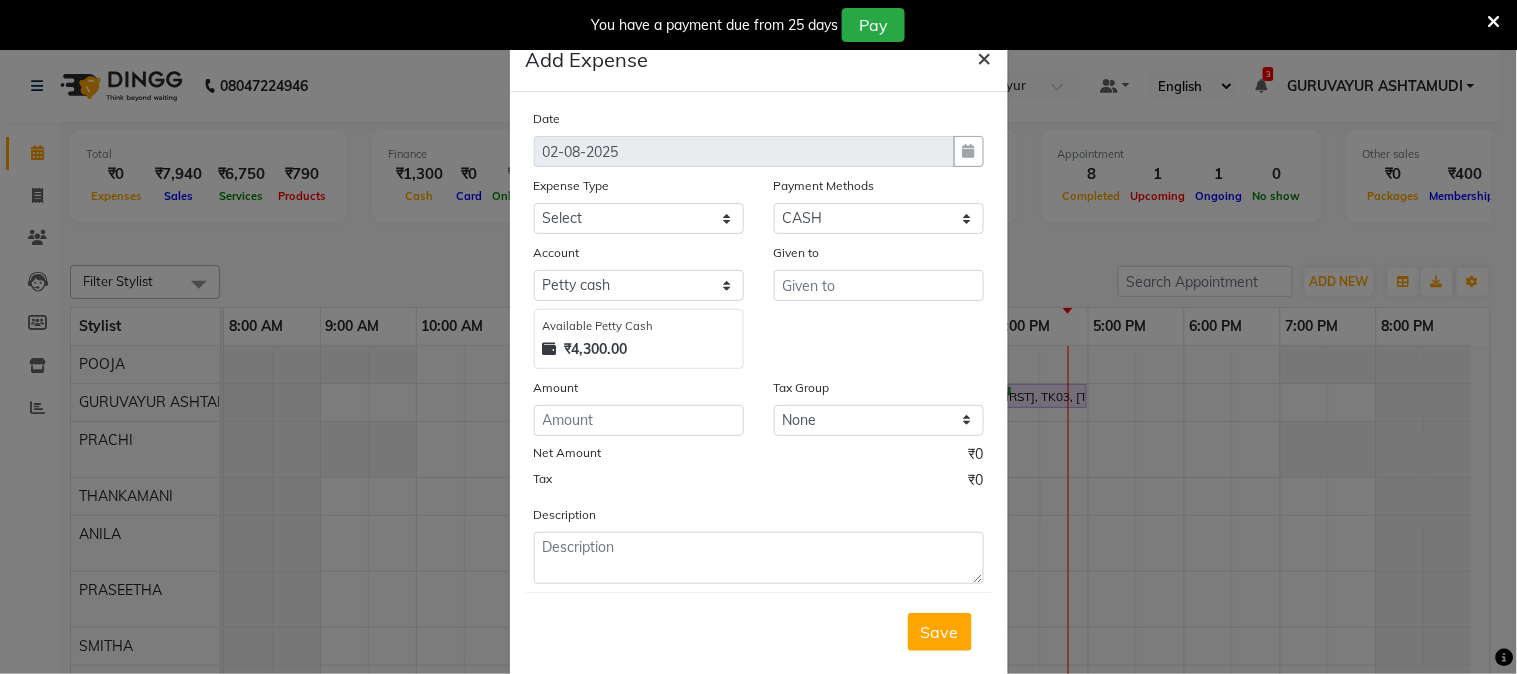 click on "×" 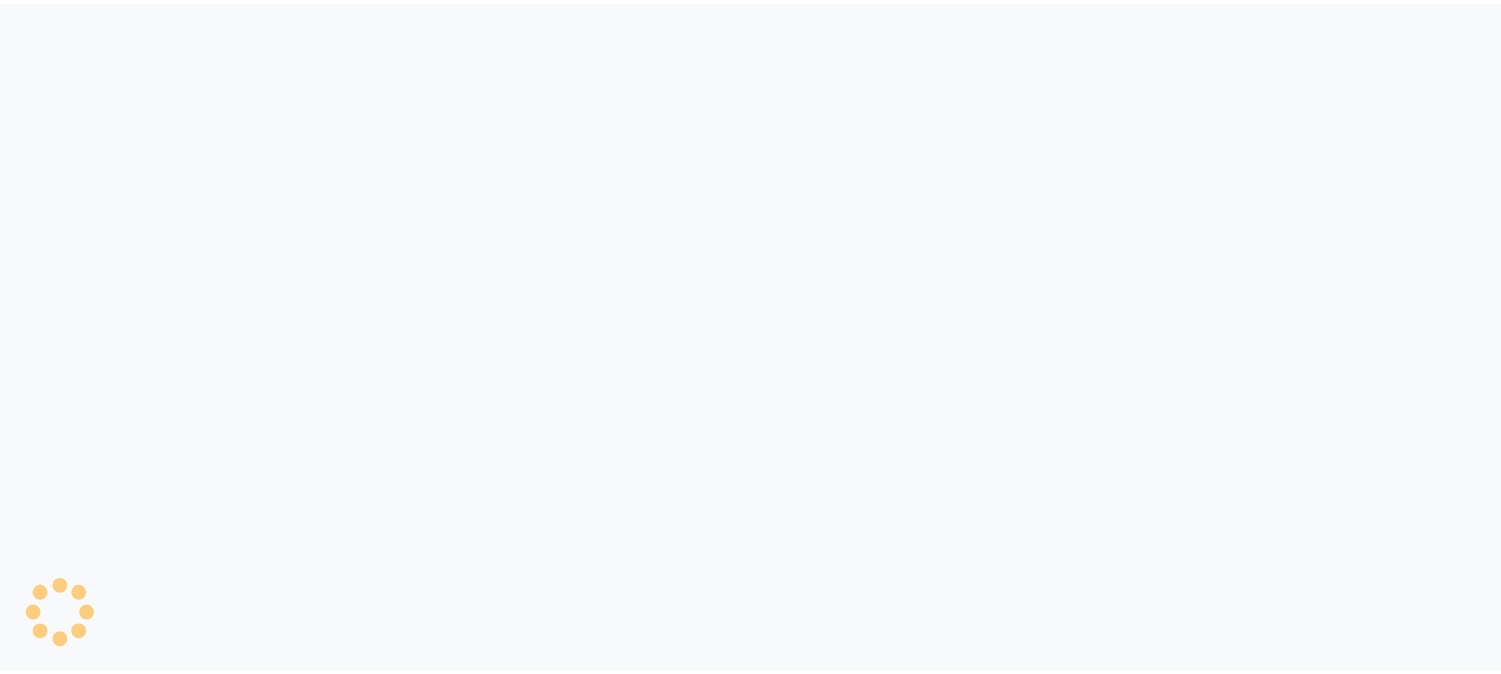 scroll, scrollTop: 0, scrollLeft: 0, axis: both 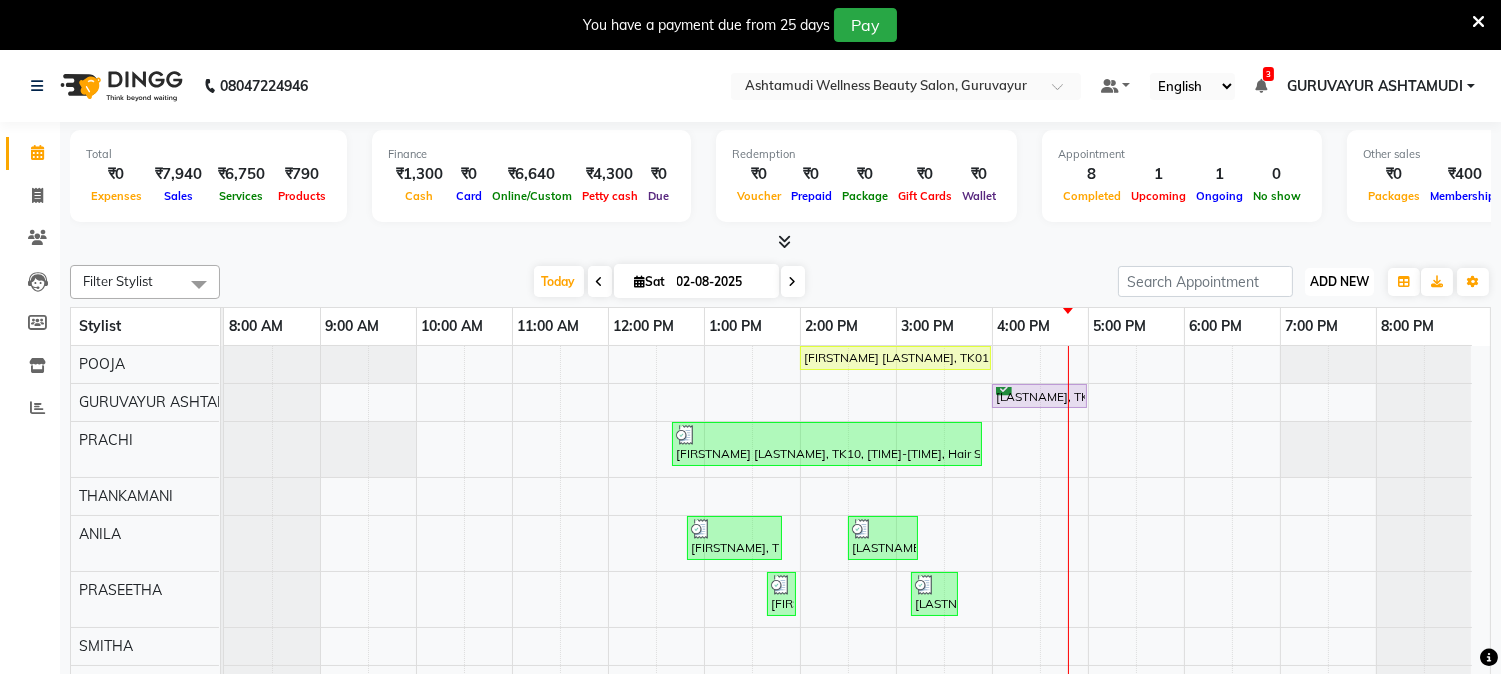 click on "ADD NEW" at bounding box center (1339, 281) 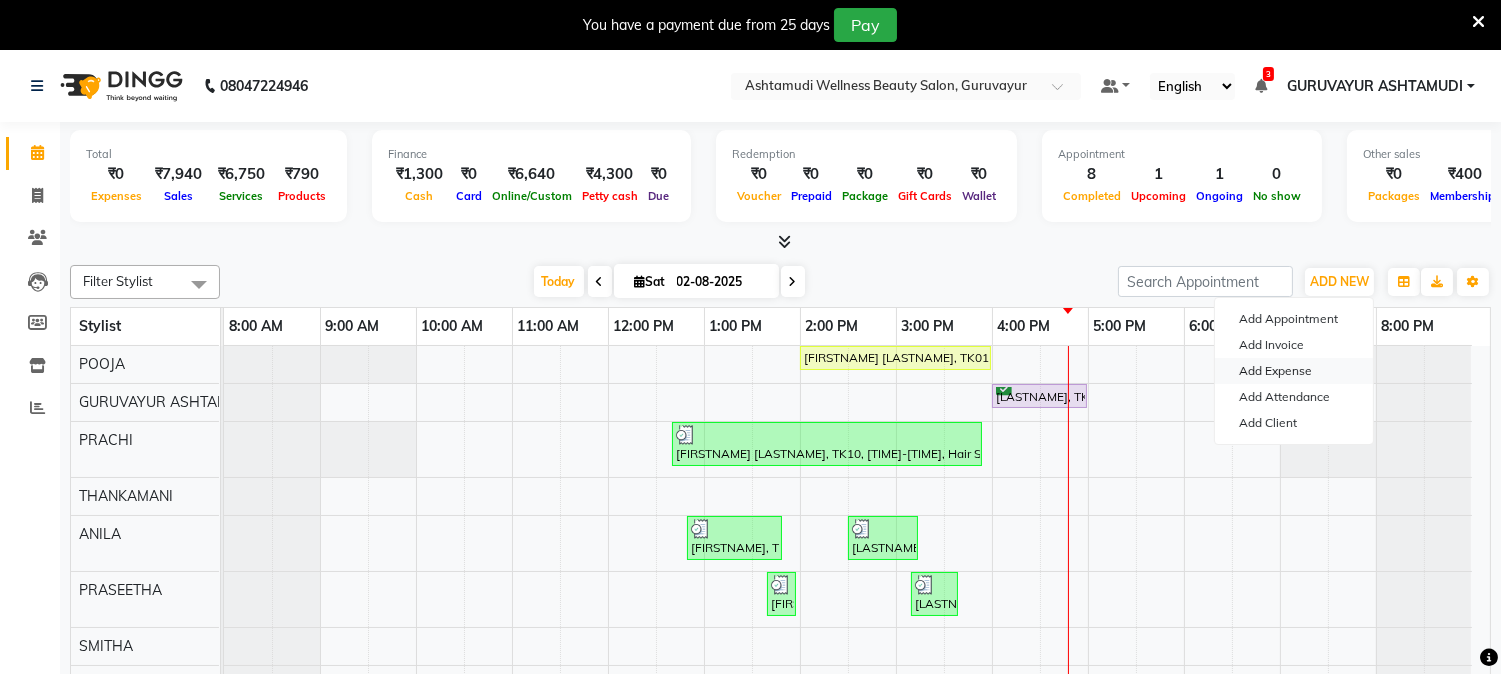 click on "Add Expense" at bounding box center [1294, 371] 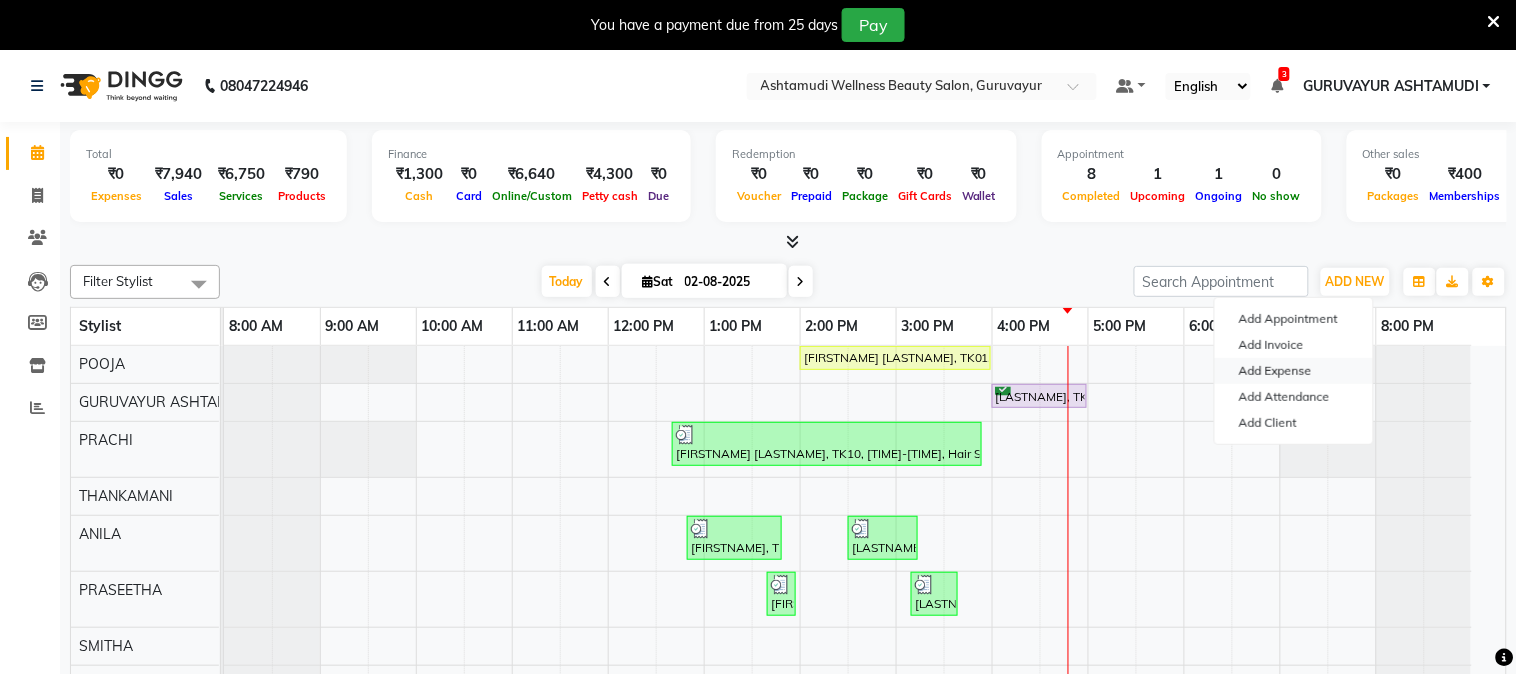 select on "1" 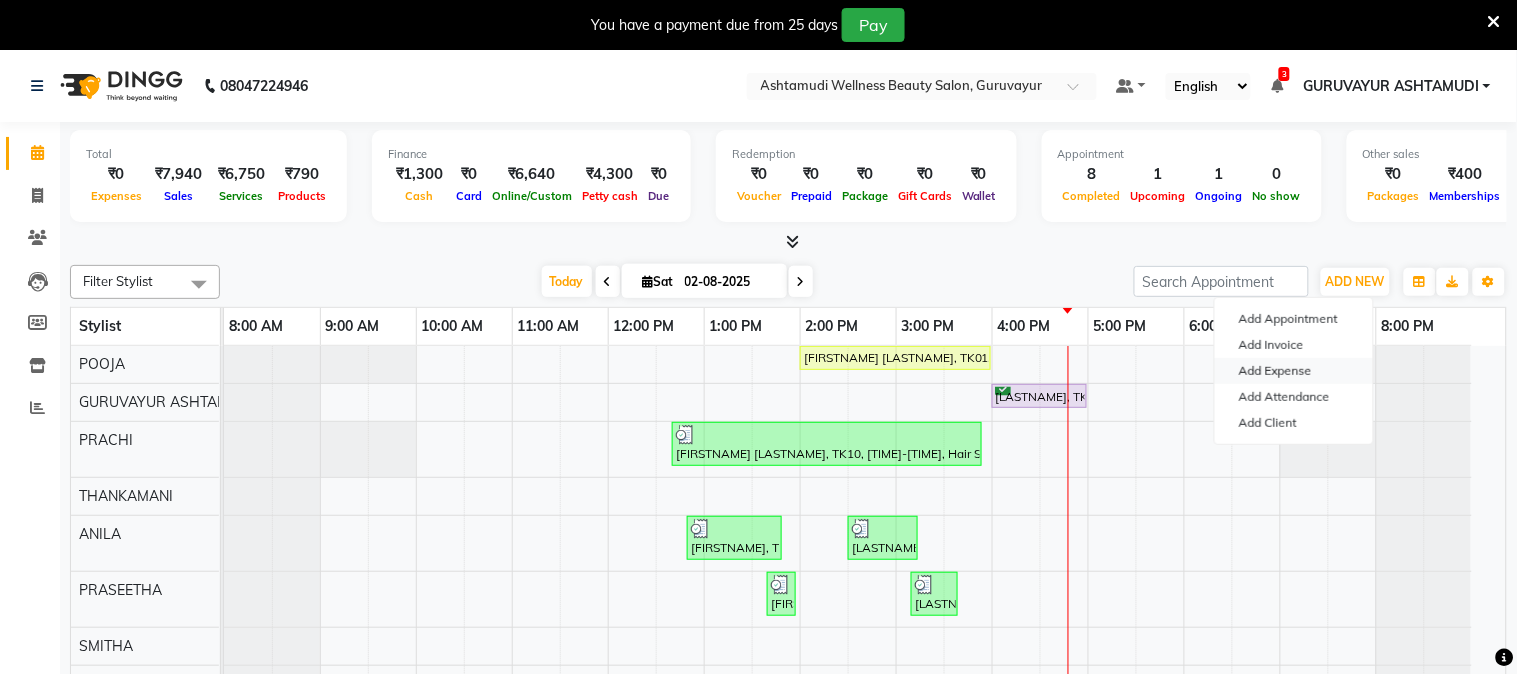 select on "3492" 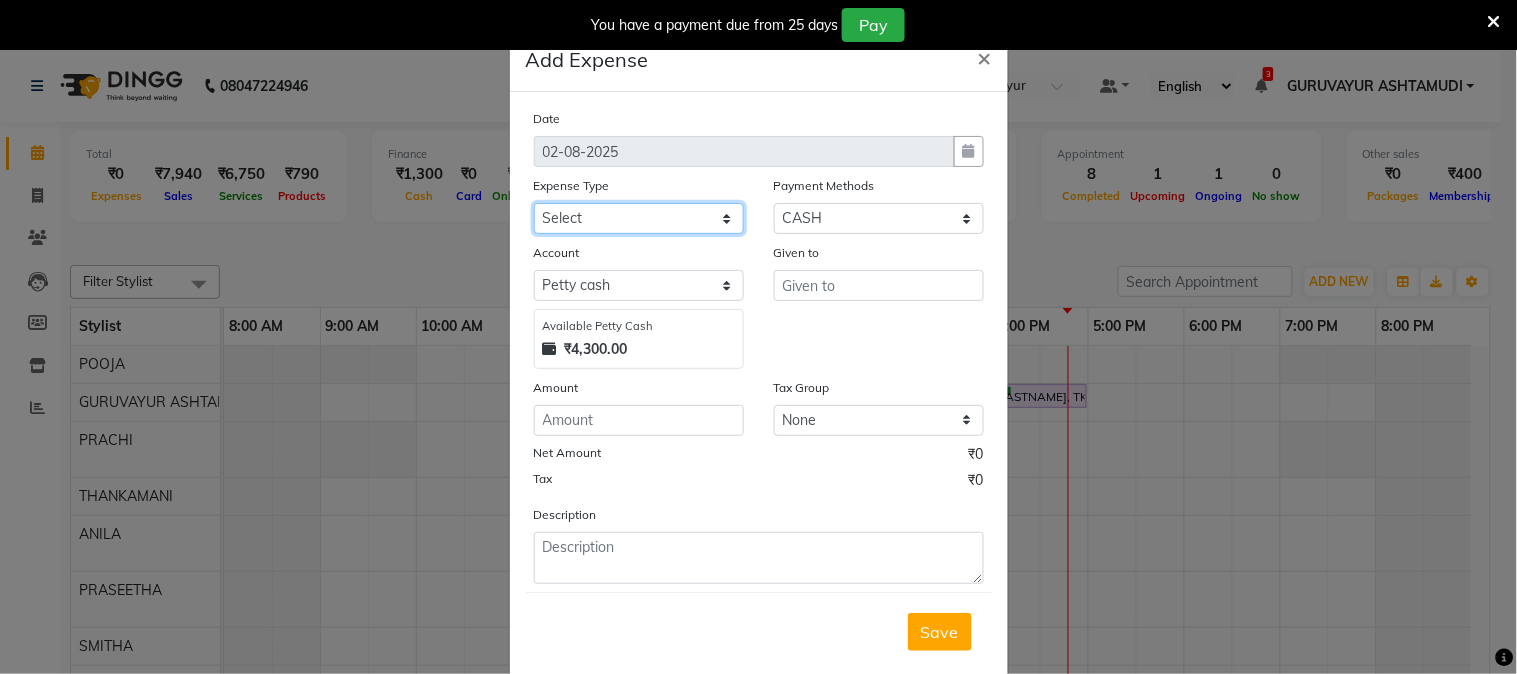 click on "Select ACCOMODATION EXPENSES ADVERTISEMENT SALES PROMOTIONAL EXPENSES Bonus BRIDAL ACCESSORIES REFUND BRIDAL COMMISSION BRIDAL FOOD BRIDAL INCENTIVES BRIDAL ORNAMENTS REFUND BRIDAL TA CASH DEPOSIT RAK BANK COMPUTER ACCESSORIES MOBILE PHONE Donation and Charity Expenses ELECTRICITY CHARGES ELECTRONICS FITTINGS Event Expense FISH FOOD EXPENSES FOOD REFRESHMENT FOR CLIENTS FOOD REFRESHMENT FOR STAFFS Freight And Forwarding Charges FUEL FOR GENERATOR FURNITURE AND EQUIPMENTS Gifts for Clients GIFTS FOR STAFFS GOKULAM CHITS HOSTEL RENT LAUNDRY EXPENSES LICENSE OTHER FEES LOADING UNLOADING CHARGES Medical Expenses MEHNDI PAYMENTS MISCELLANEOUS EXPENSES NEWSPAPER PERIODICALS Ornaments Maintenance Expense OVERTIME ALLOWANCES Payment For Pest Control Perfomance based incentives POSTAGE COURIER CHARGES Printing PRINTING STATIONERY EXPENSES PROFESSIONAL TAX REPAIRS MAINTENANCE ROUND OFF Salary SALARY ADVANCE Sales Incentives Membership Card SALES INCENTIVES PRODUCT SALES INCENTIVES SERVICES SALON ESSENTIALS SALON RENT" 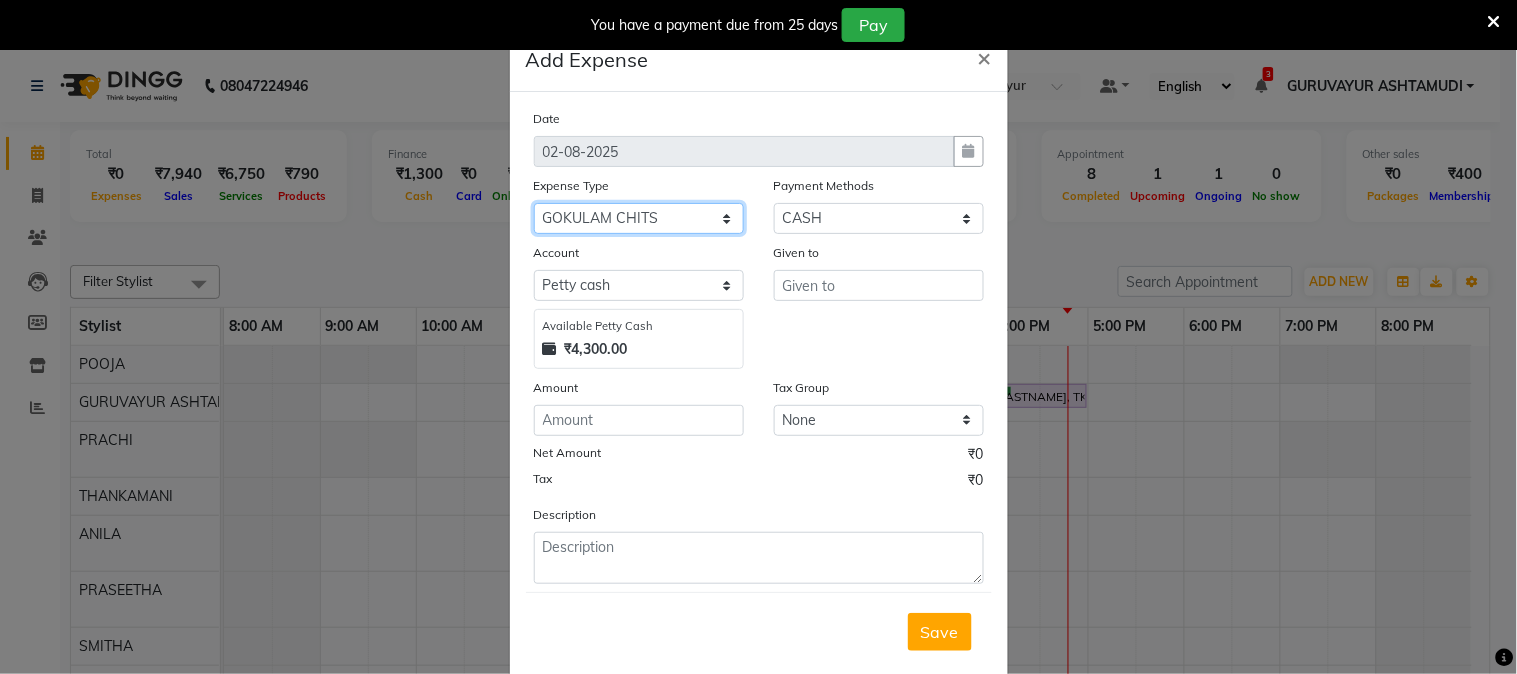 click on "Select ACCOMODATION EXPENSES ADVERTISEMENT SALES PROMOTIONAL EXPENSES Bonus BRIDAL ACCESSORIES REFUND BRIDAL COMMISSION BRIDAL FOOD BRIDAL INCENTIVES BRIDAL ORNAMENTS REFUND BRIDAL TA CASH DEPOSIT RAK BANK COMPUTER ACCESSORIES MOBILE PHONE Donation and Charity Expenses ELECTRICITY CHARGES ELECTRONICS FITTINGS Event Expense FISH FOOD EXPENSES FOOD REFRESHMENT FOR CLIENTS FOOD REFRESHMENT FOR STAFFS Freight And Forwarding Charges FUEL FOR GENERATOR FURNITURE AND EQUIPMENTS Gifts for Clients GIFTS FOR STAFFS GOKULAM CHITS HOSTEL RENT LAUNDRY EXPENSES LICENSE OTHER FEES LOADING UNLOADING CHARGES Medical Expenses MEHNDI PAYMENTS MISCELLANEOUS EXPENSES NEWSPAPER PERIODICALS Ornaments Maintenance Expense OVERTIME ALLOWANCES Payment For Pest Control Perfomance based incentives POSTAGE COURIER CHARGES Printing PRINTING STATIONERY EXPENSES PROFESSIONAL TAX REPAIRS MAINTENANCE ROUND OFF Salary SALARY ADVANCE Sales Incentives Membership Card SALES INCENTIVES PRODUCT SALES INCENTIVES SERVICES SALON ESSENTIALS SALON RENT" 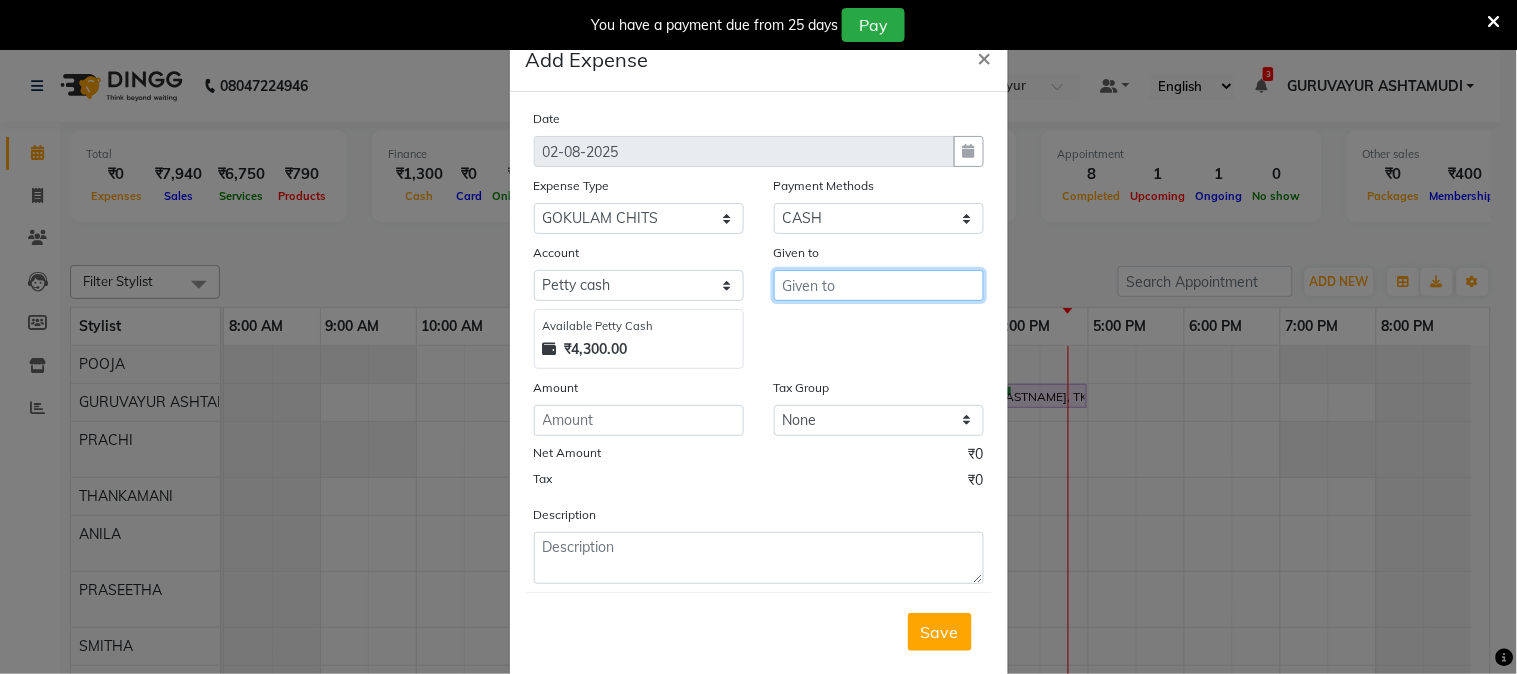click at bounding box center [879, 285] 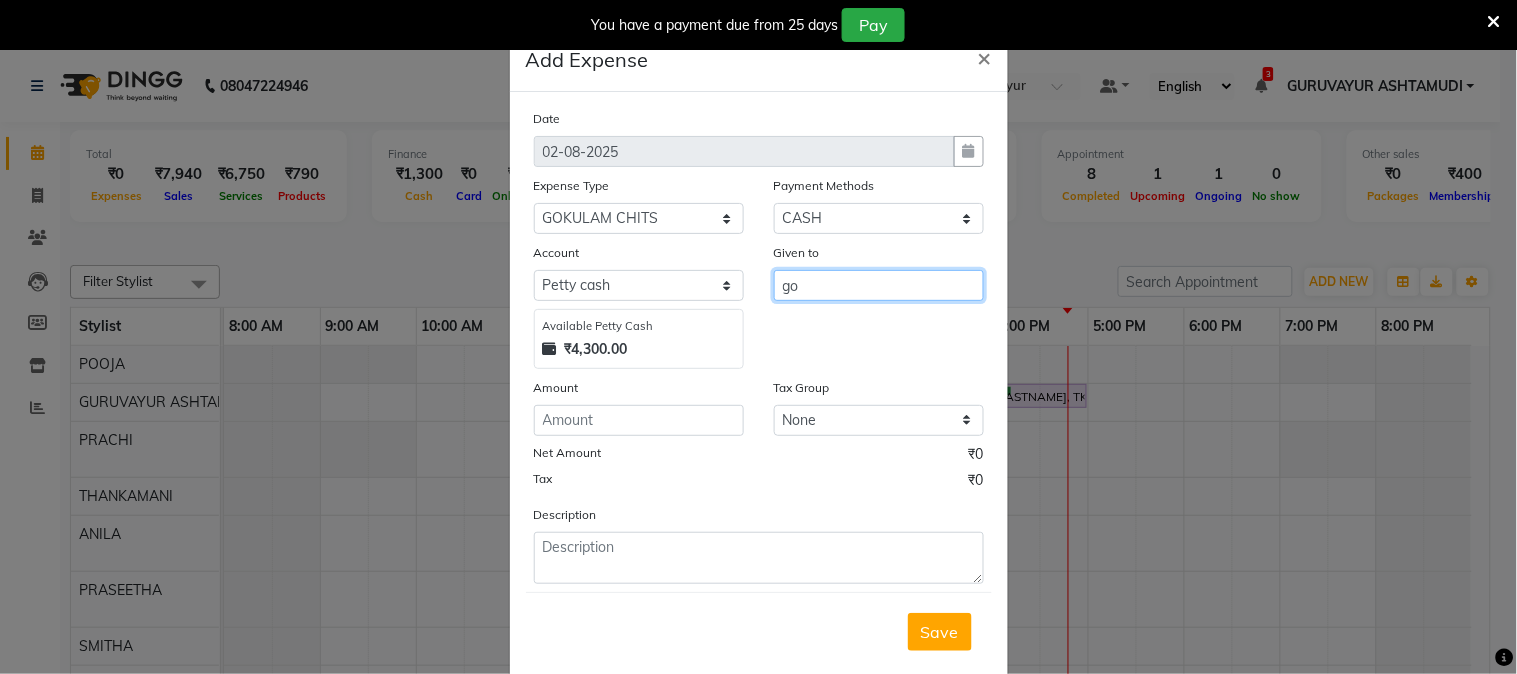type on "g" 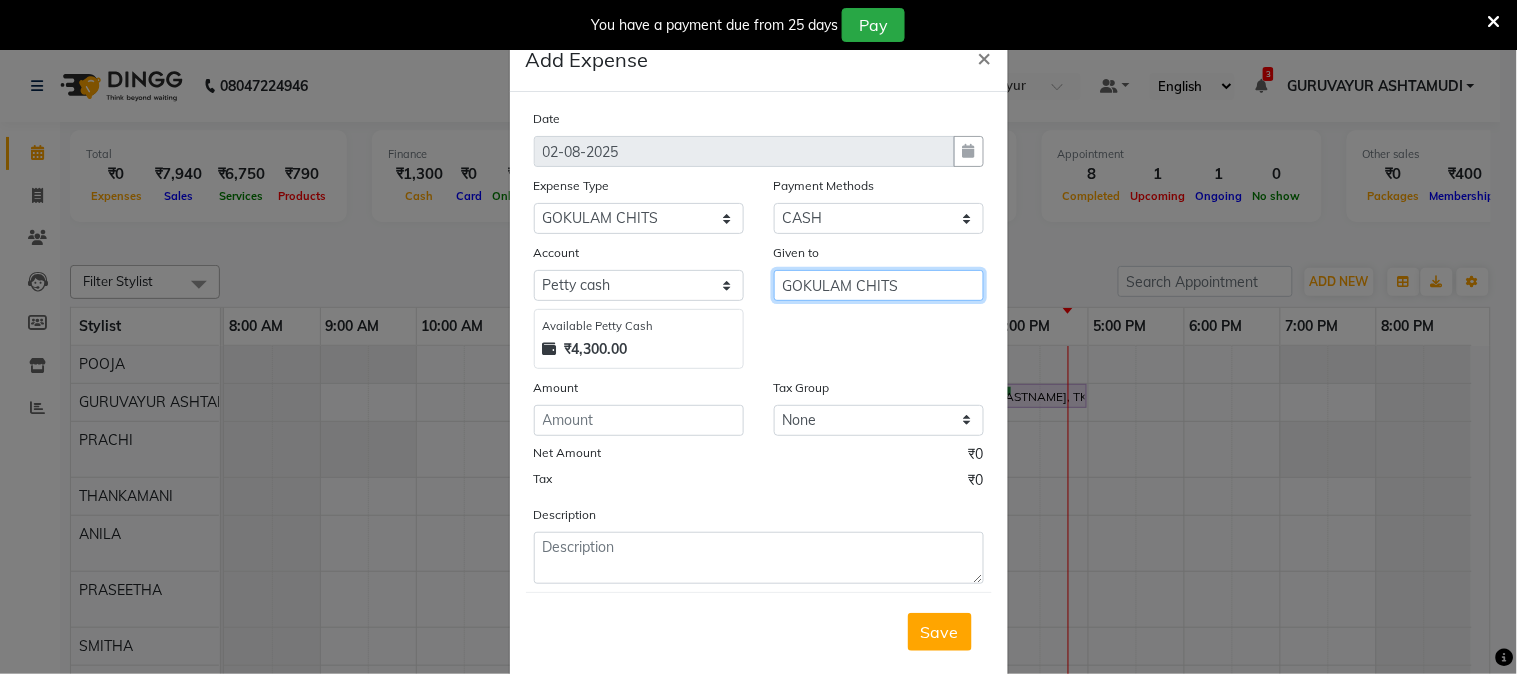 type on "GOKULAM CHITS" 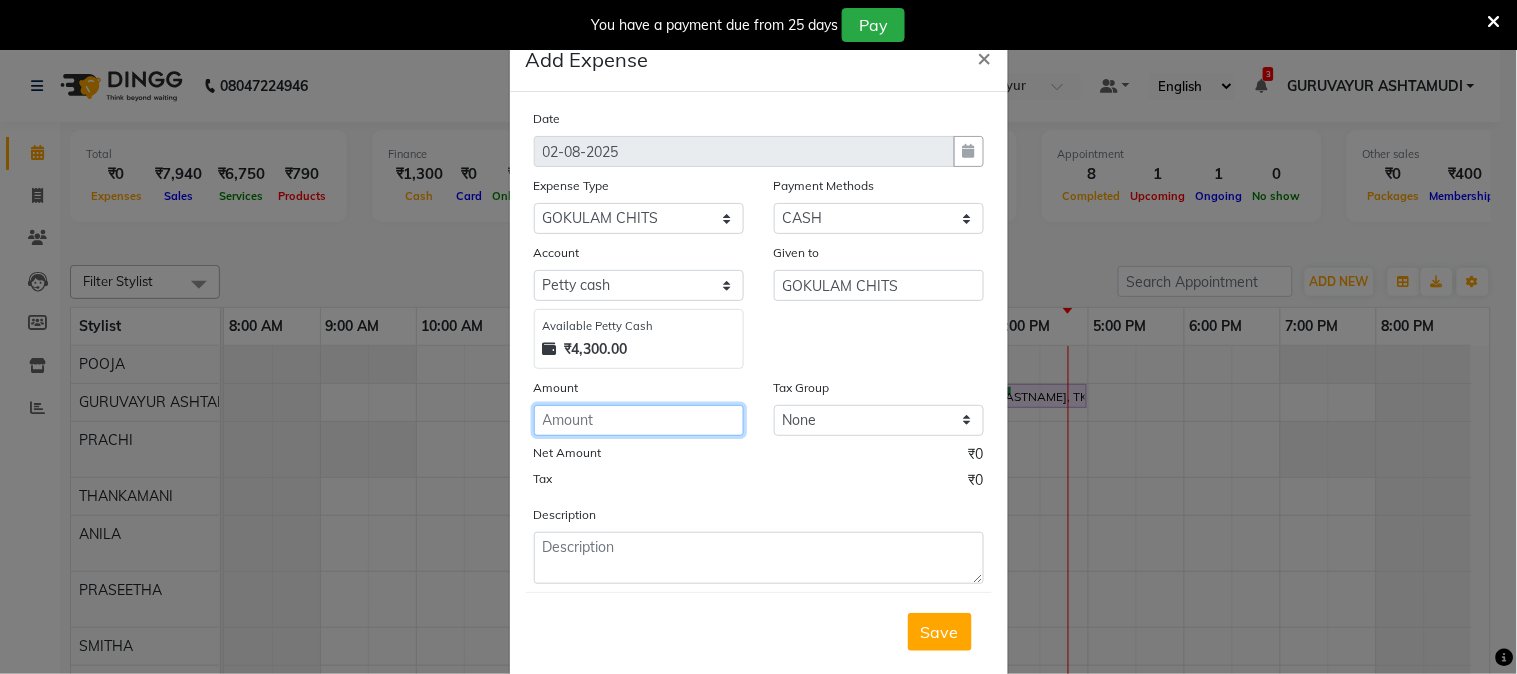 click 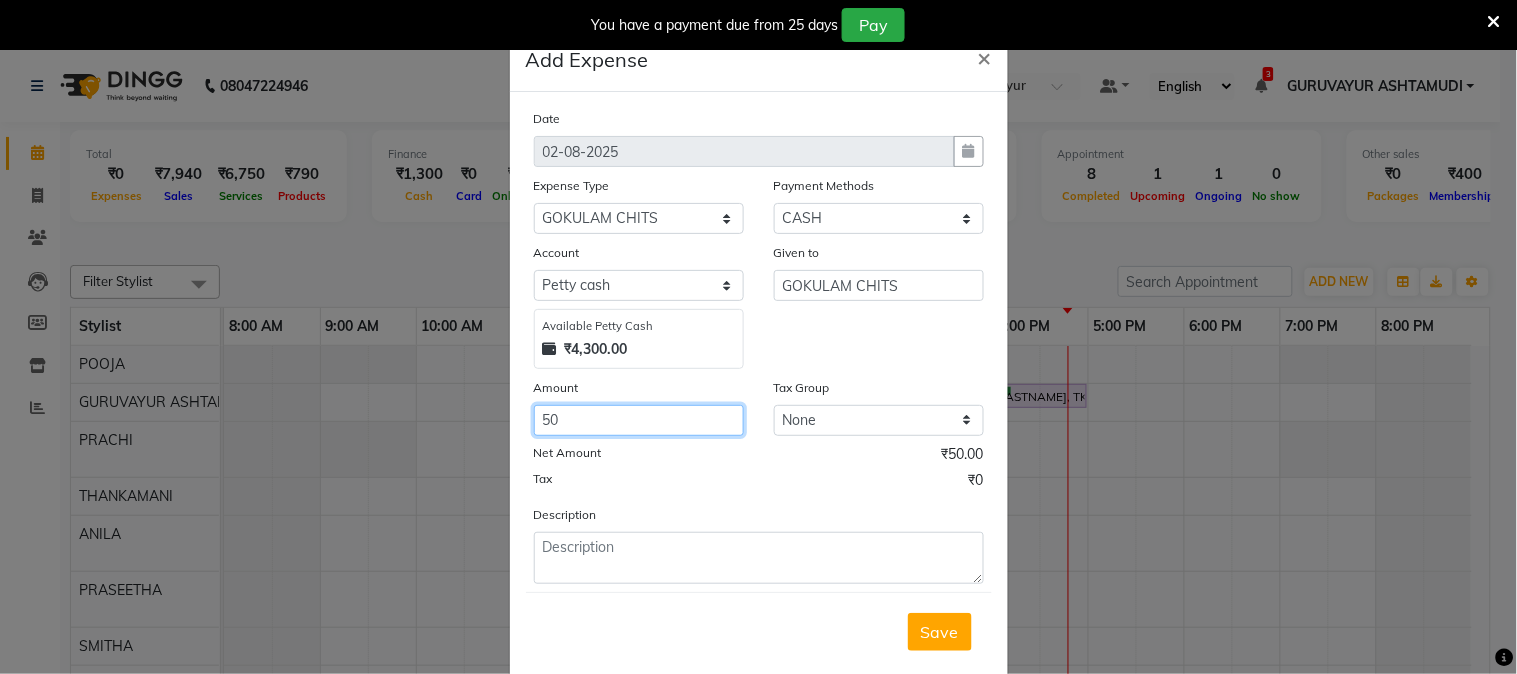 type on "5" 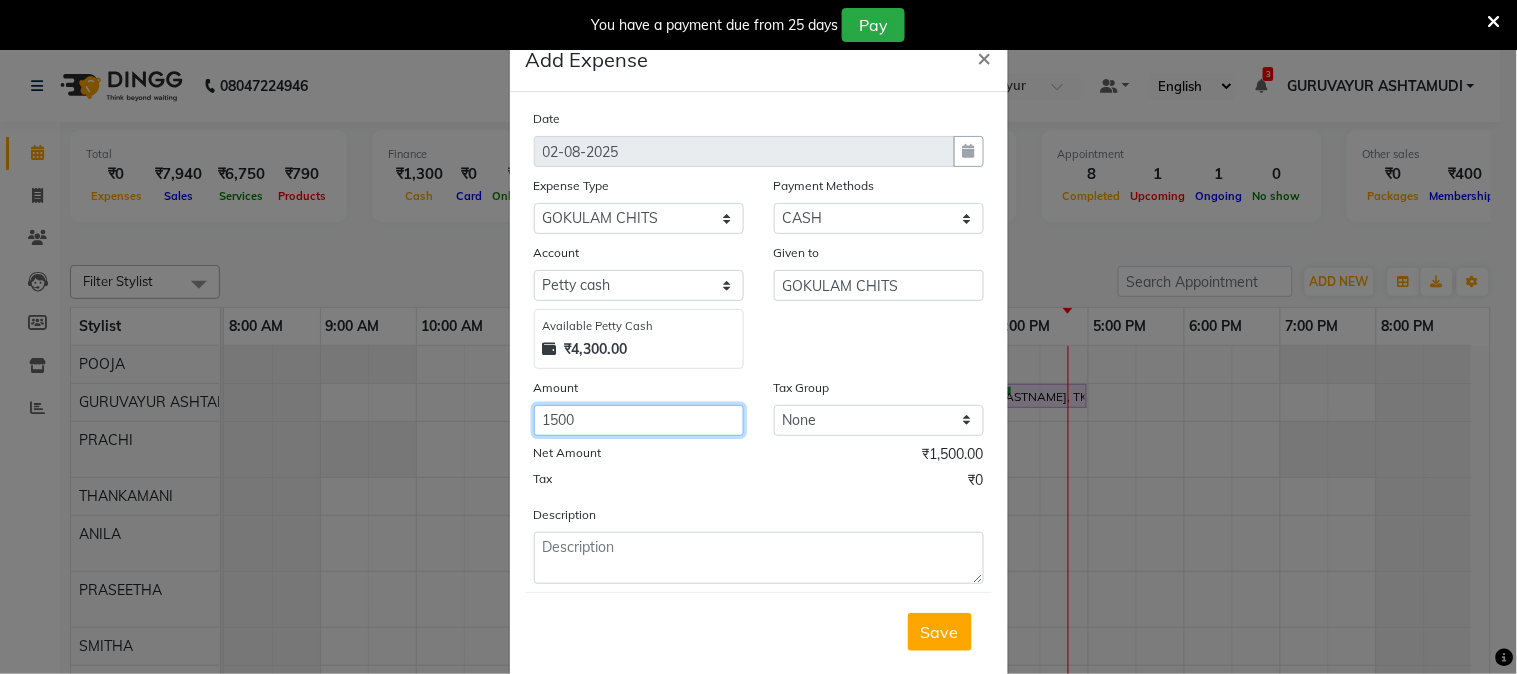 type on "1500" 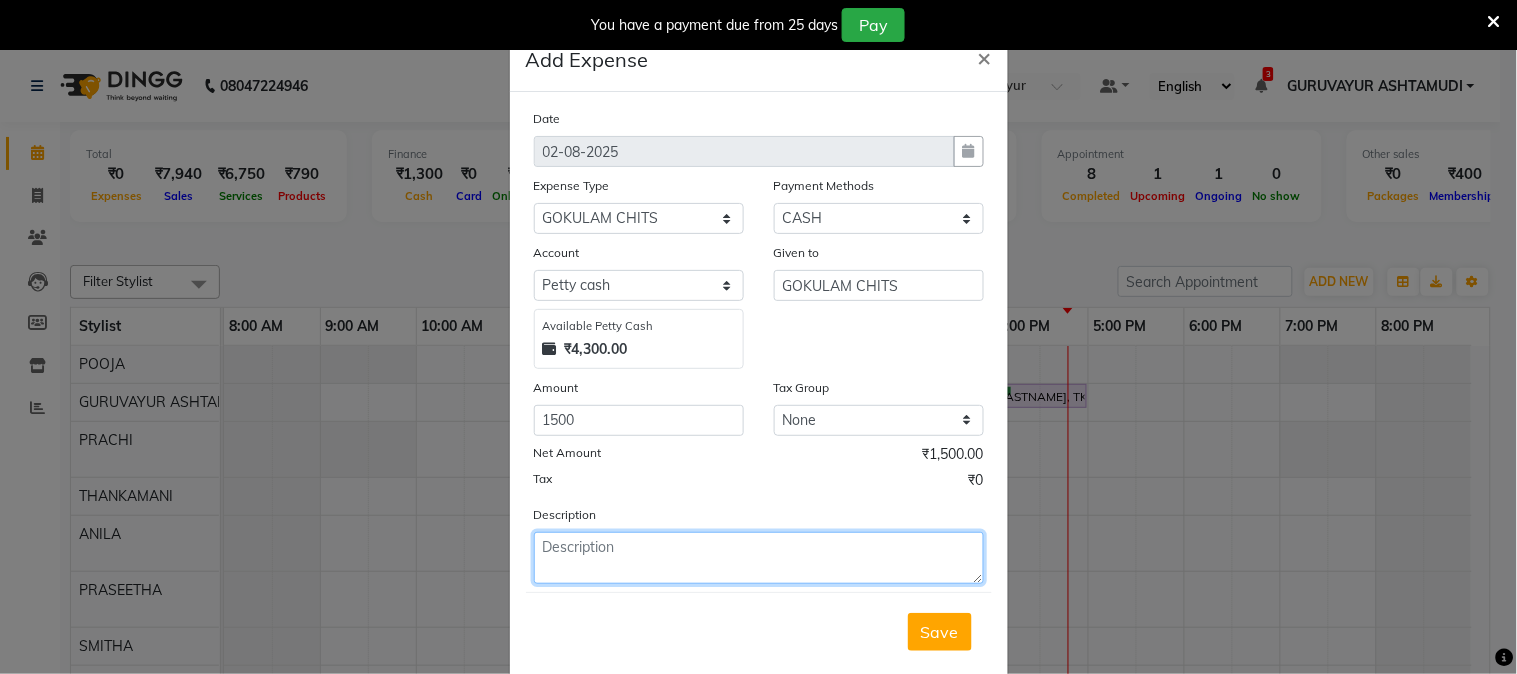 click 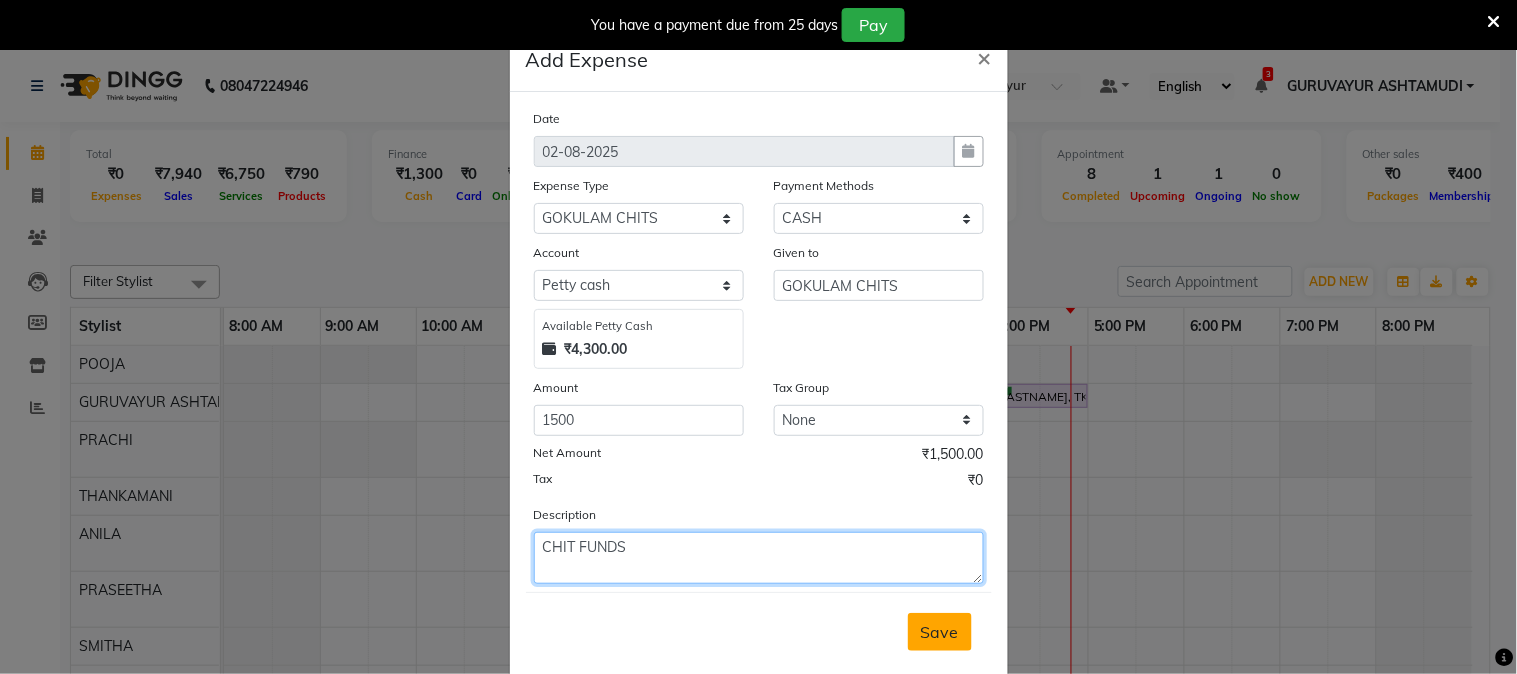 type on "CHIT FUNDS" 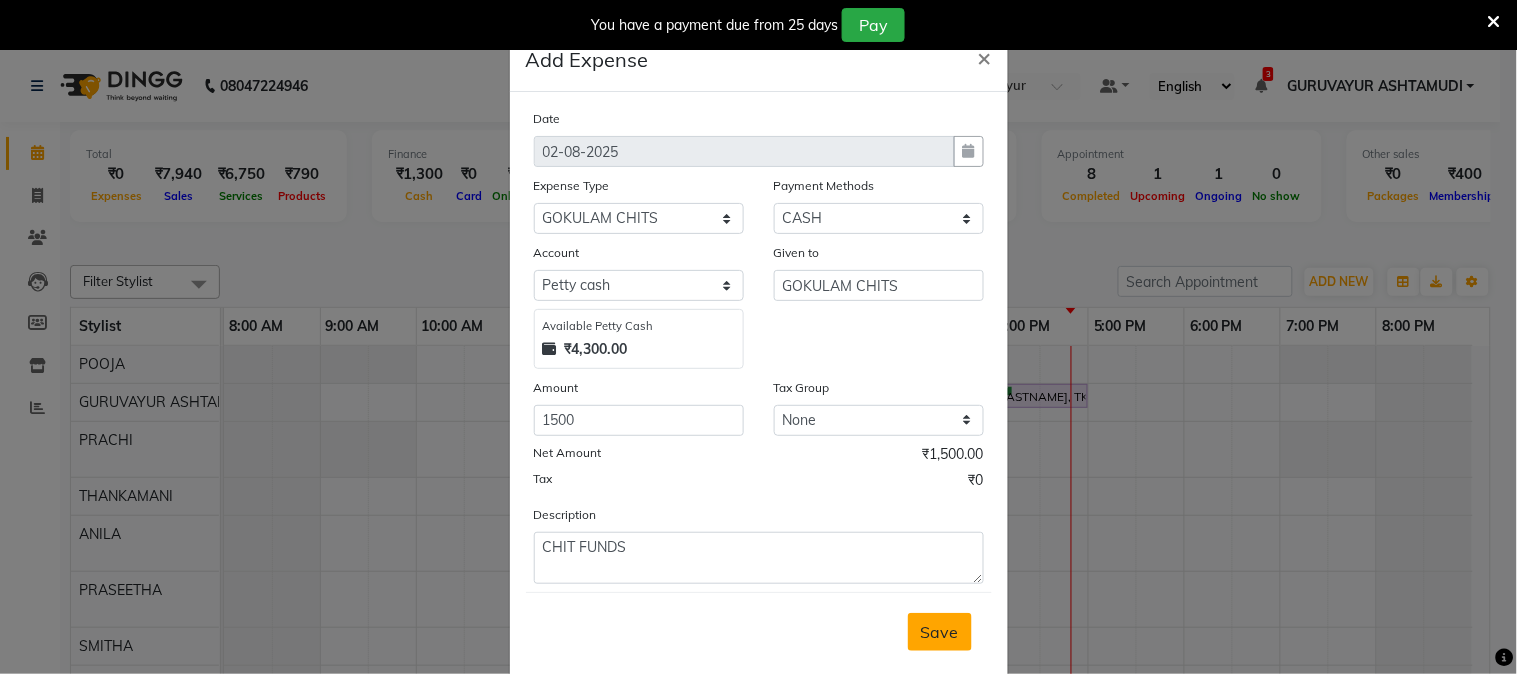 click on "Save" at bounding box center [940, 632] 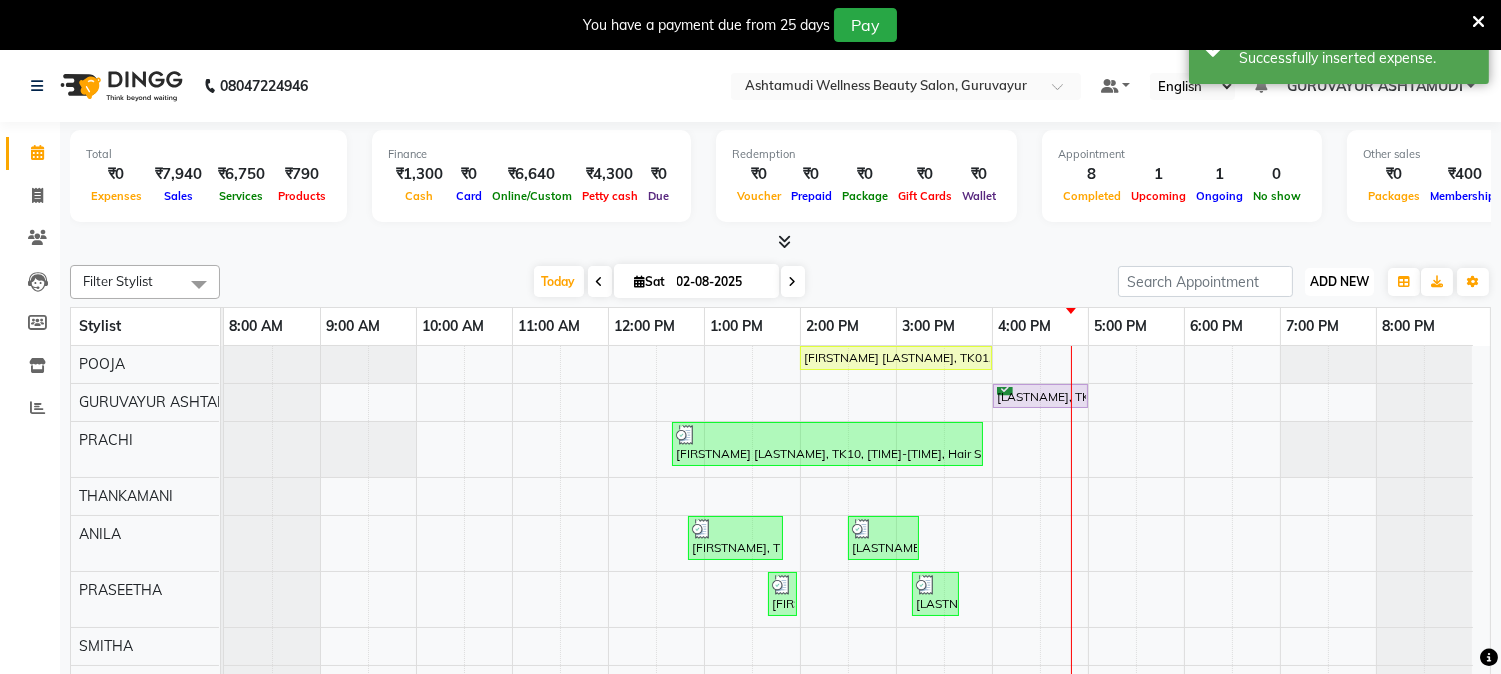 click on "ADD NEW" at bounding box center [1339, 281] 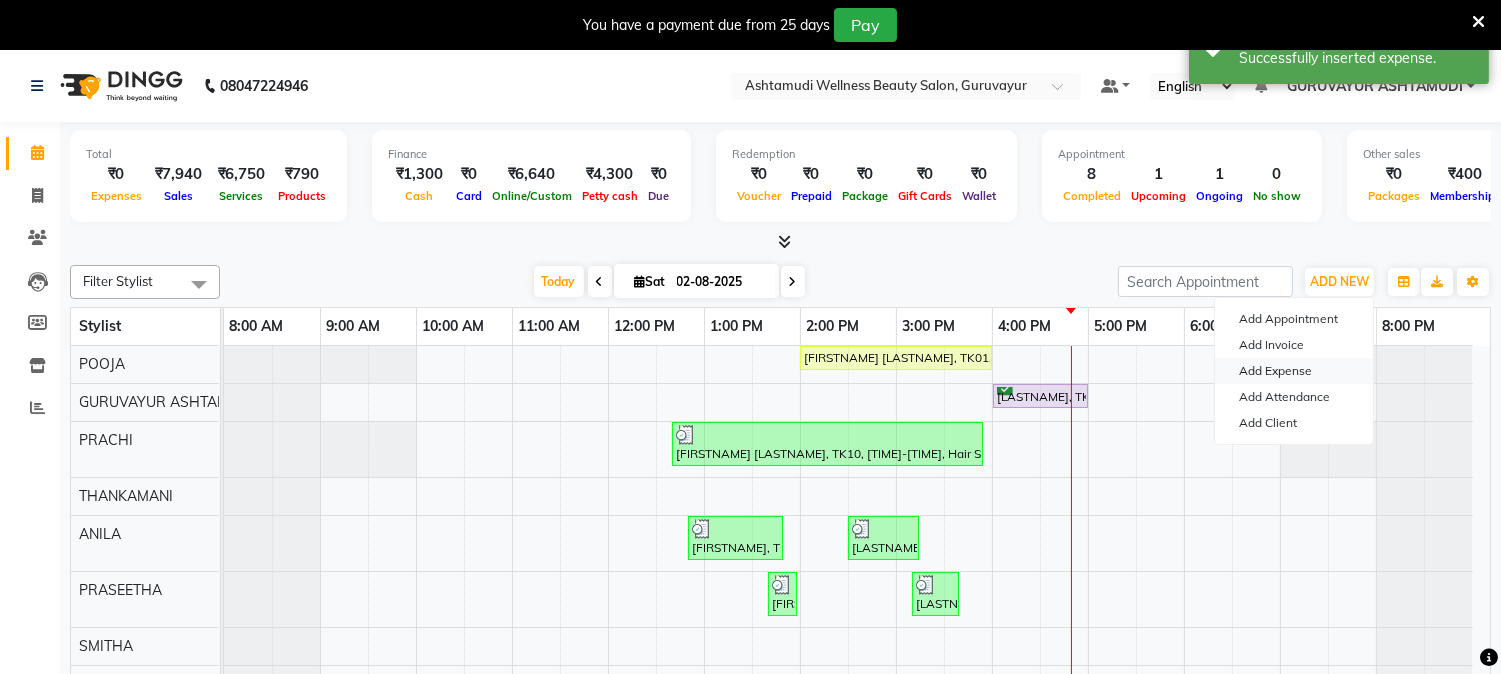 click on "Add Expense" at bounding box center (1294, 371) 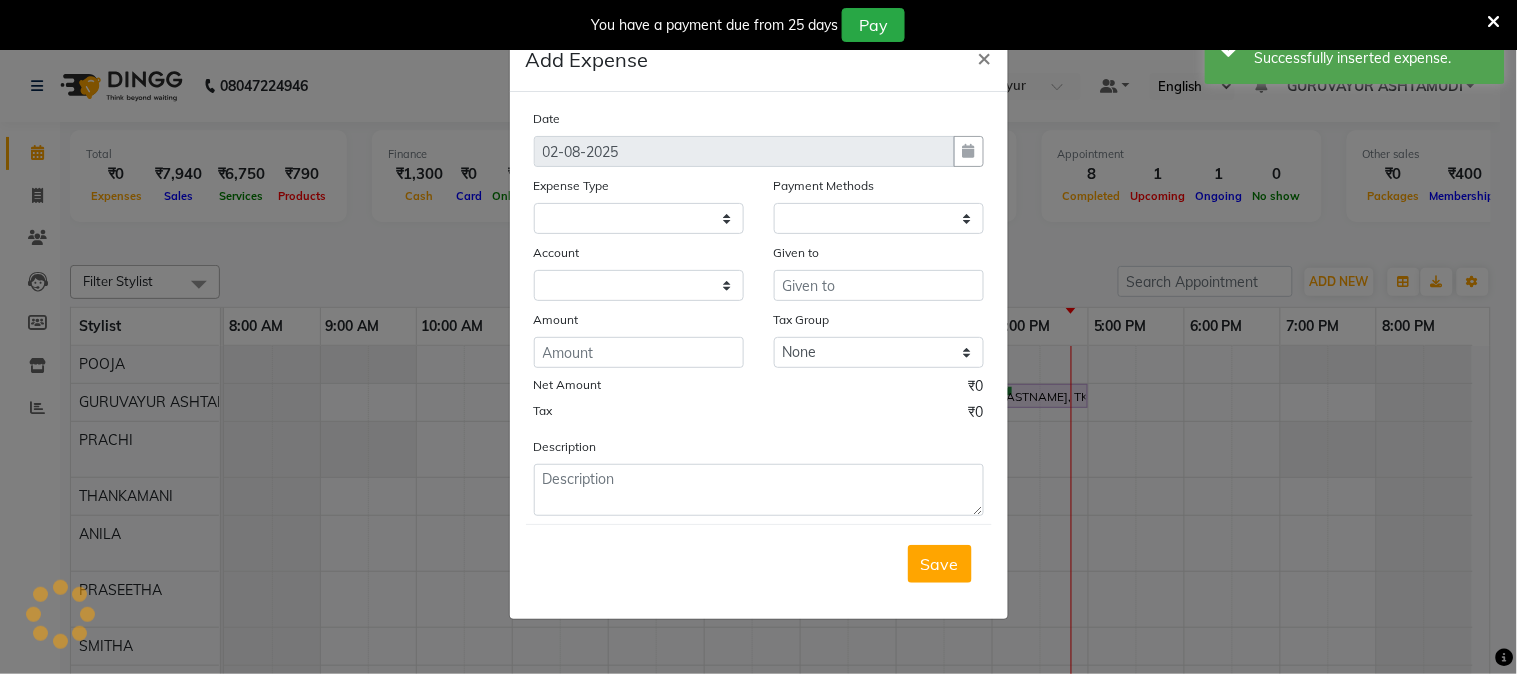 select 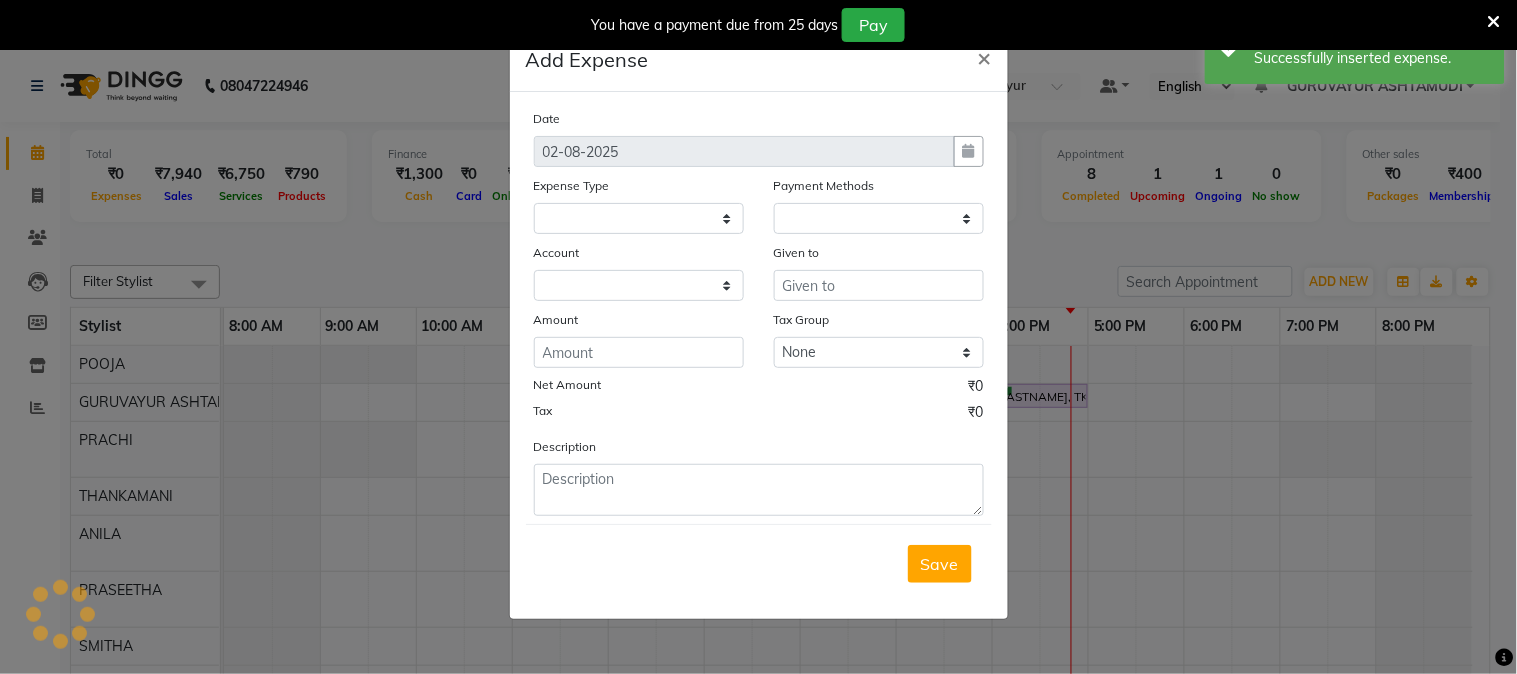 select on "1" 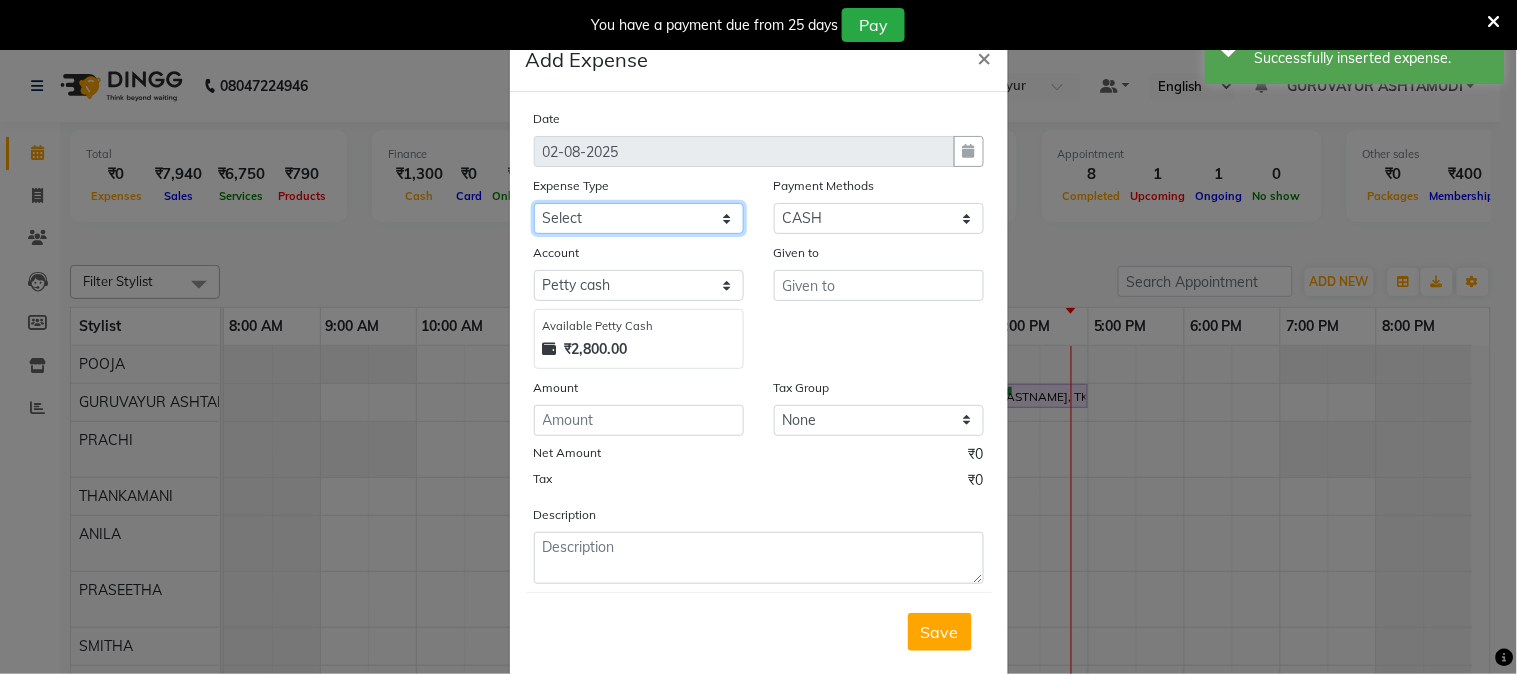 click on "Select ACCOMODATION EXPENSES ADVERTISEMENT SALES PROMOTIONAL EXPENSES Bonus BRIDAL ACCESSORIES REFUND BRIDAL COMMISSION BRIDAL FOOD BRIDAL INCENTIVES BRIDAL ORNAMENTS REFUND BRIDAL TA CASH DEPOSIT RAK BANK COMPUTER ACCESSORIES MOBILE PHONE Donation and Charity Expenses ELECTRICITY CHARGES ELECTRONICS FITTINGS Event Expense FISH FOOD EXPENSES FOOD REFRESHMENT FOR CLIENTS FOOD REFRESHMENT FOR STAFFS Freight And Forwarding Charges FUEL FOR GENERATOR FURNITURE AND EQUIPMENTS Gifts for Clients GIFTS FOR STAFFS GOKULAM CHITS HOSTEL RENT LAUNDRY EXPENSES LICENSE OTHER FEES LOADING UNLOADING CHARGES Medical Expenses MEHNDI PAYMENTS MISCELLANEOUS EXPENSES NEWSPAPER PERIODICALS Ornaments Maintenance Expense OVERTIME ALLOWANCES Payment For Pest Control Perfomance based incentives POSTAGE COURIER CHARGES Printing PRINTING STATIONERY EXPENSES PROFESSIONAL TAX REPAIRS MAINTENANCE ROUND OFF Salary SALARY ADVANCE Sales Incentives Membership Card SALES INCENTIVES PRODUCT SALES INCENTIVES SERVICES SALON ESSENTIALS SALON RENT" 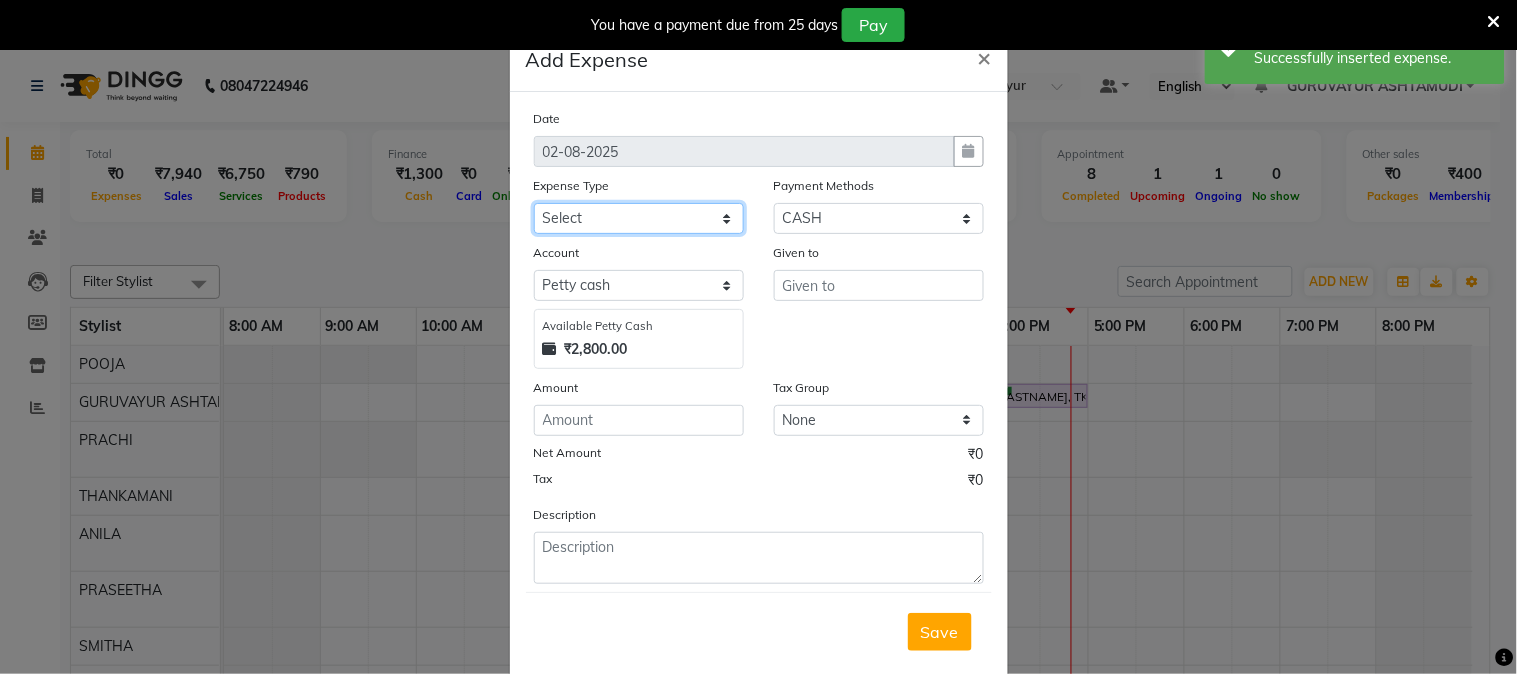 select on "6173" 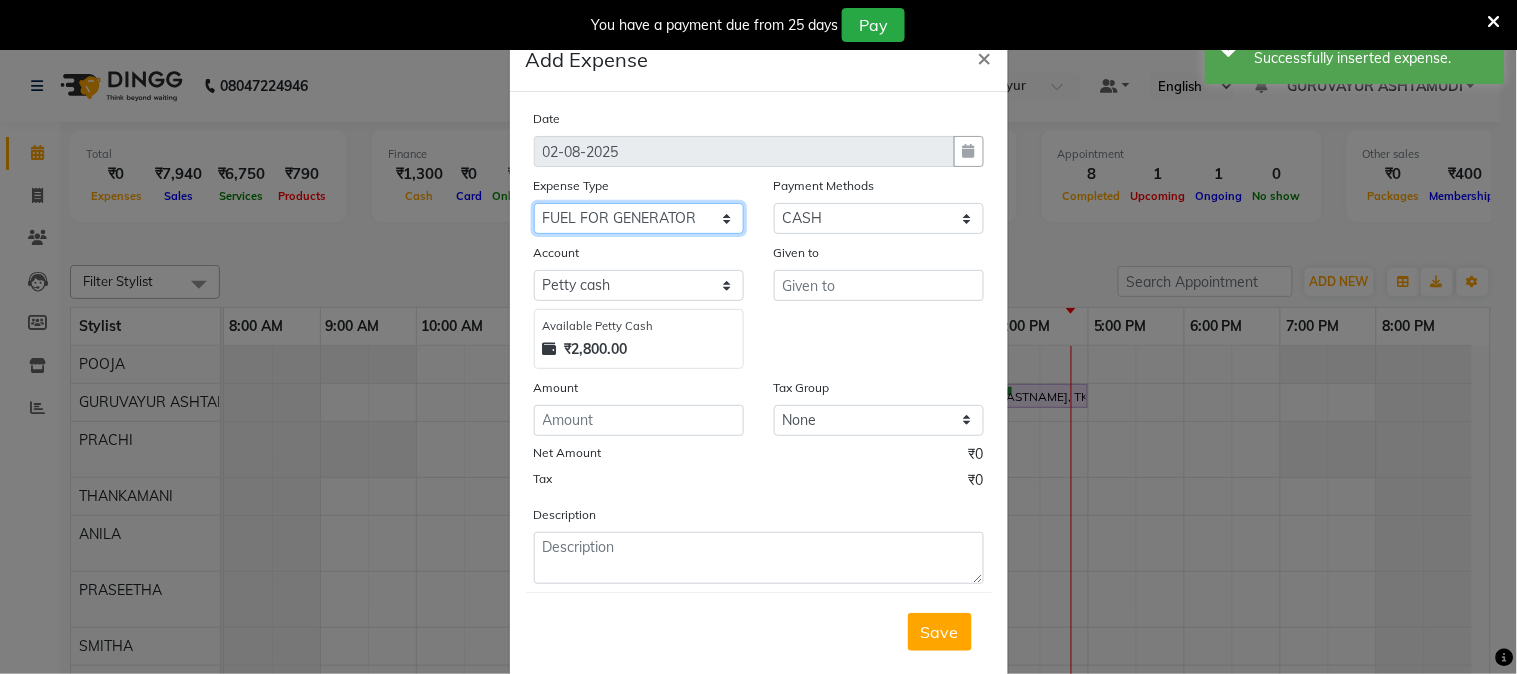 click on "Select ACCOMODATION EXPENSES ADVERTISEMENT SALES PROMOTIONAL EXPENSES Bonus BRIDAL ACCESSORIES REFUND BRIDAL COMMISSION BRIDAL FOOD BRIDAL INCENTIVES BRIDAL ORNAMENTS REFUND BRIDAL TA CASH DEPOSIT RAK BANK COMPUTER ACCESSORIES MOBILE PHONE Donation and Charity Expenses ELECTRICITY CHARGES ELECTRONICS FITTINGS Event Expense FISH FOOD EXPENSES FOOD REFRESHMENT FOR CLIENTS FOOD REFRESHMENT FOR STAFFS Freight And Forwarding Charges FUEL FOR GENERATOR FURNITURE AND EQUIPMENTS Gifts for Clients GIFTS FOR STAFFS GOKULAM CHITS HOSTEL RENT LAUNDRY EXPENSES LICENSE OTHER FEES LOADING UNLOADING CHARGES Medical Expenses MEHNDI PAYMENTS MISCELLANEOUS EXPENSES NEWSPAPER PERIODICALS Ornaments Maintenance Expense OVERTIME ALLOWANCES Payment For Pest Control Perfomance based incentives POSTAGE COURIER CHARGES Printing PRINTING STATIONERY EXPENSES PROFESSIONAL TAX REPAIRS MAINTENANCE ROUND OFF Salary SALARY ADVANCE Sales Incentives Membership Card SALES INCENTIVES PRODUCT SALES INCENTIVES SERVICES SALON ESSENTIALS SALON RENT" 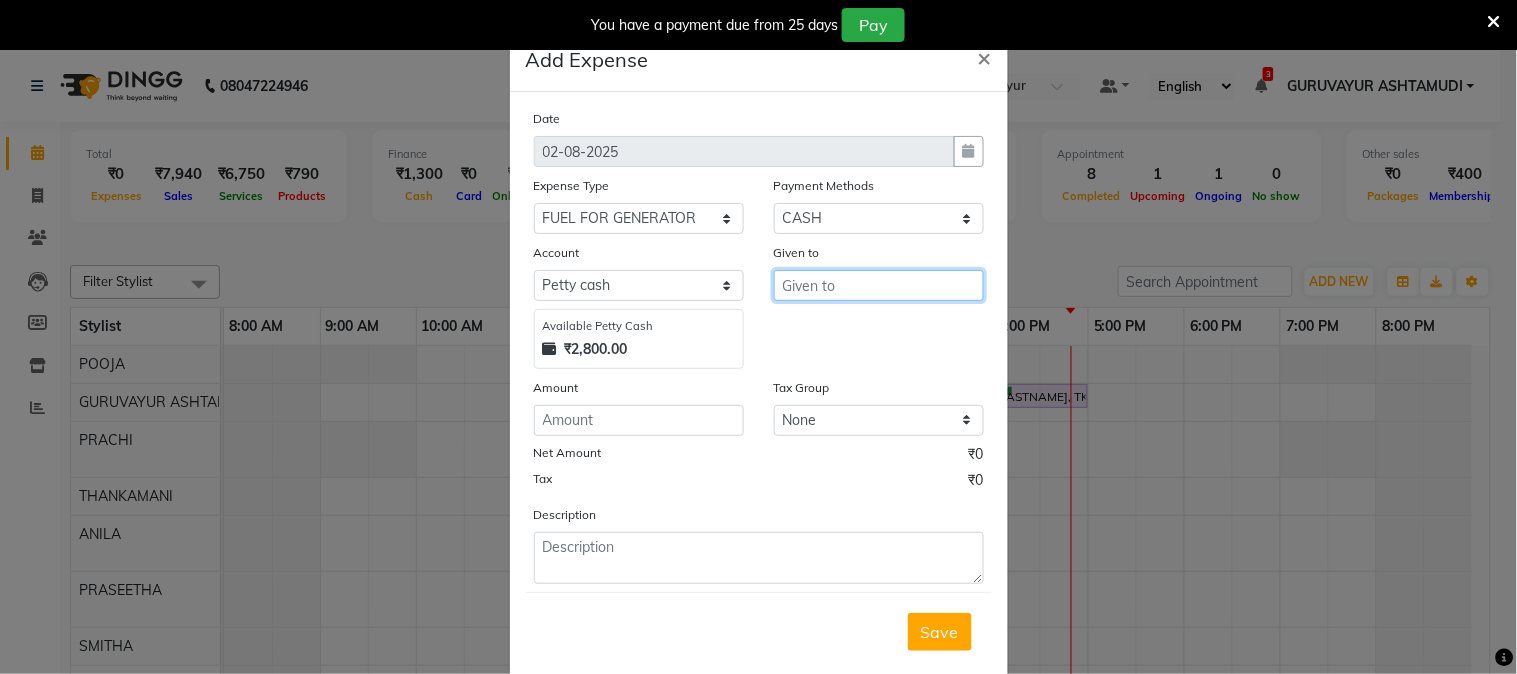 click at bounding box center [879, 285] 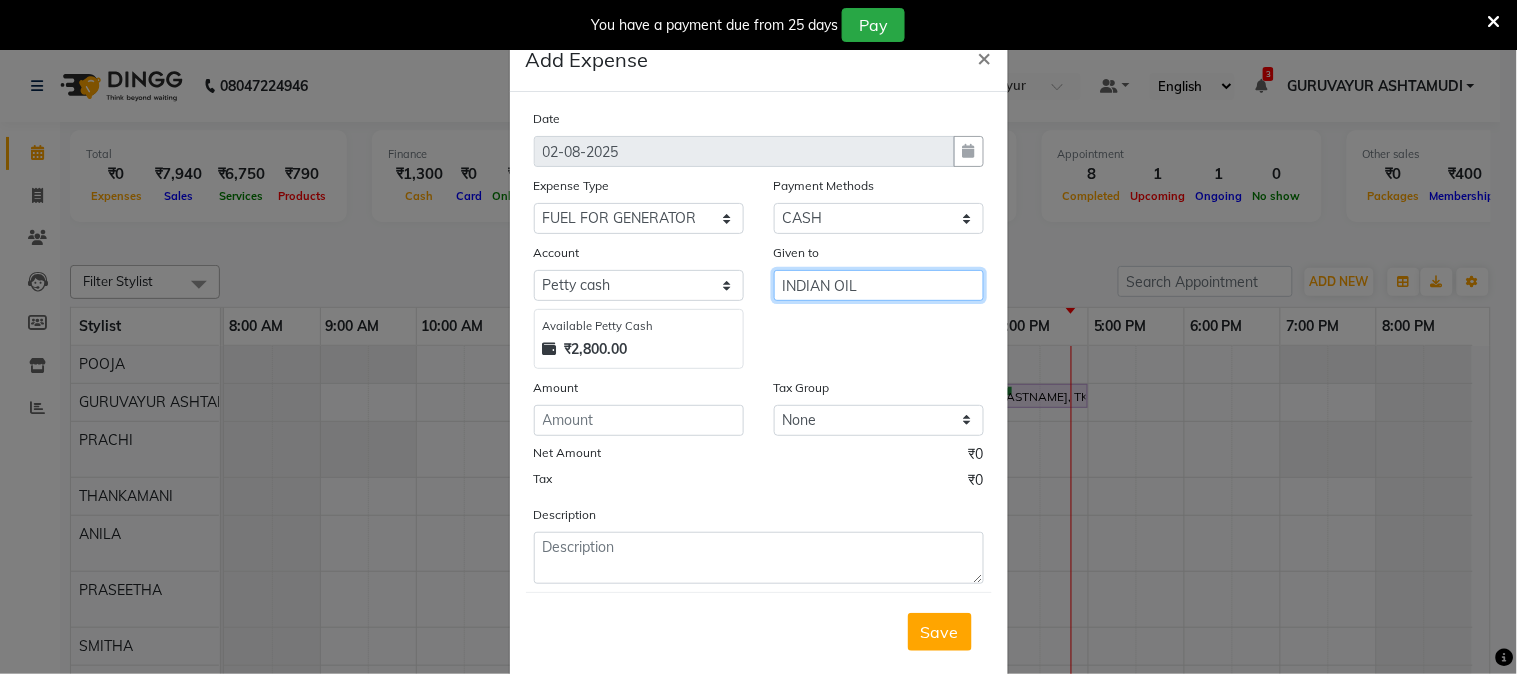 type on "INDIAN OIL" 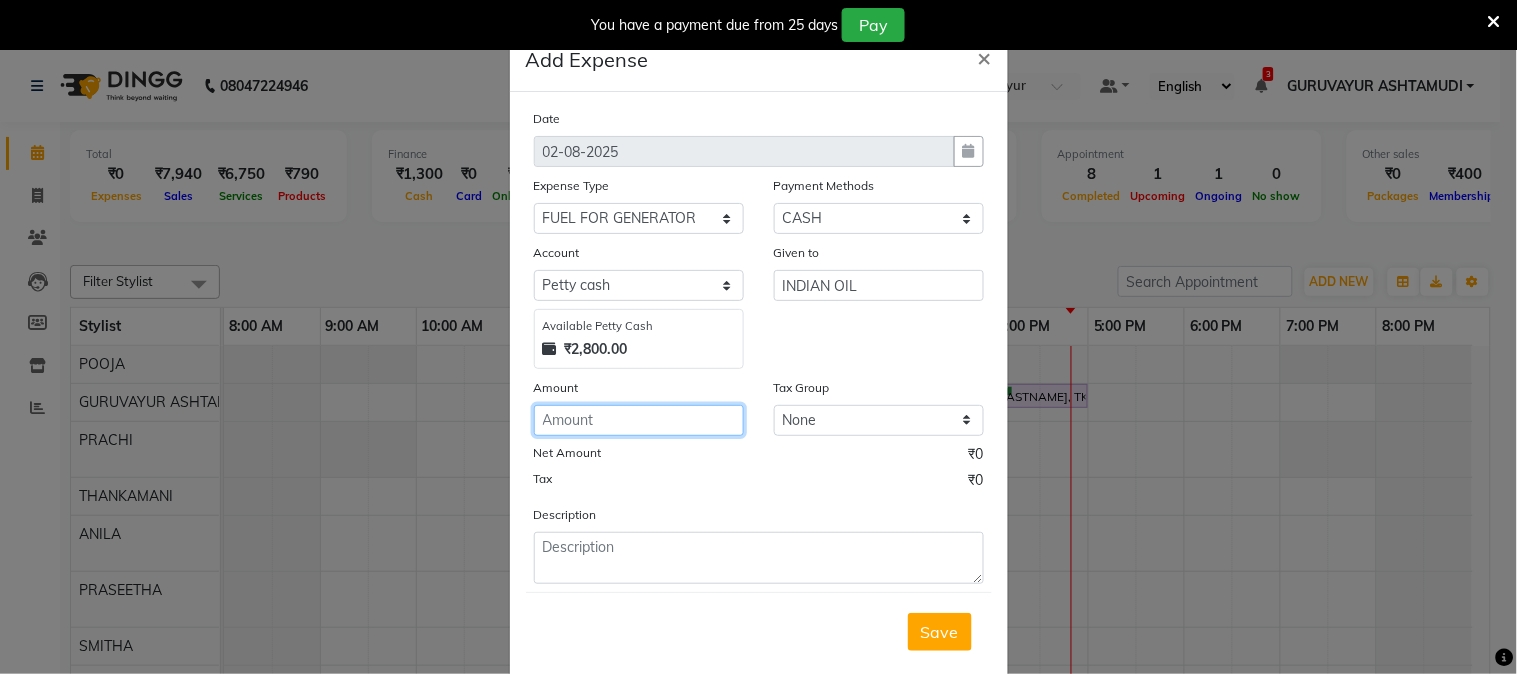 click 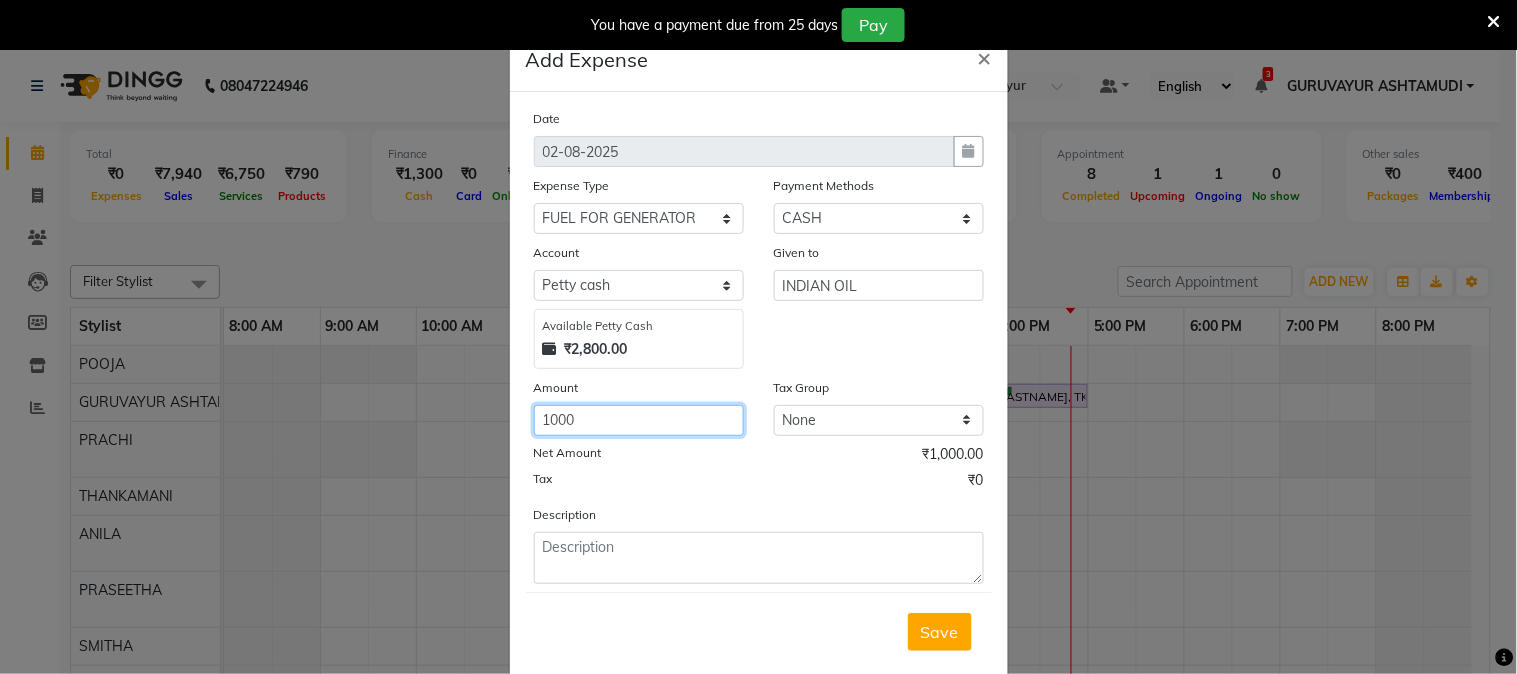type on "1000" 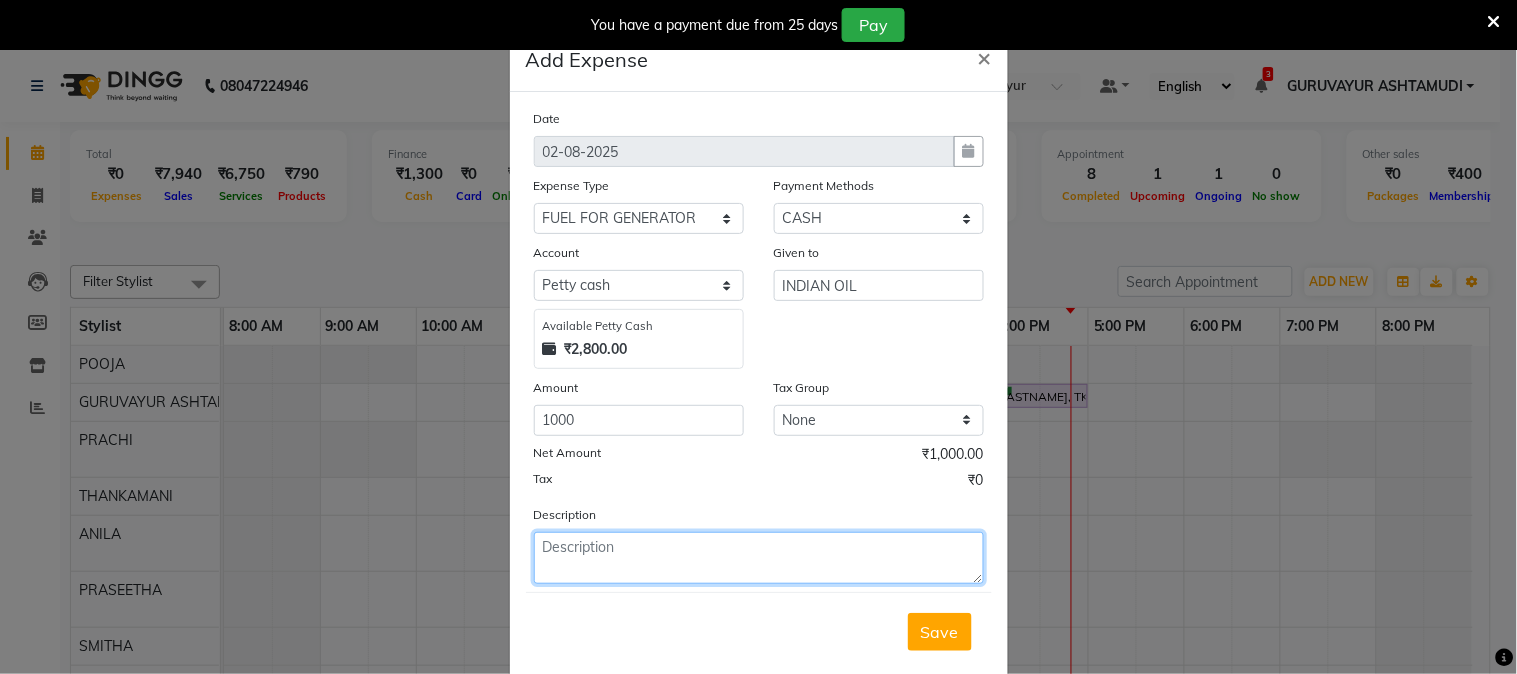 click 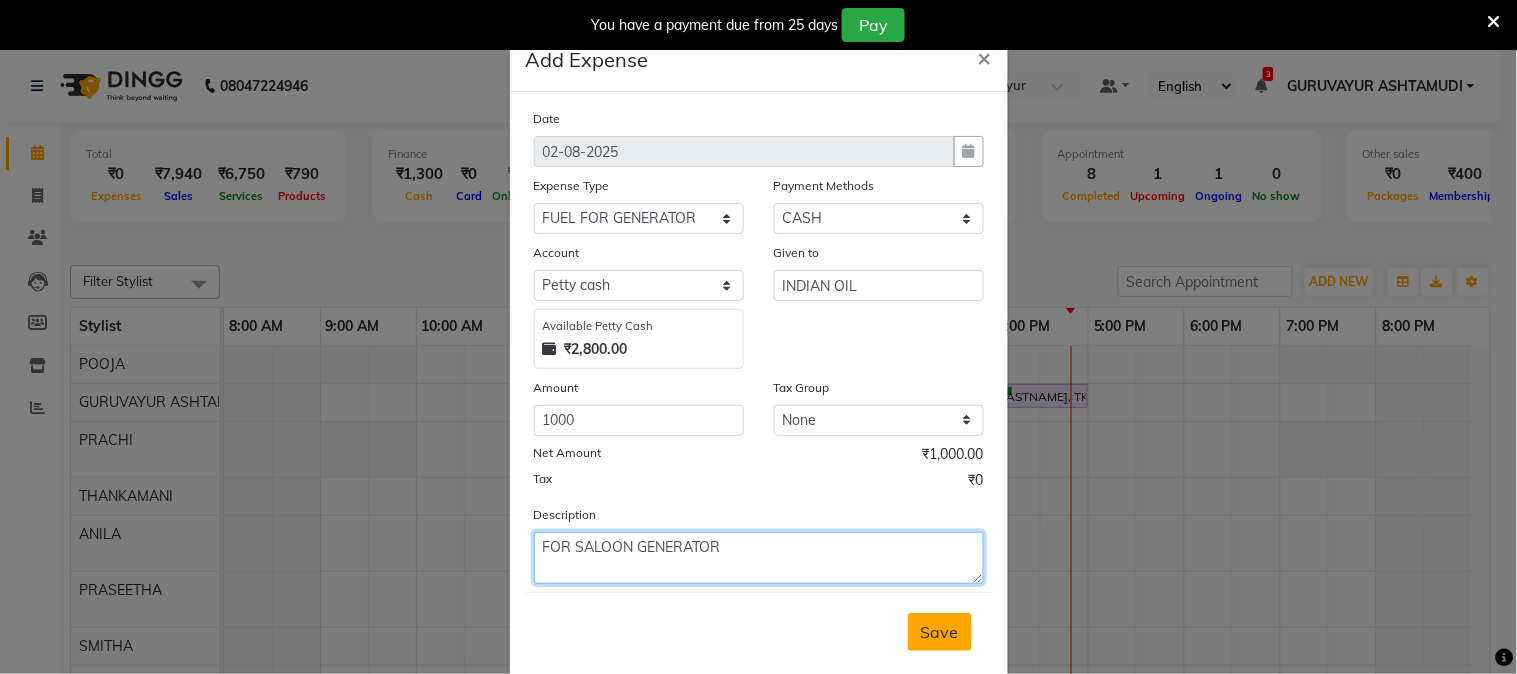 type on "FOR SALOON GENERATOR" 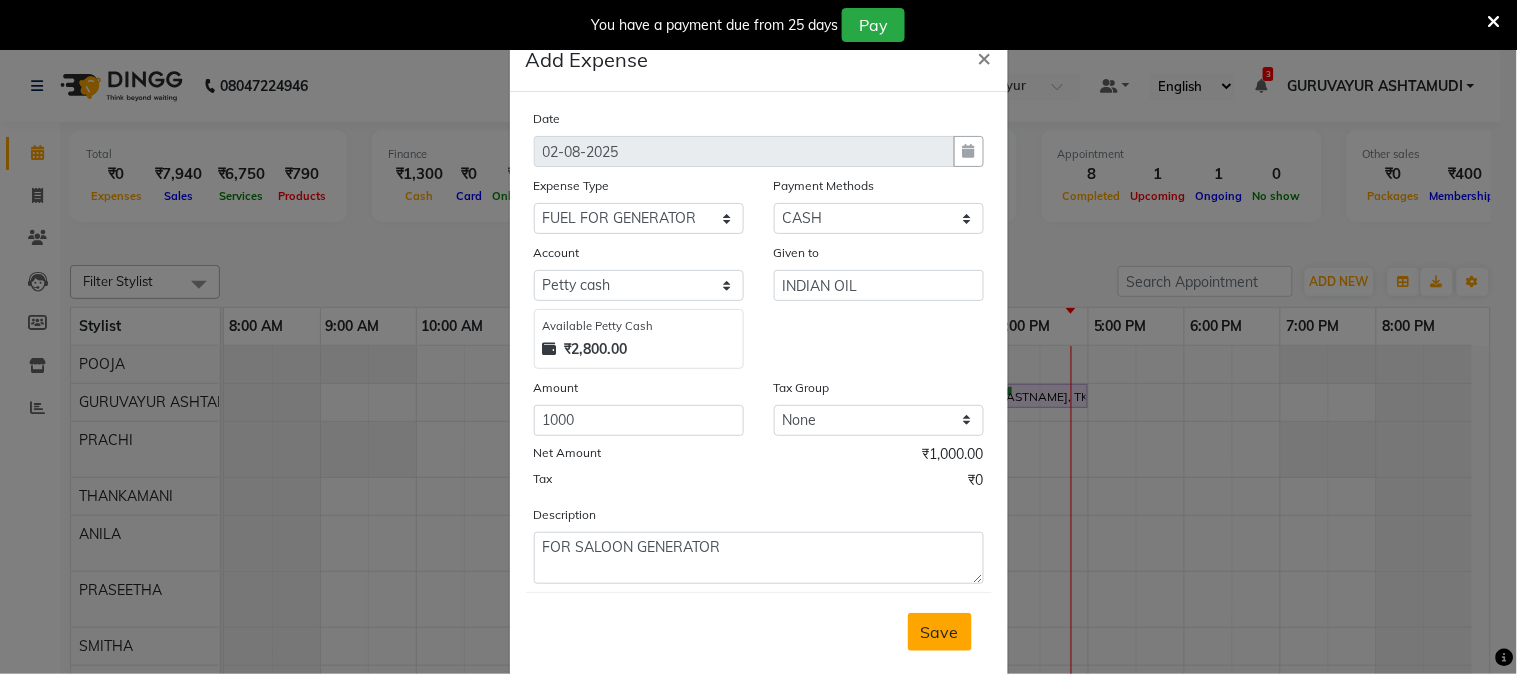 click on "Save" at bounding box center [940, 632] 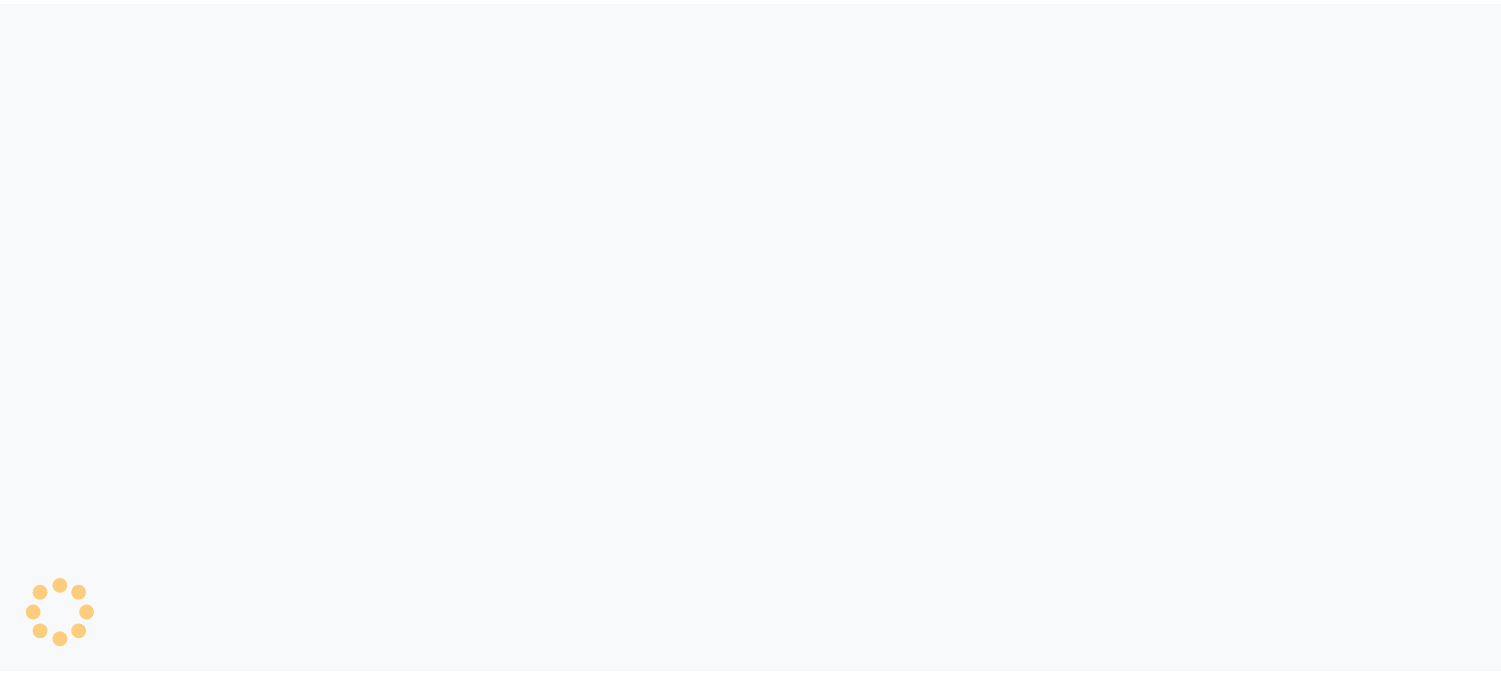 scroll, scrollTop: 0, scrollLeft: 0, axis: both 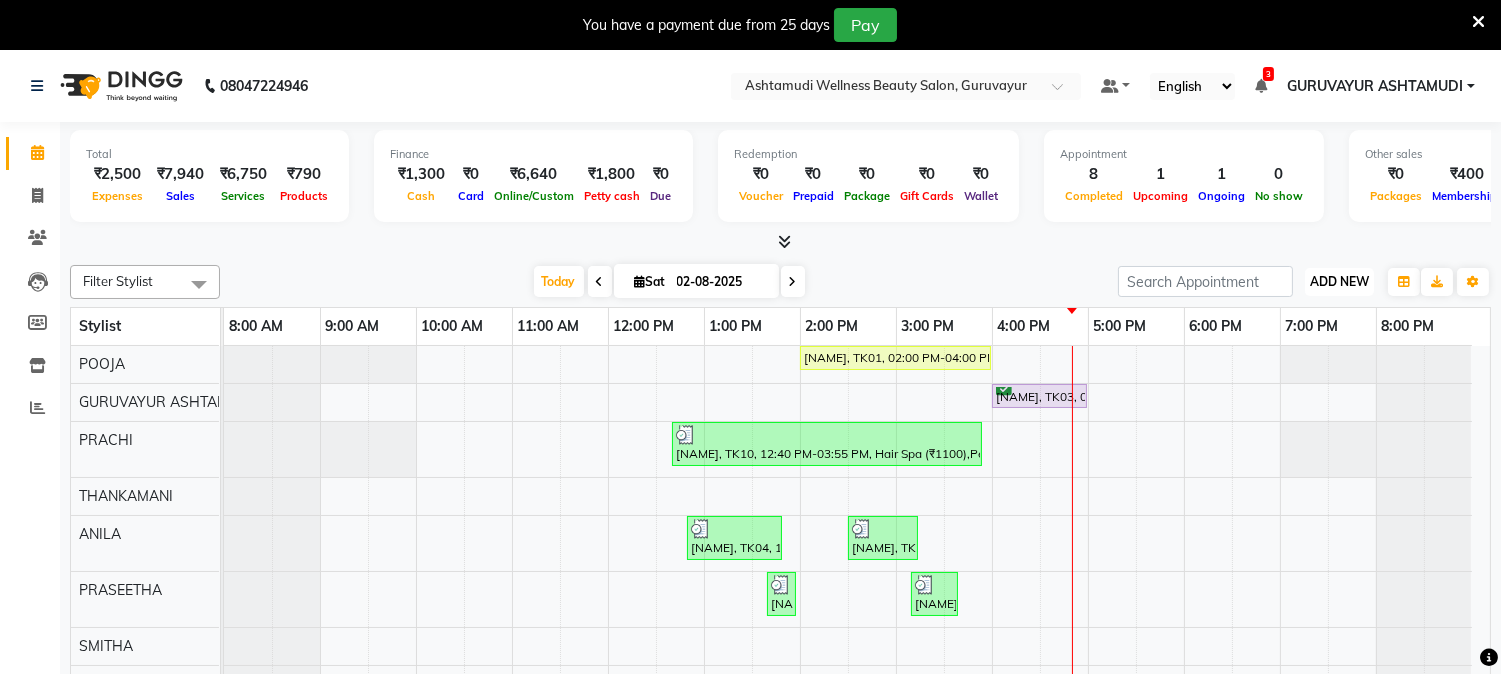 click on "ADD NEW" at bounding box center (1339, 281) 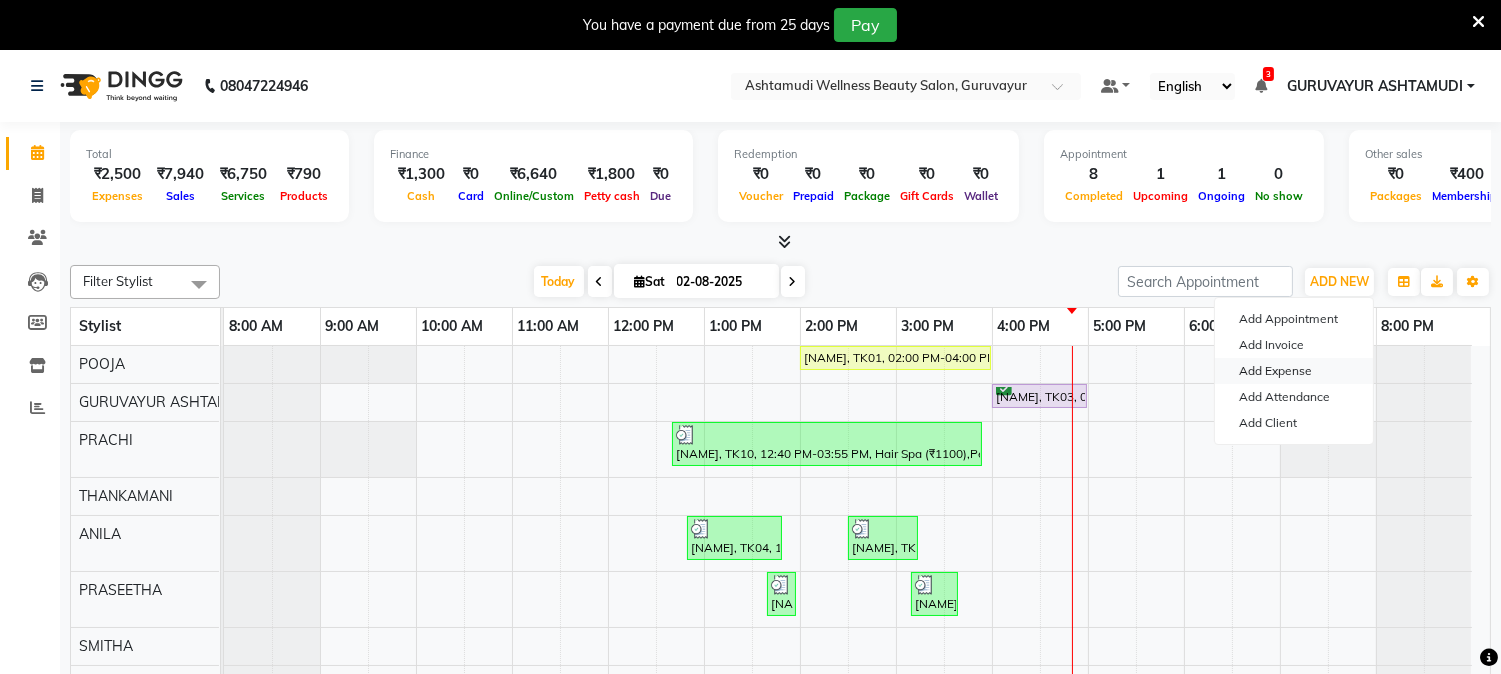 click on "Add Expense" at bounding box center (1294, 371) 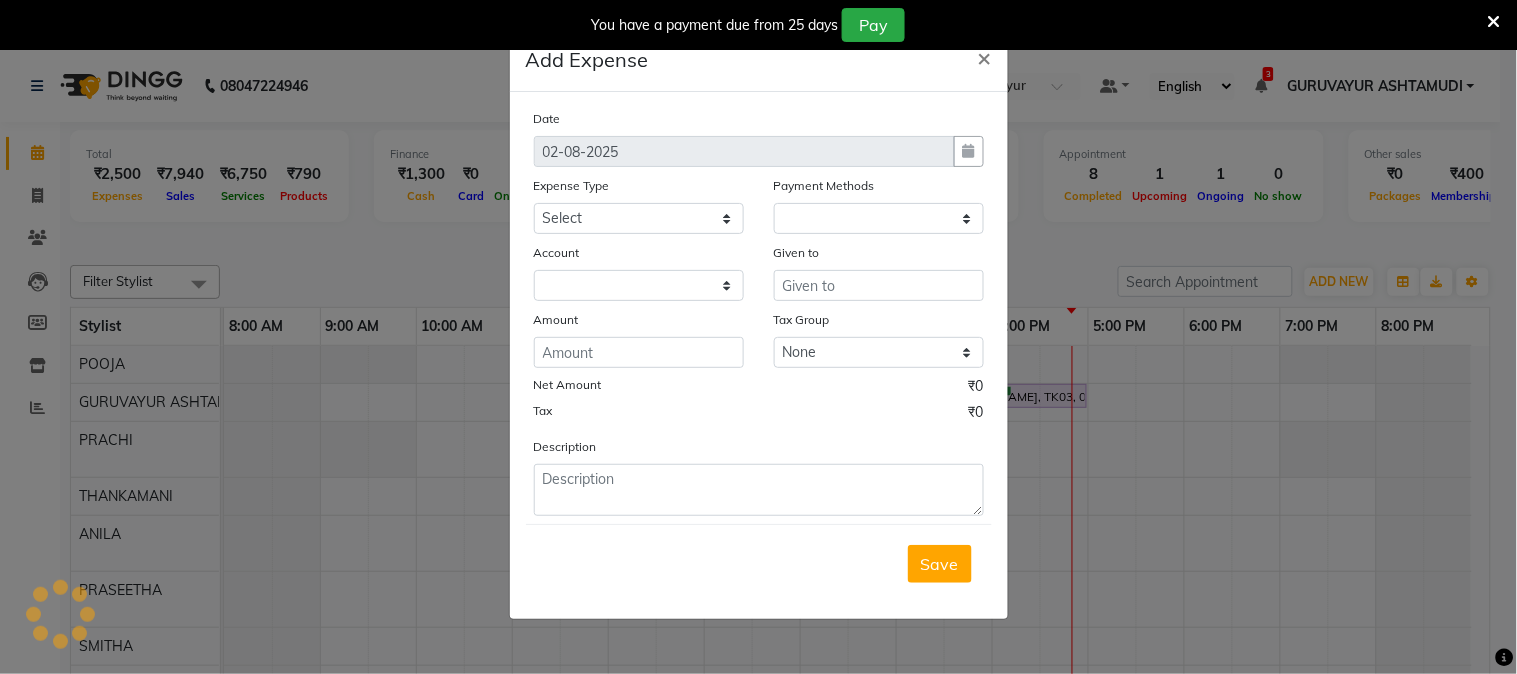 select on "1" 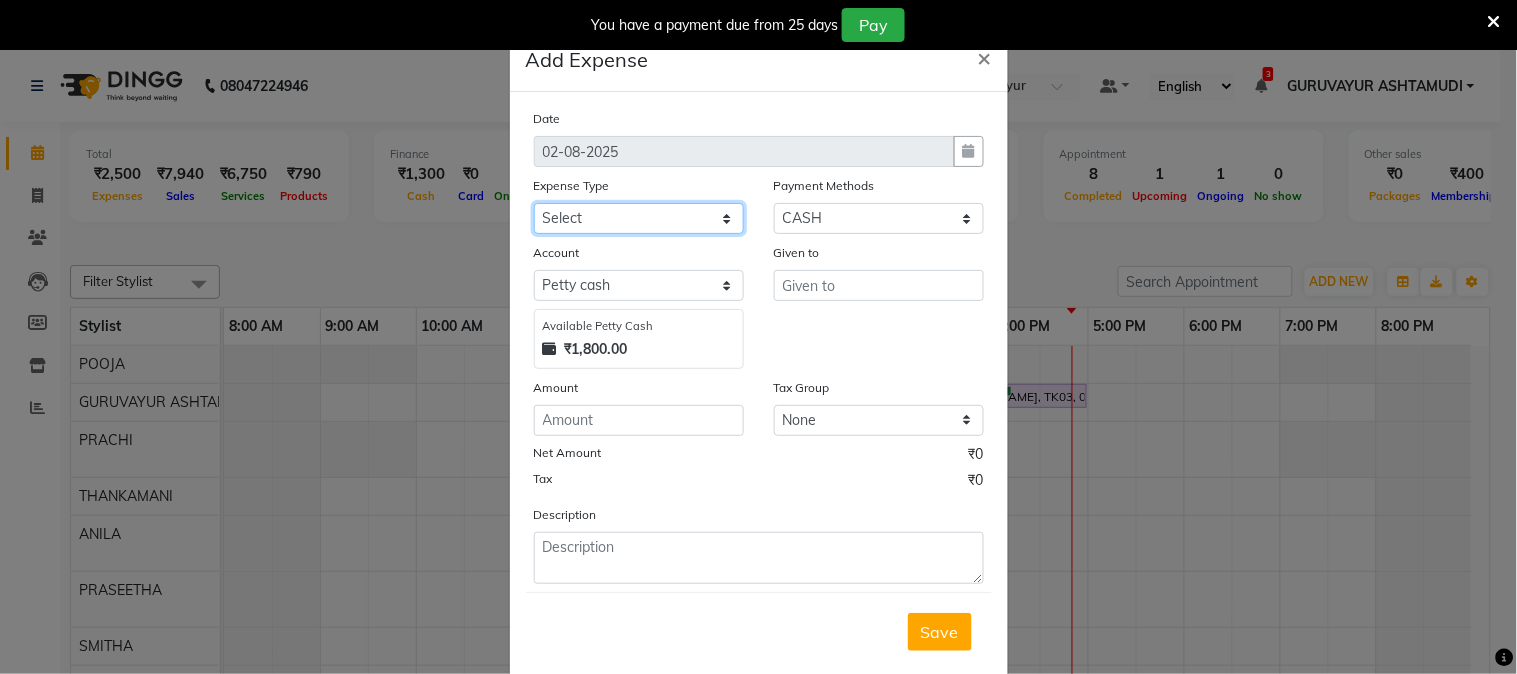 click on "Select ACCOMODATION EXPENSES ADVERTISEMENT SALES PROMOTIONAL EXPENSES Bonus BRIDAL ACCESSORIES REFUND BRIDAL COMMISSION BRIDAL FOOD BRIDAL INCENTIVES BRIDAL ORNAMENTS REFUND BRIDAL TA CASH DEPOSIT RAK BANK COMPUTER ACCESSORIES MOBILE PHONE Donation and Charity Expenses ELECTRICITY CHARGES ELECTRONICS FITTINGS Event Expense FISH FOOD EXPENSES FOOD REFRESHMENT FOR CLIENTS FOOD REFRESHMENT FOR STAFFS Freight And Forwarding Charges FUEL FOR GENERATOR FURNITURE AND EQUIPMENTS Gifts for Clients GIFTS FOR STAFFS GOKULAM CHITS HOSTEL RENT LAUNDRY EXPENSES LICENSE OTHER FEES LOADING UNLOADING CHARGES Medical Expenses MEHNDI PAYMENTS MISCELLANEOUS EXPENSES NEWSPAPER PERIODICALS Ornaments Maintenance Expense OVERTIME ALLOWANCES Payment For Pest Control Perfomance based incentives POSTAGE COURIER CHARGES Printing PRINTING STATIONERY EXPENSES PROFESSIONAL TAX REPAIRS MAINTENANCE ROUND OFF Salary SALARY ADVANCE Sales Incentives Membership Card SALES INCENTIVES PRODUCT SALES INCENTIVES SERVICES SALON ESSENTIALS SALON RENT" 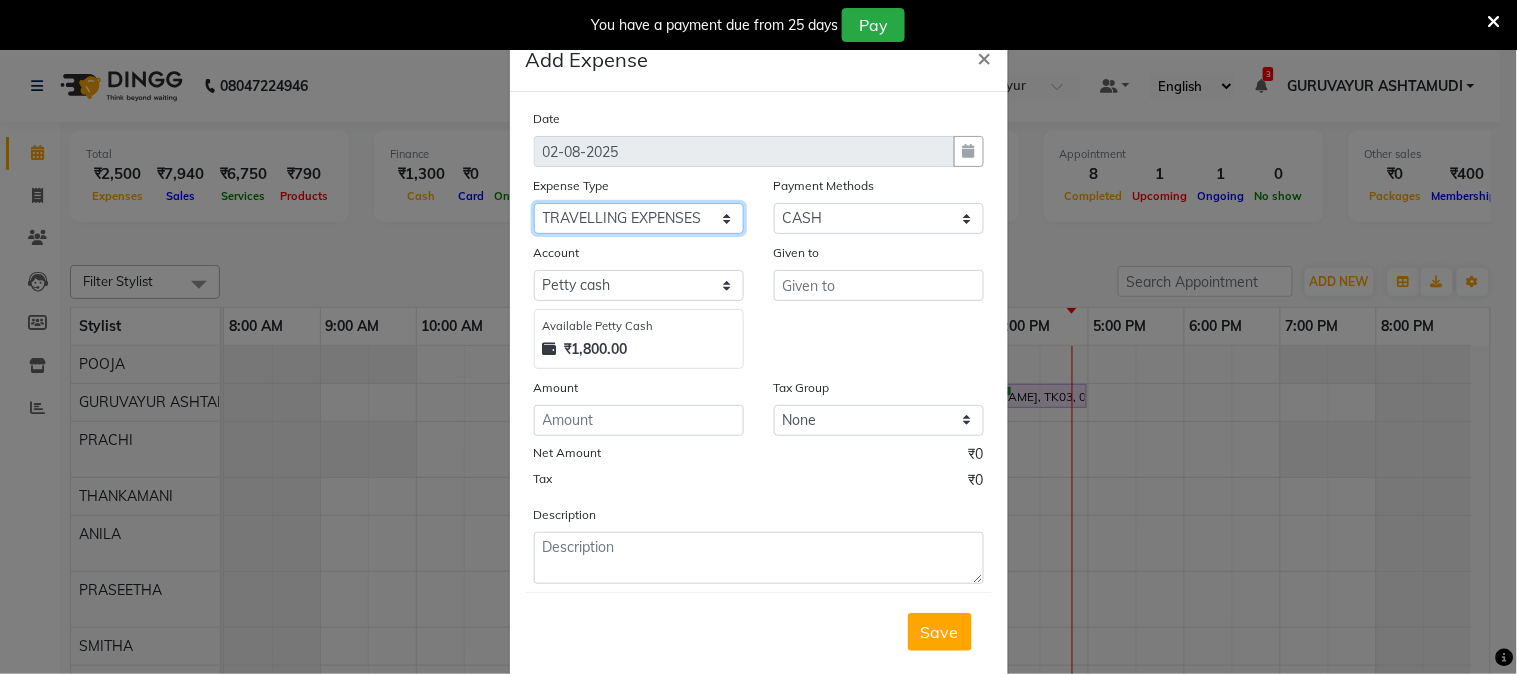 click on "Select ACCOMODATION EXPENSES ADVERTISEMENT SALES PROMOTIONAL EXPENSES Bonus BRIDAL ACCESSORIES REFUND BRIDAL COMMISSION BRIDAL FOOD BRIDAL INCENTIVES BRIDAL ORNAMENTS REFUND BRIDAL TA CASH DEPOSIT RAK BANK COMPUTER ACCESSORIES MOBILE PHONE Donation and Charity Expenses ELECTRICITY CHARGES ELECTRONICS FITTINGS Event Expense FISH FOOD EXPENSES FOOD REFRESHMENT FOR CLIENTS FOOD REFRESHMENT FOR STAFFS Freight And Forwarding Charges FUEL FOR GENERATOR FURNITURE AND EQUIPMENTS Gifts for Clients GIFTS FOR STAFFS GOKULAM CHITS HOSTEL RENT LAUNDRY EXPENSES LICENSE OTHER FEES LOADING UNLOADING CHARGES Medical Expenses MEHNDI PAYMENTS MISCELLANEOUS EXPENSES NEWSPAPER PERIODICALS Ornaments Maintenance Expense OVERTIME ALLOWANCES Payment For Pest Control Perfomance based incentives POSTAGE COURIER CHARGES Printing PRINTING STATIONERY EXPENSES PROFESSIONAL TAX REPAIRS MAINTENANCE ROUND OFF Salary SALARY ADVANCE Sales Incentives Membership Card SALES INCENTIVES PRODUCT SALES INCENTIVES SERVICES SALON ESSENTIALS SALON RENT" 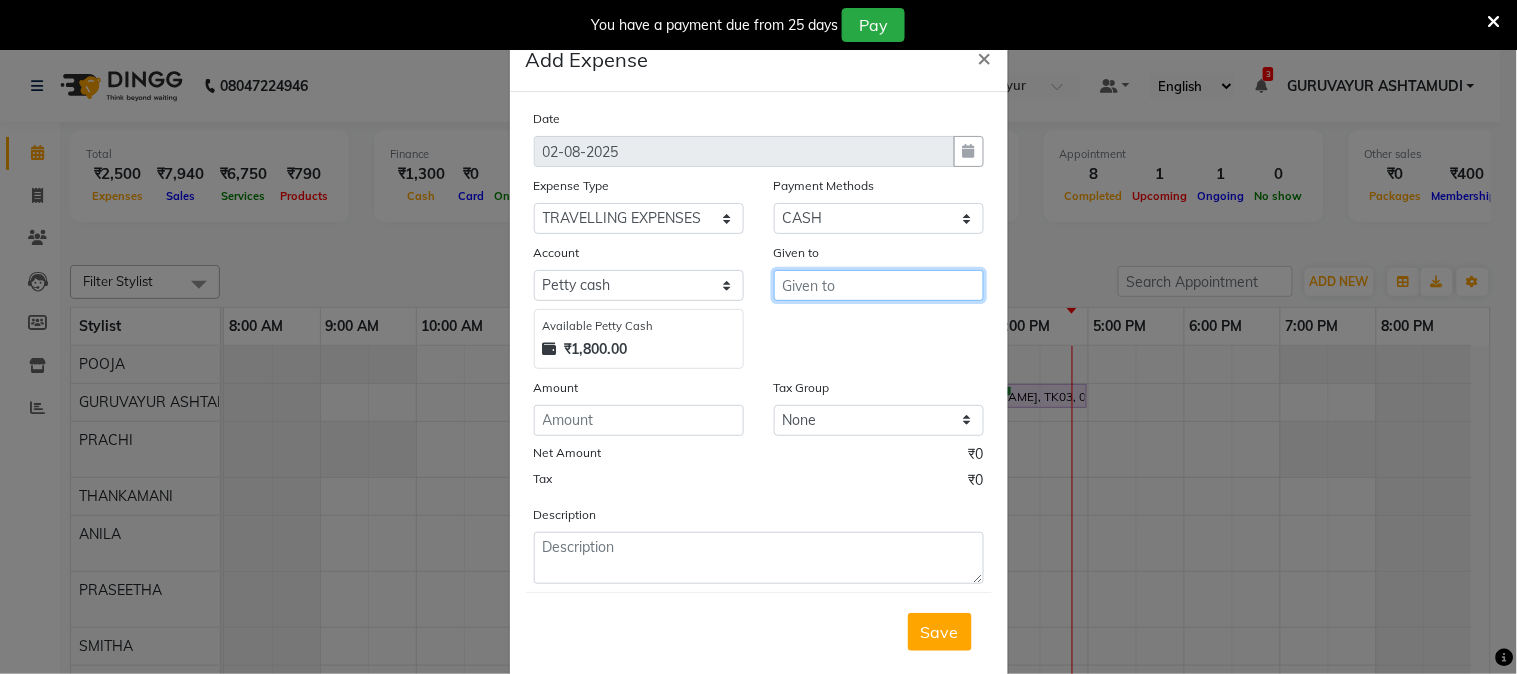 click at bounding box center (879, 285) 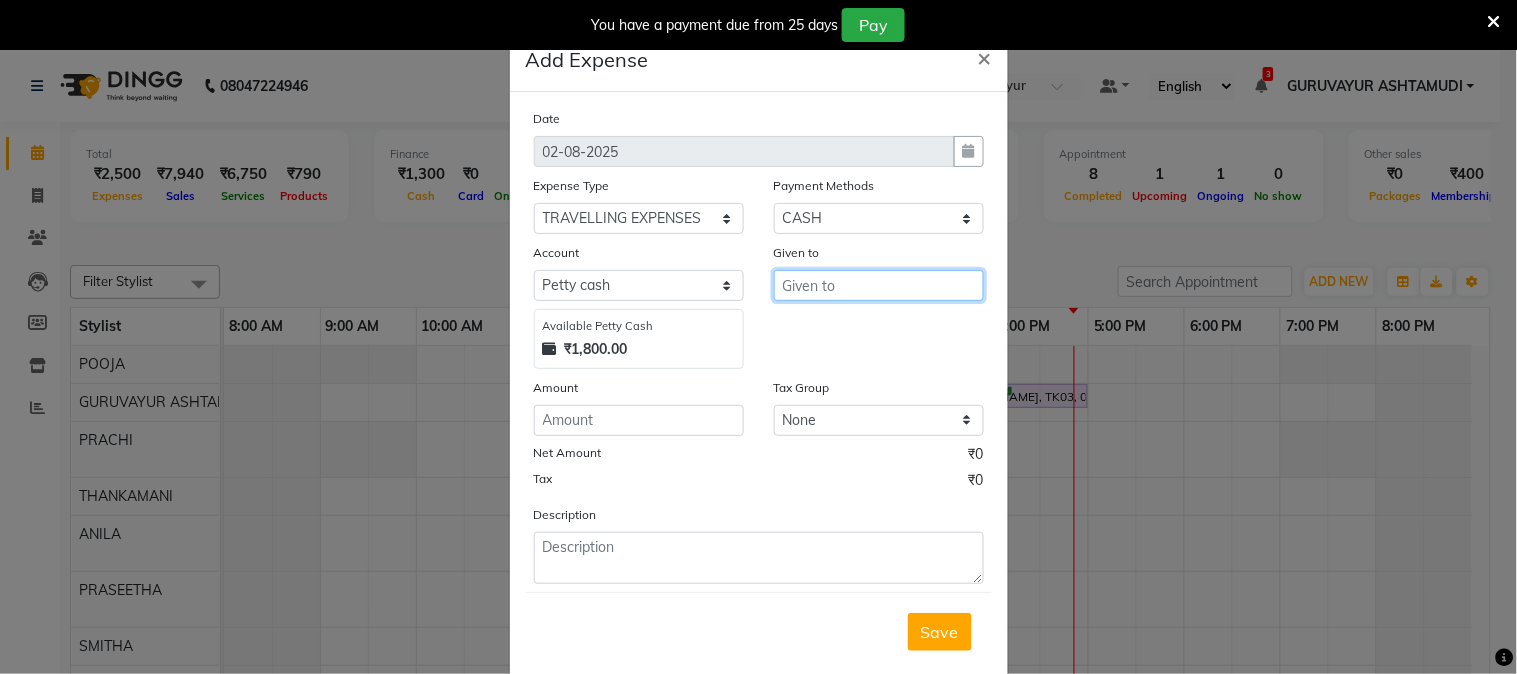 click at bounding box center [879, 285] 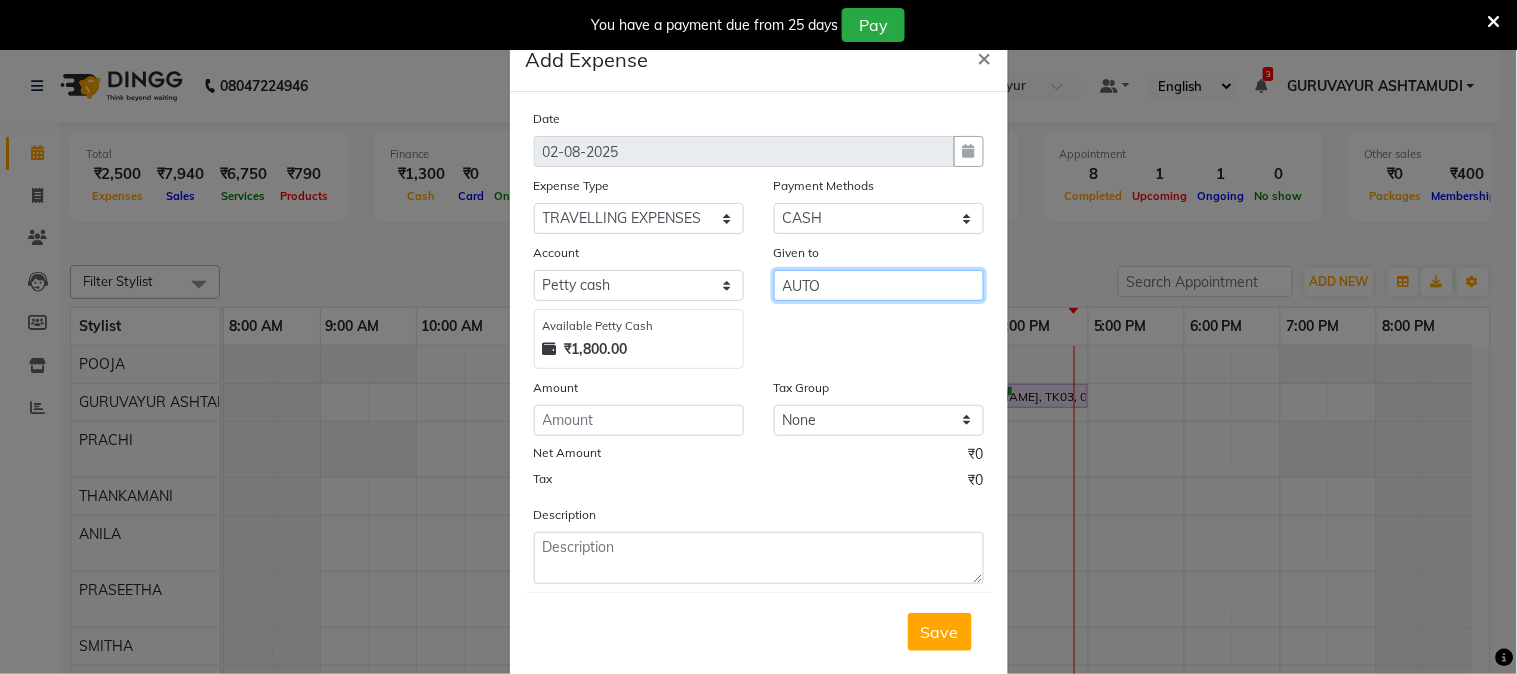 type on "AUTO" 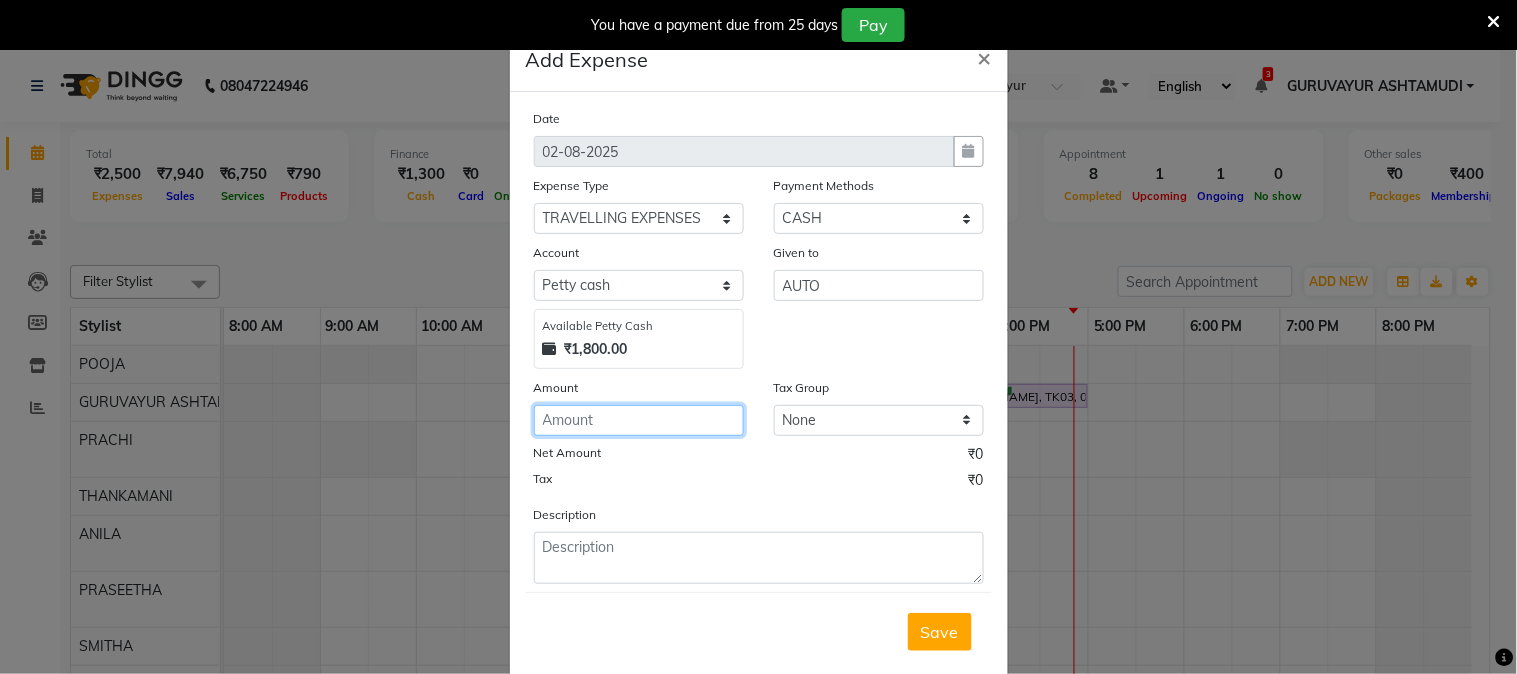 click 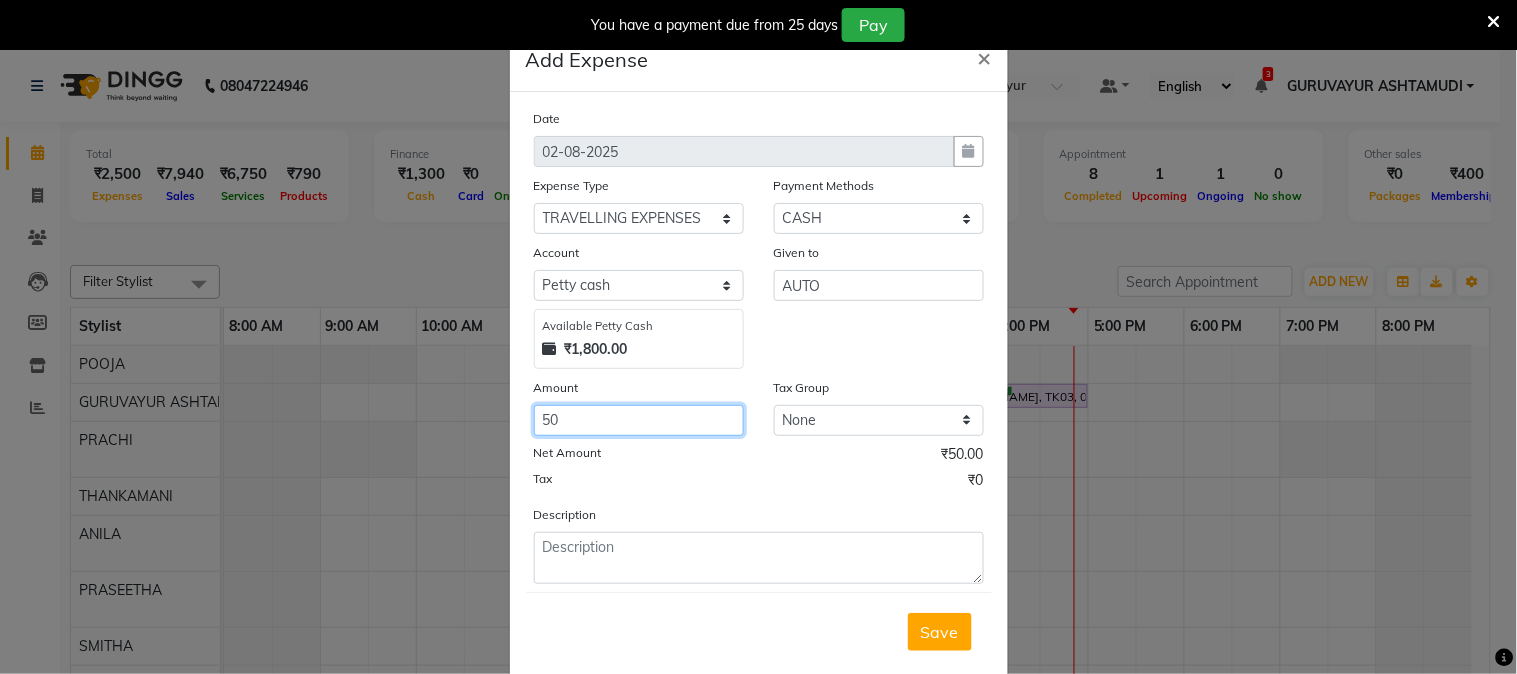 type on "50" 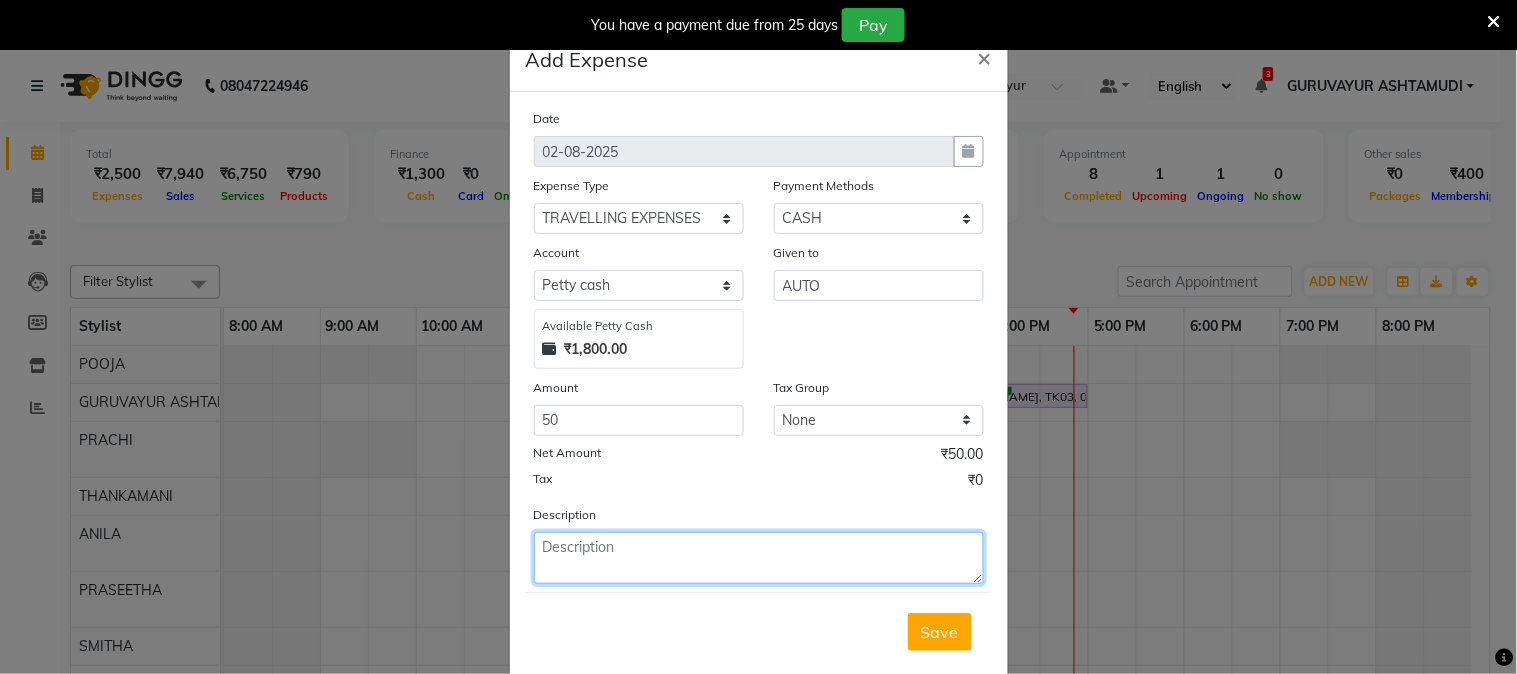 click 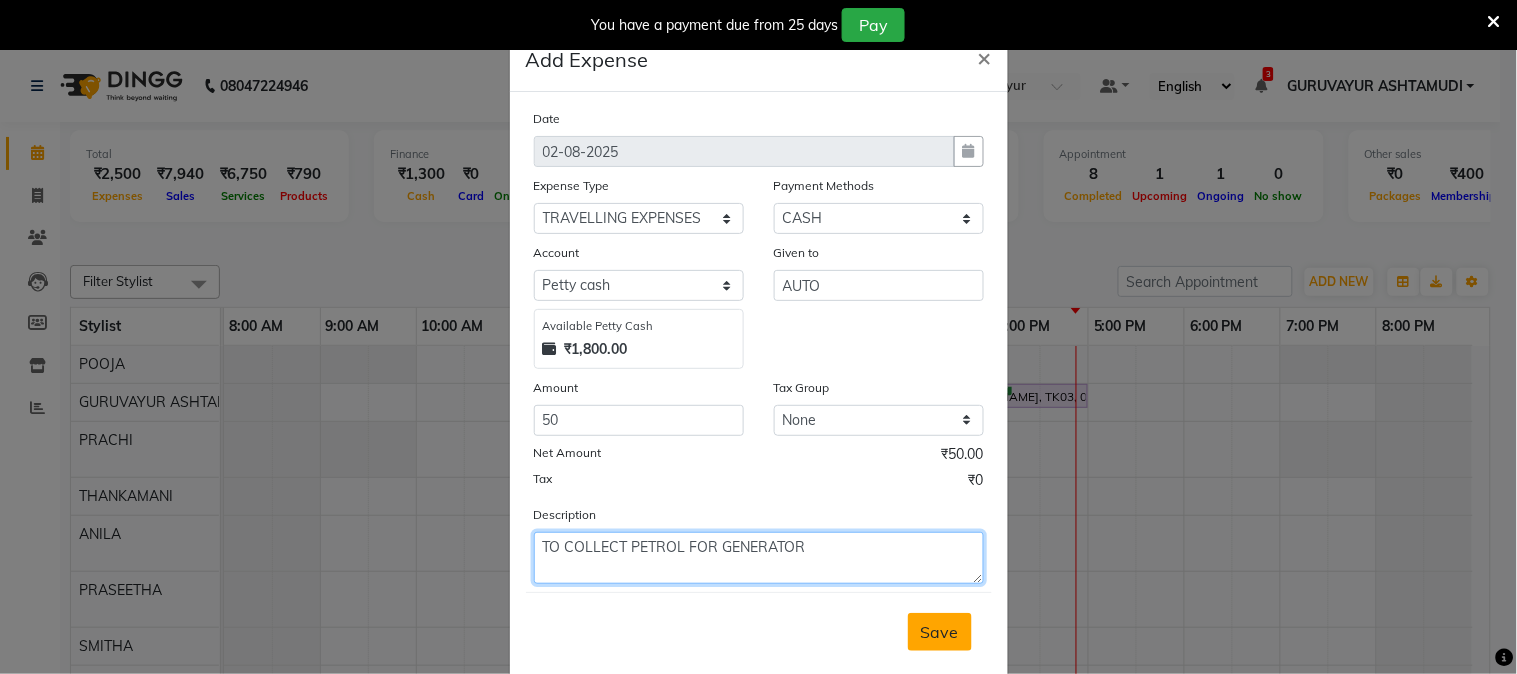 type on "TO COLLECT PETROL FOR GENERATOR" 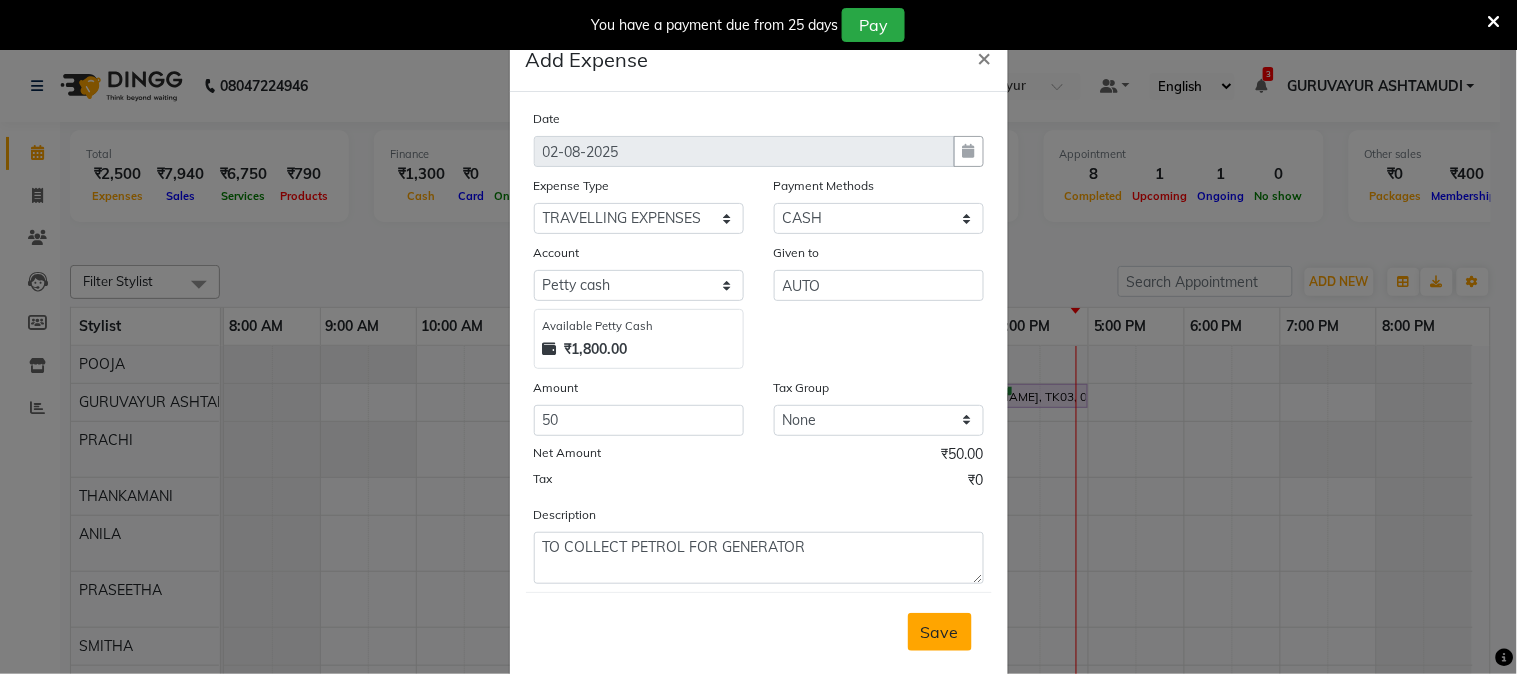 click on "Save" at bounding box center (940, 632) 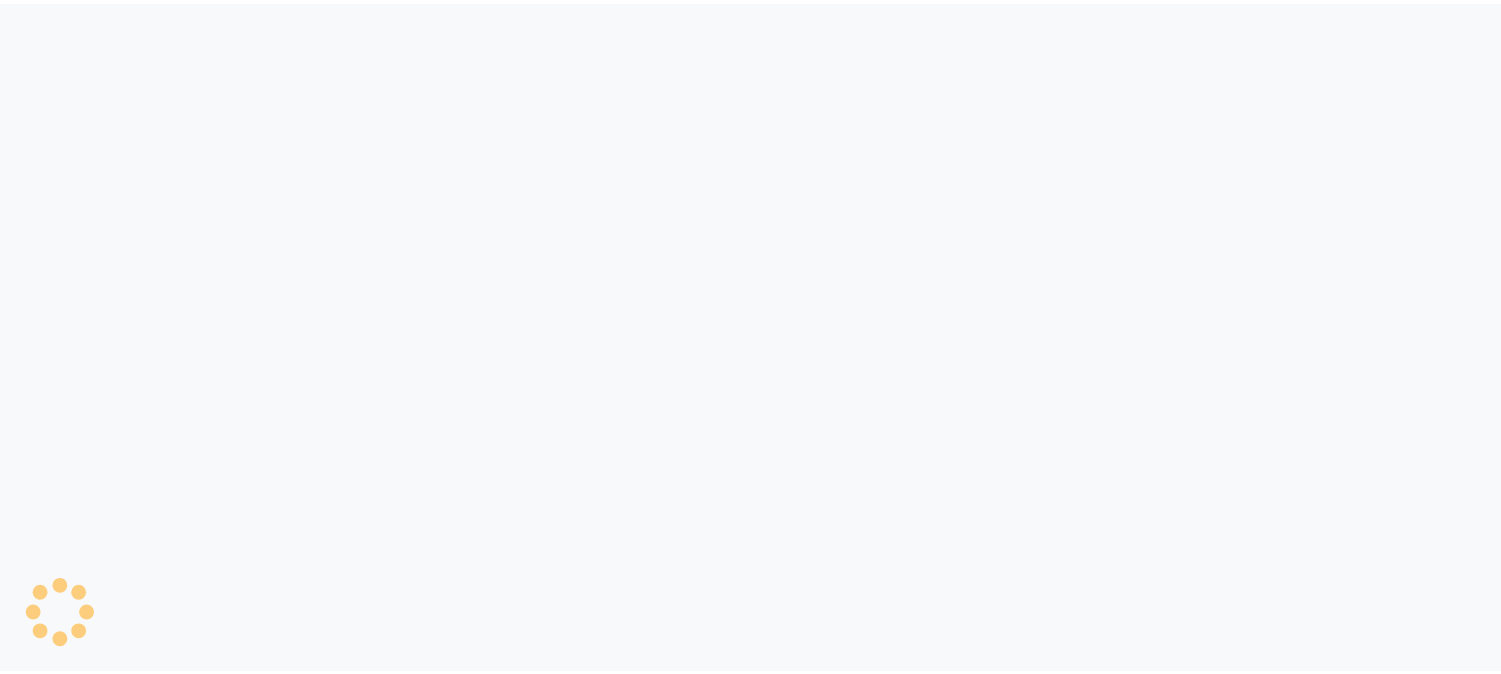 scroll, scrollTop: 0, scrollLeft: 0, axis: both 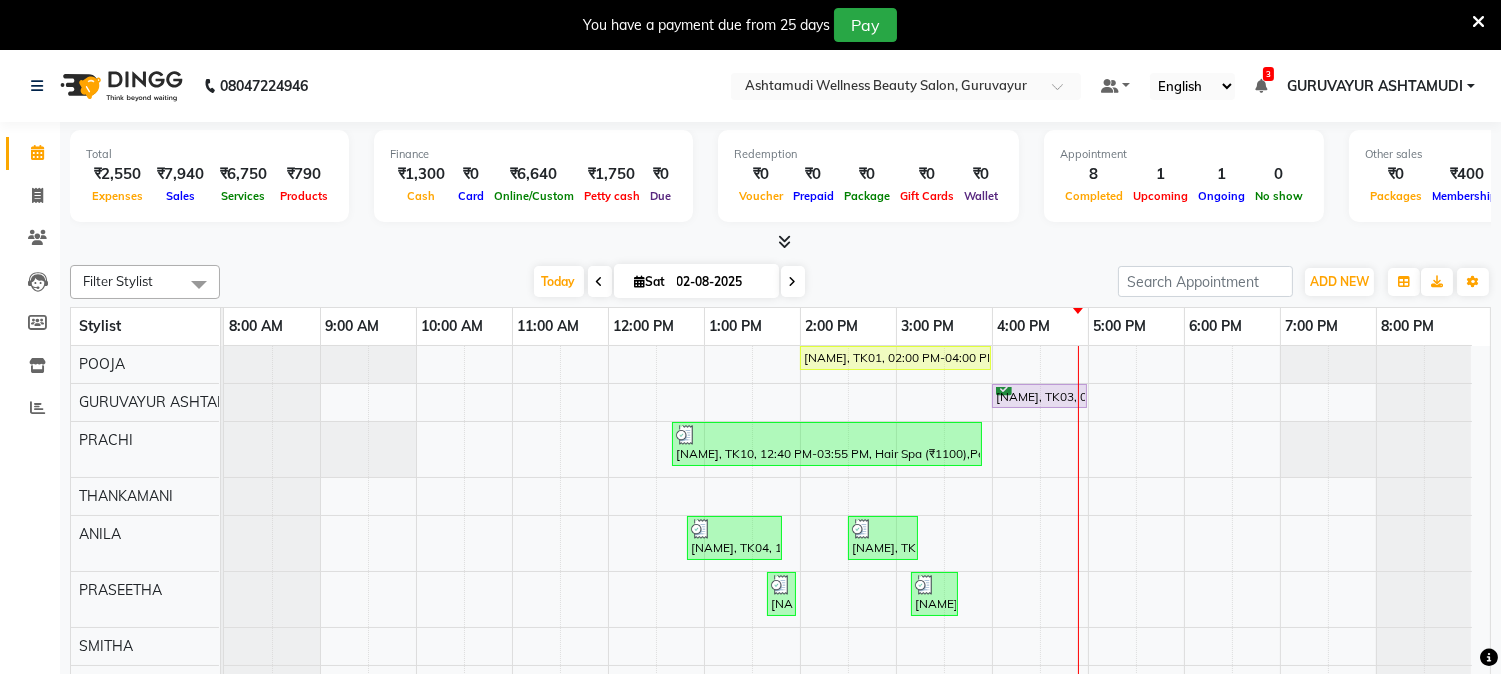 click on "[PHONE] Select Location × Ashtamudi Wellness Beauty Salon, [CITY] Default Panel My Panel English ENGLISH Español العربية मराठी हिंदी ગુજરાતી தமிழ் 中文 3 Notifications nothing to show [CITY] ASHTAMUDI Manage Profile Change Password Sign out Version:3.15.11" 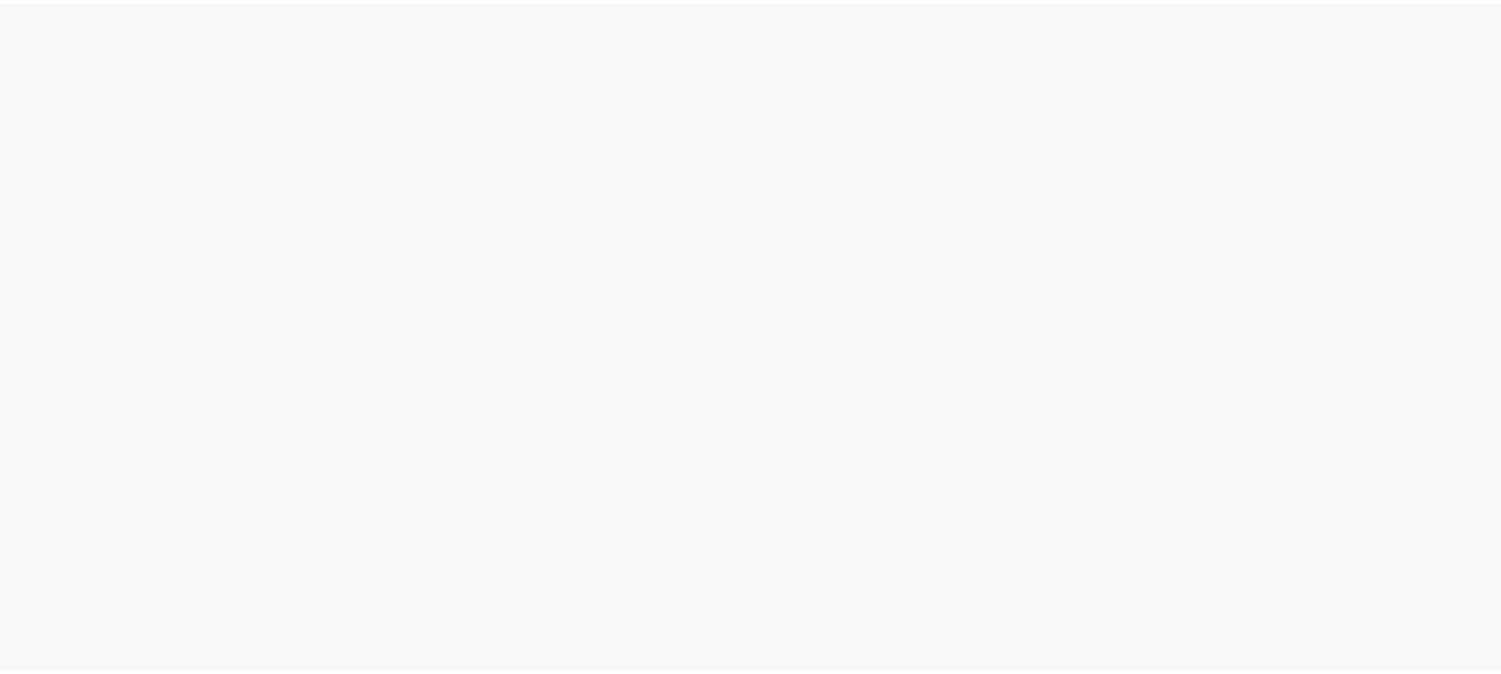scroll, scrollTop: 0, scrollLeft: 0, axis: both 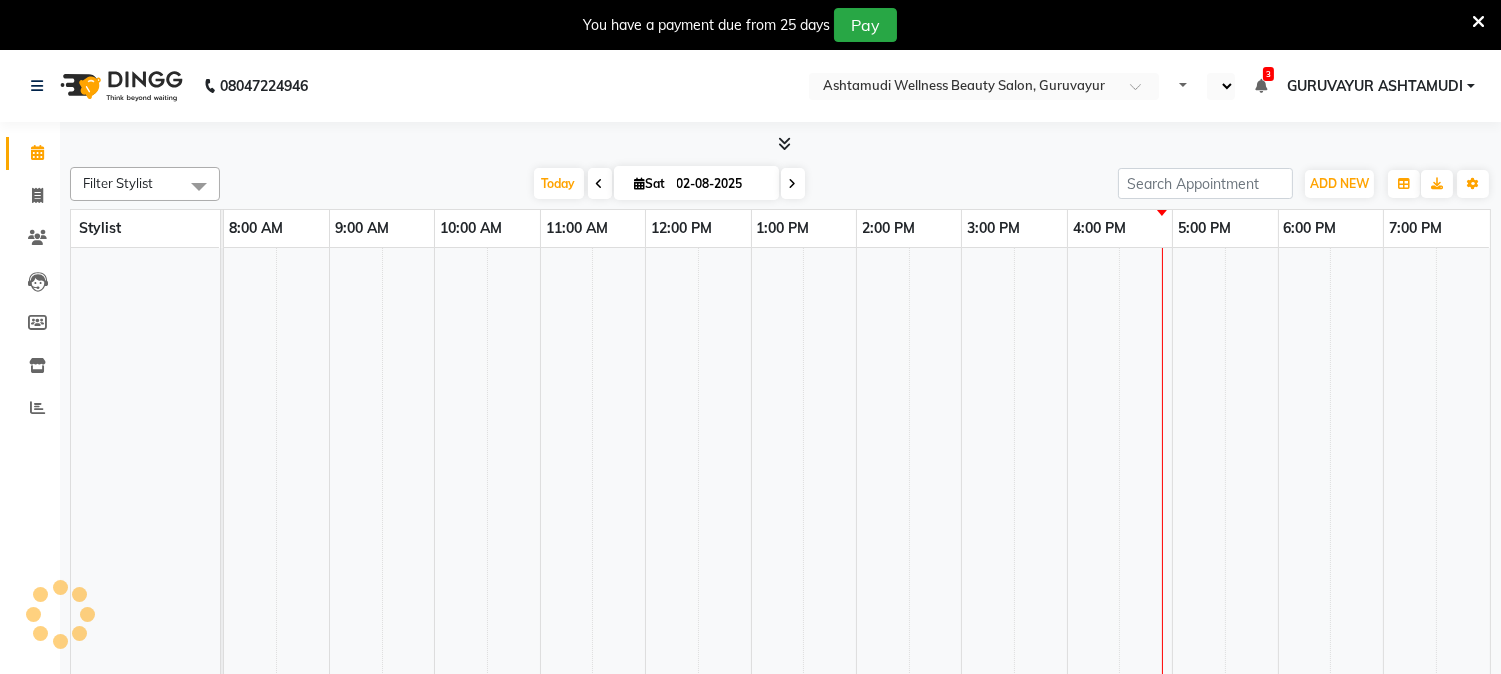 select on "en" 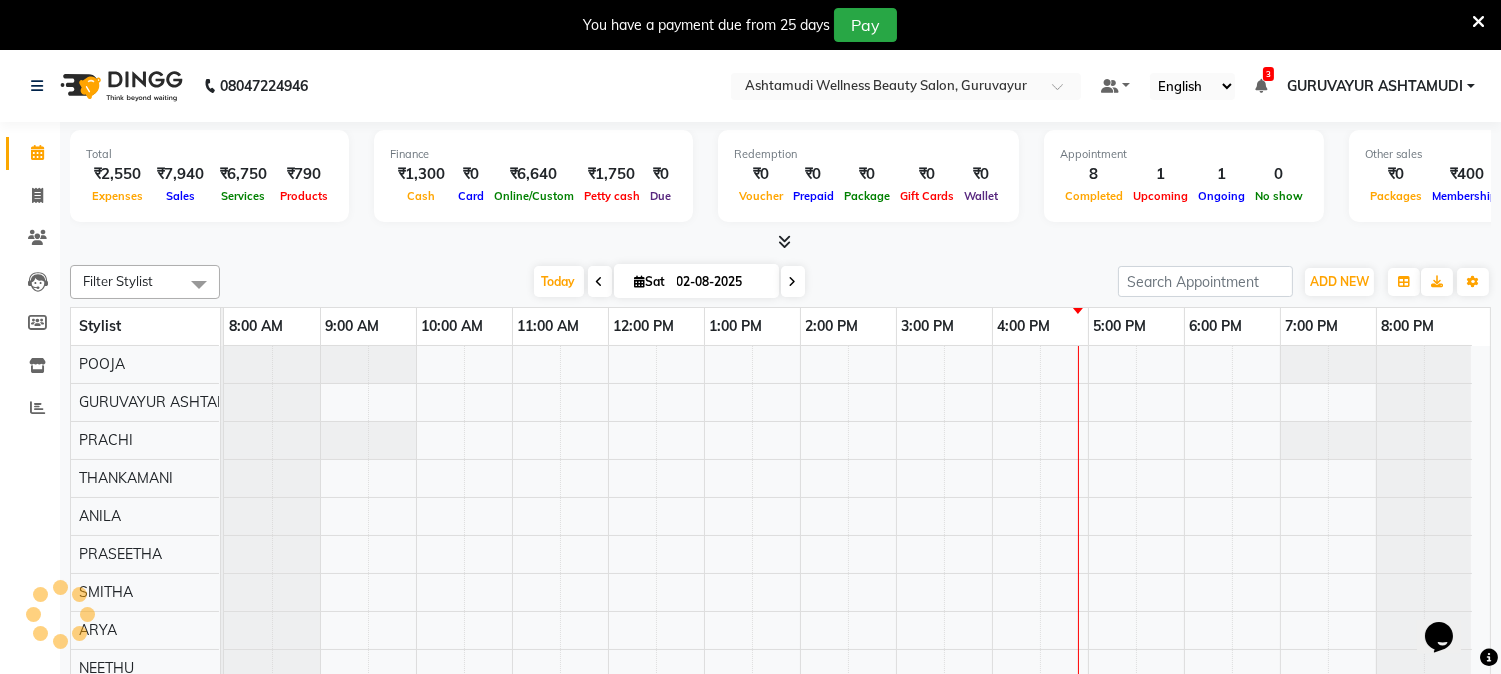 scroll, scrollTop: 0, scrollLeft: 0, axis: both 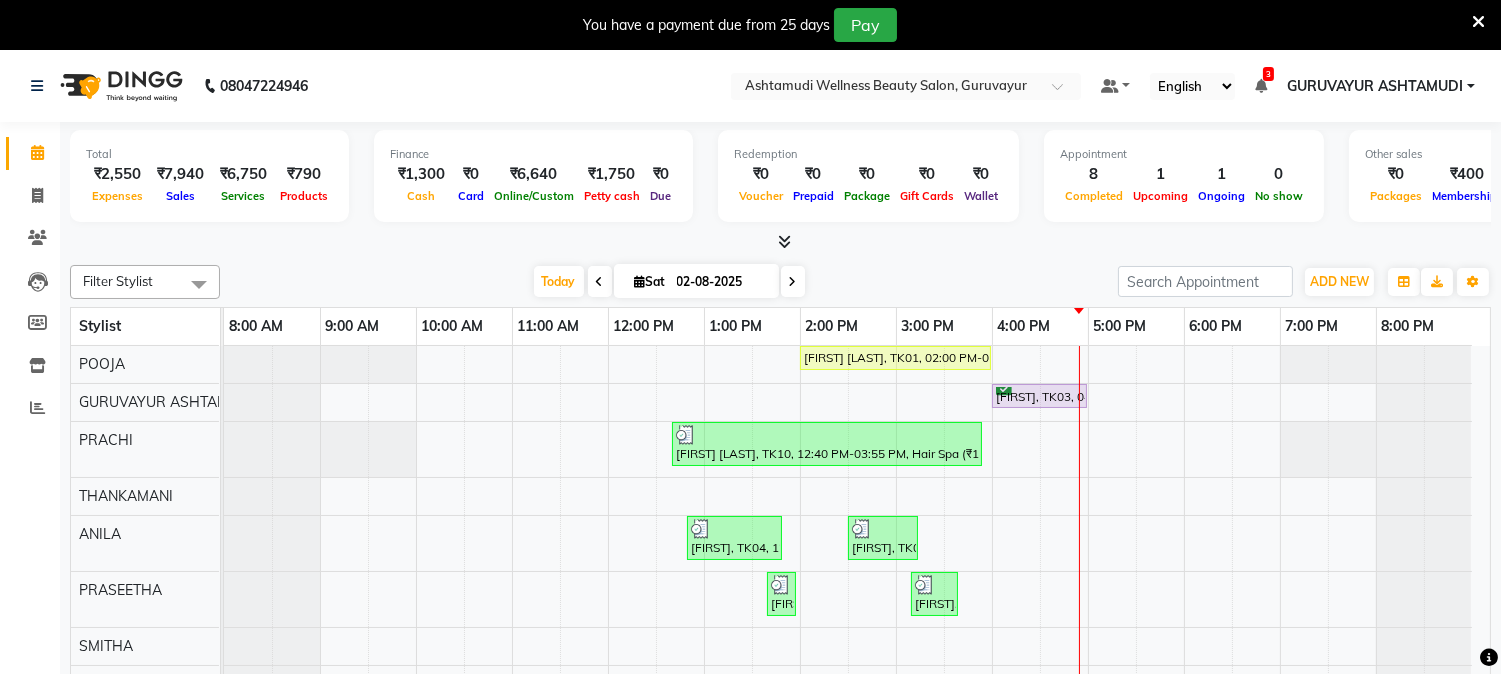 click on "08047224946" 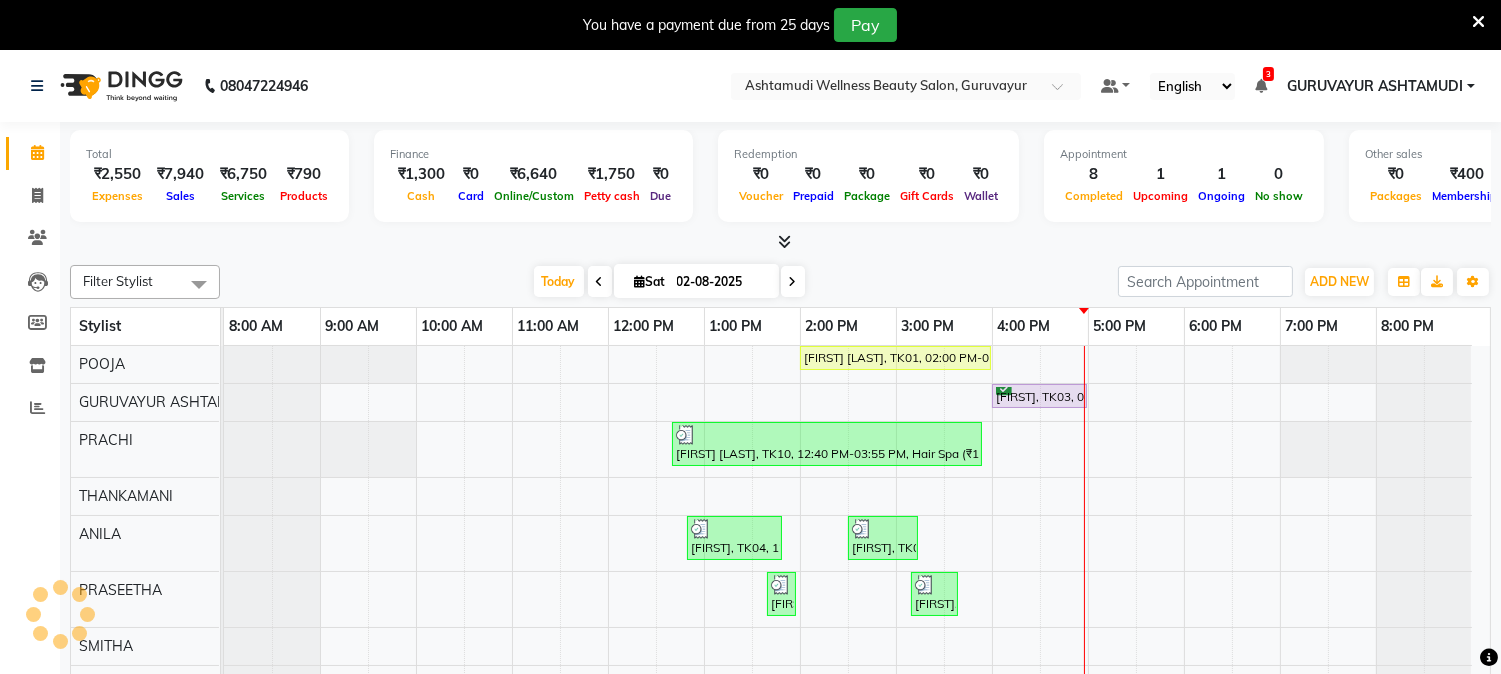 click on "[PHONE] Select Location × Ashtamudi Wellness Beauty Salon, [CITY] Default Panel My Panel English ENGLISH Español العربية मराठी हिंदी ગુજરાતી தமிழ் 中文 3 Notifications nothing to show [CITY] ASHTAMUDI Manage Profile Change Password Sign out  Version:3.15.11" 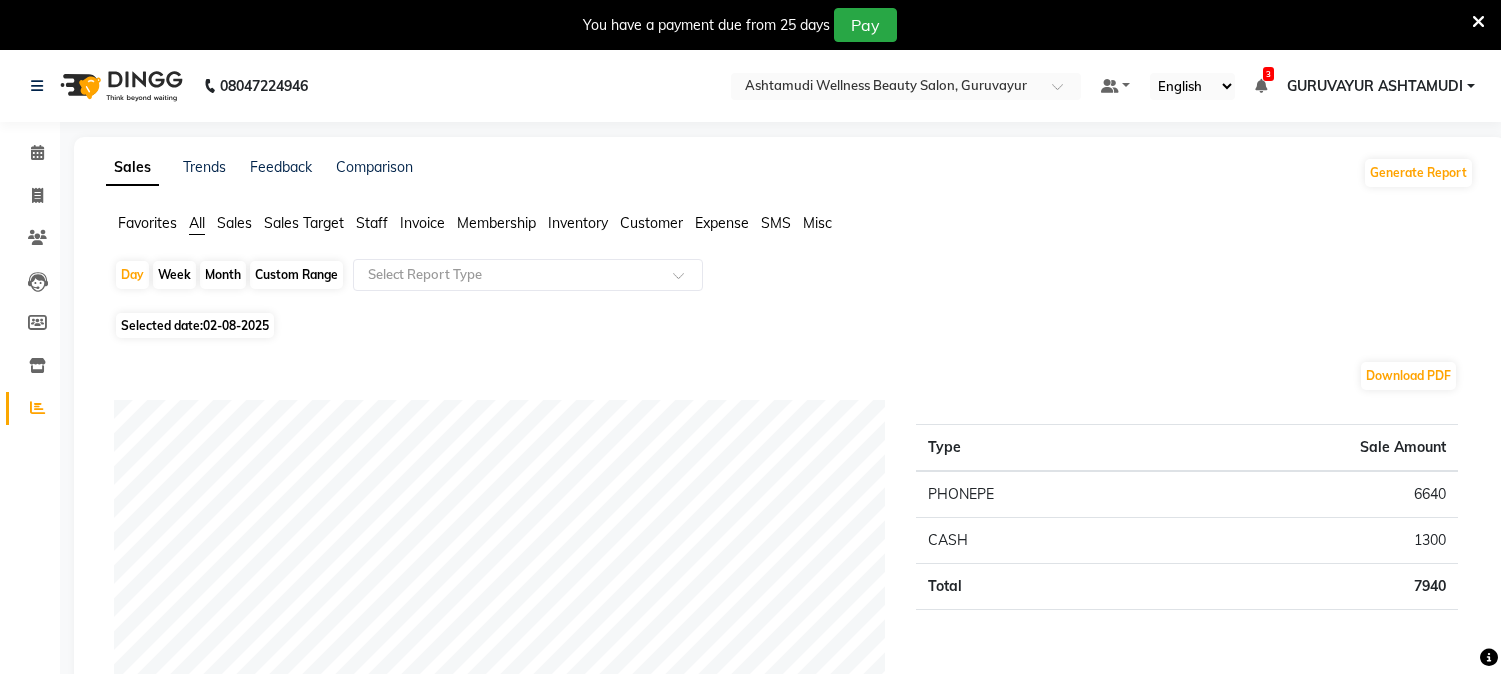scroll, scrollTop: 0, scrollLeft: 0, axis: both 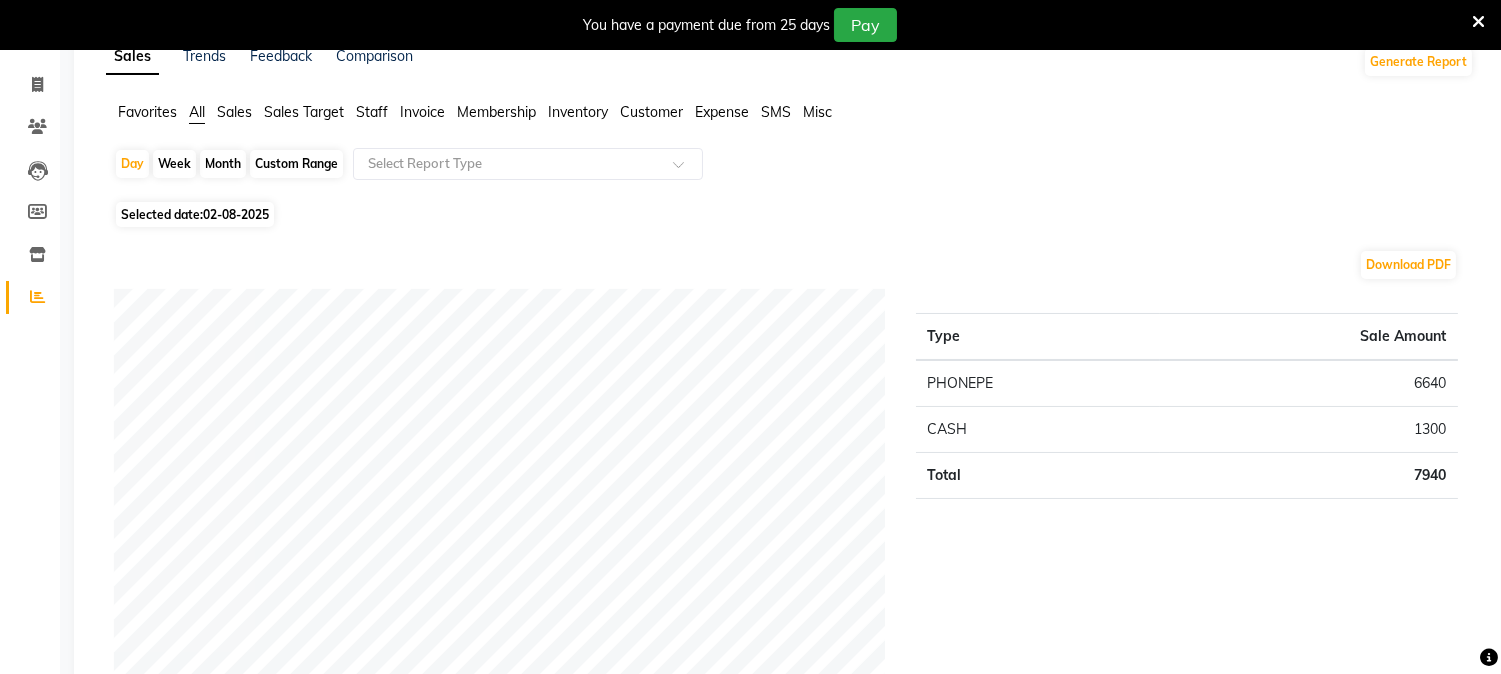 click on "Week" 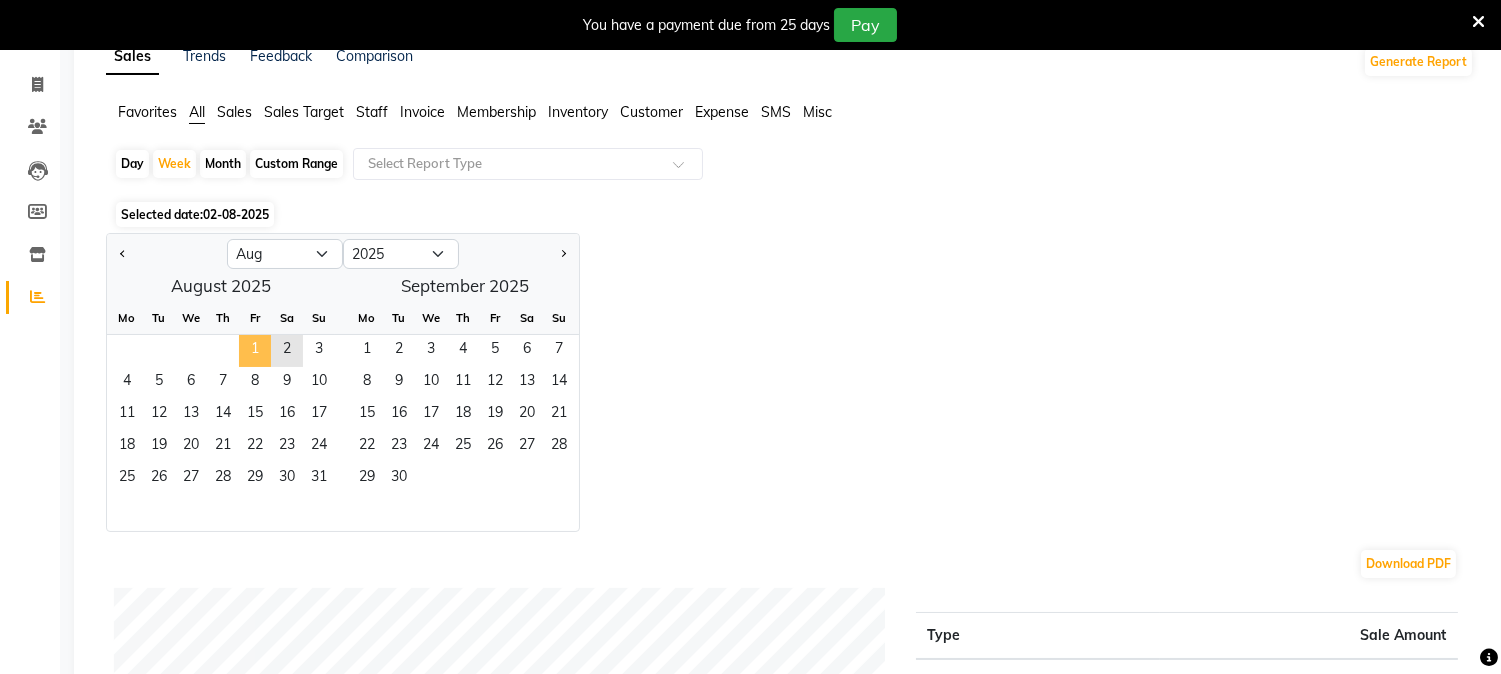 click on "1" 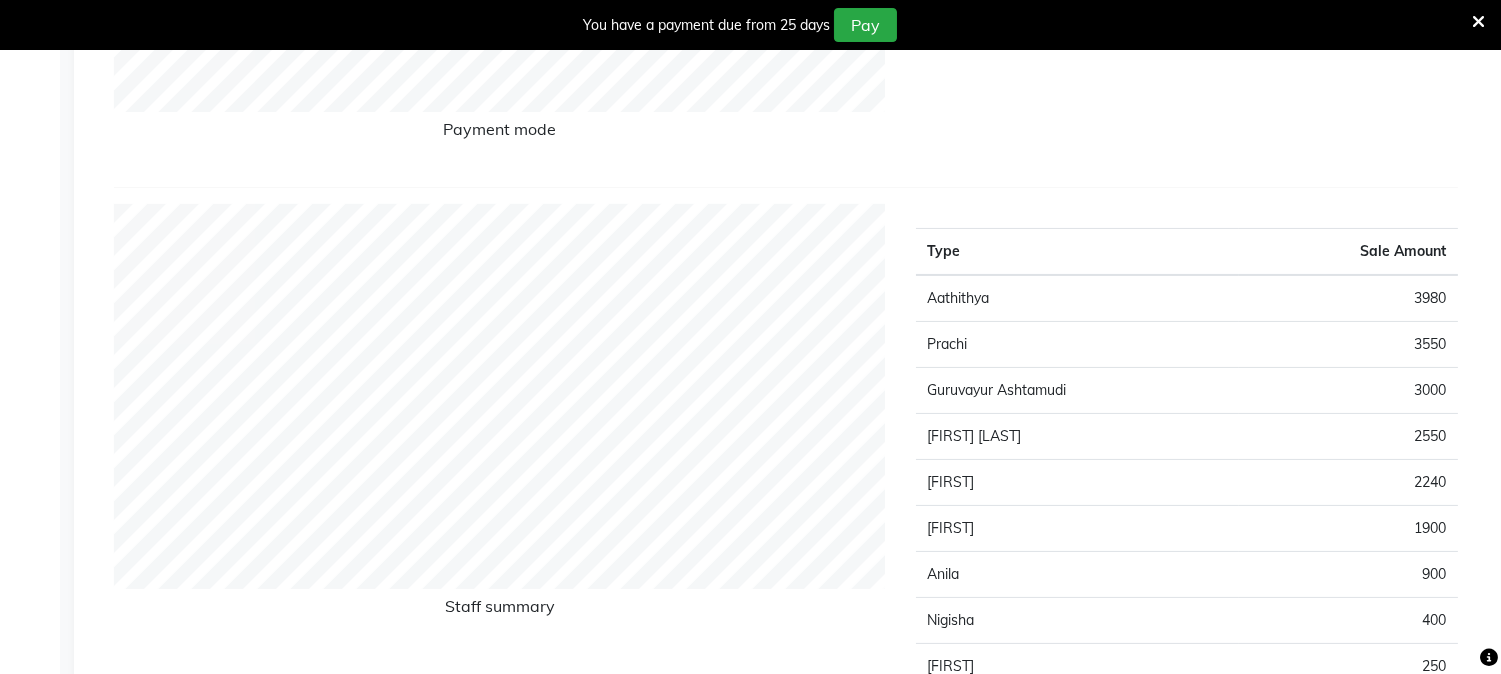scroll, scrollTop: 666, scrollLeft: 0, axis: vertical 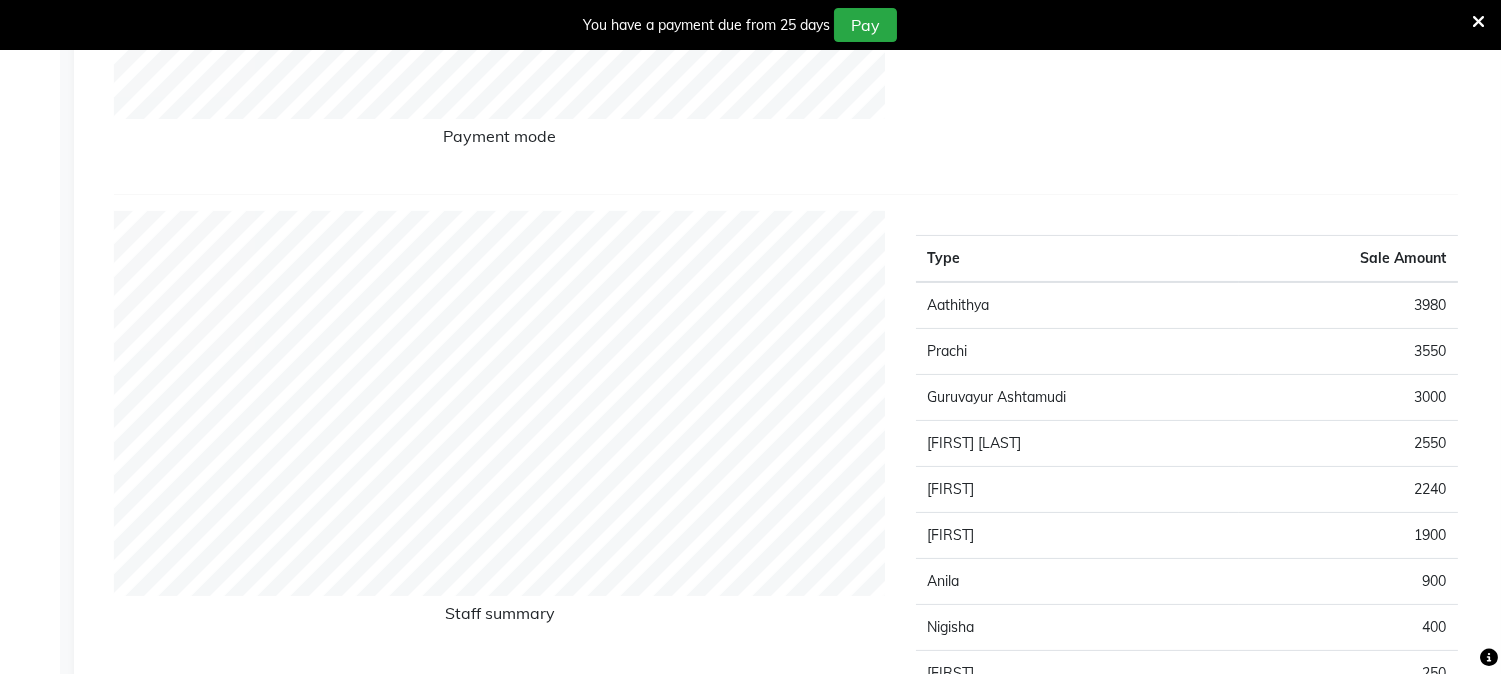 click on "Type Sale Amount PHONEPE 11713 CASH 2158 CARD 5000 Total 18871" 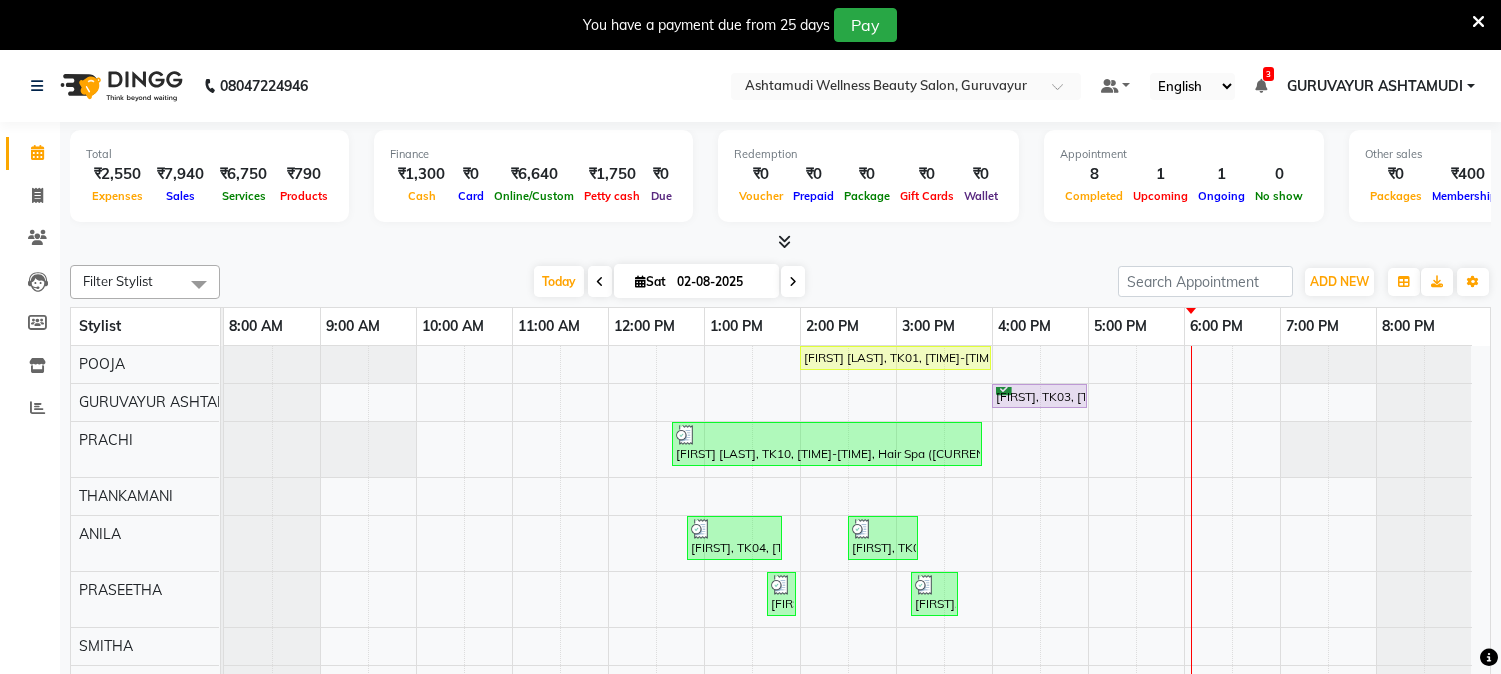 scroll, scrollTop: 0, scrollLeft: 0, axis: both 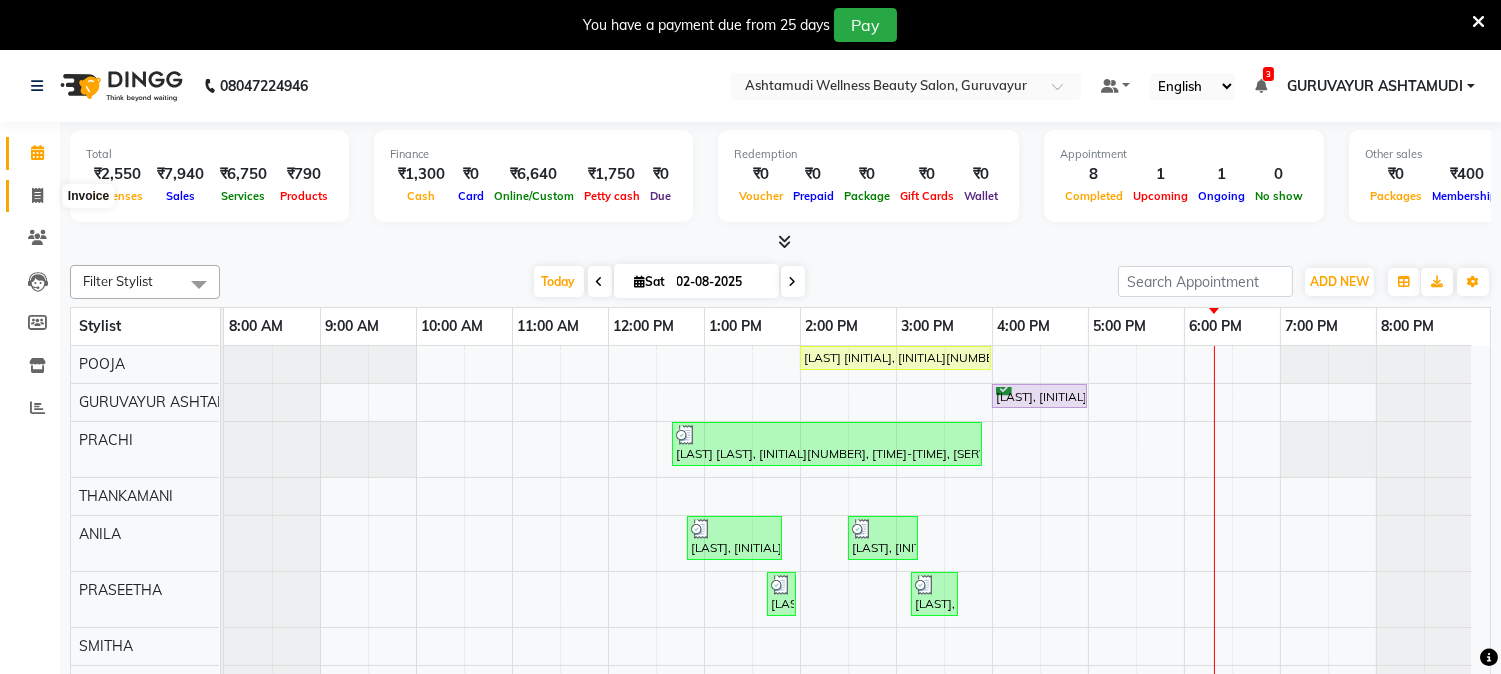 click 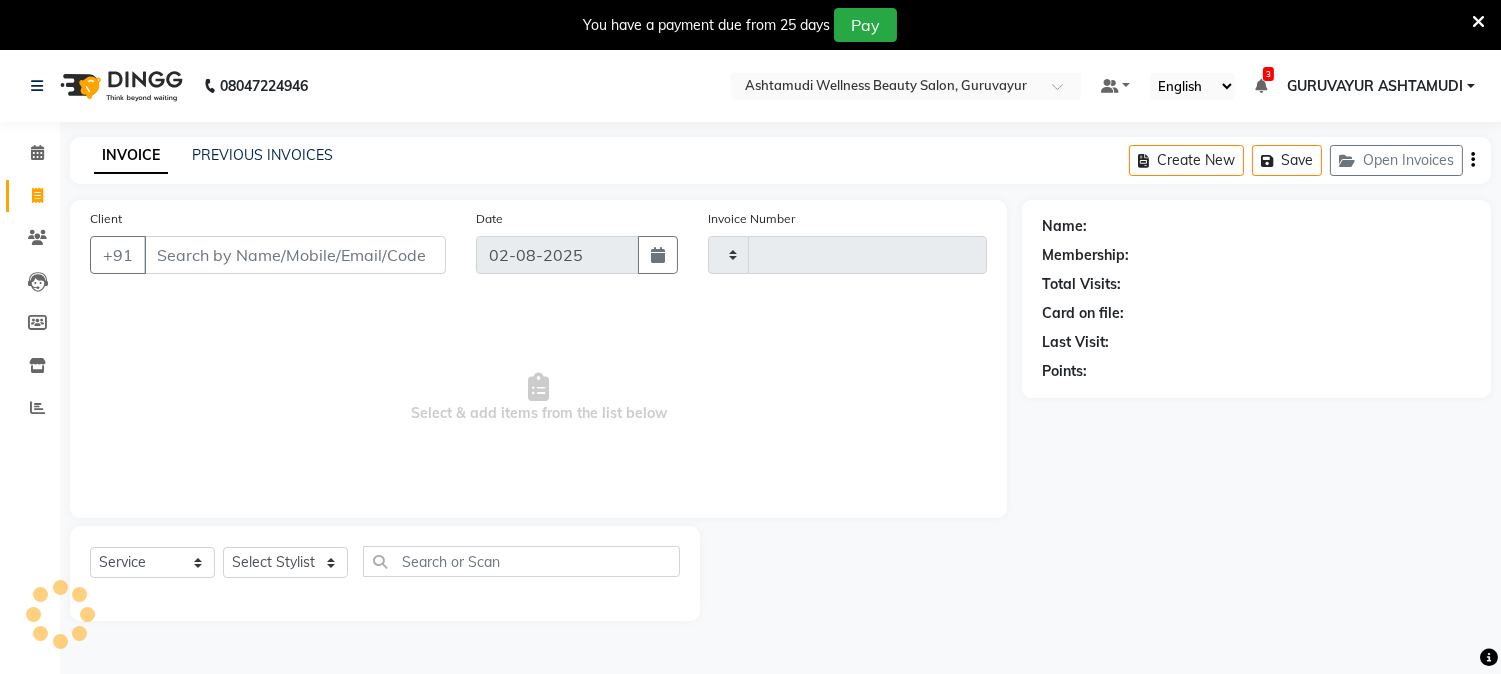 type on "1599" 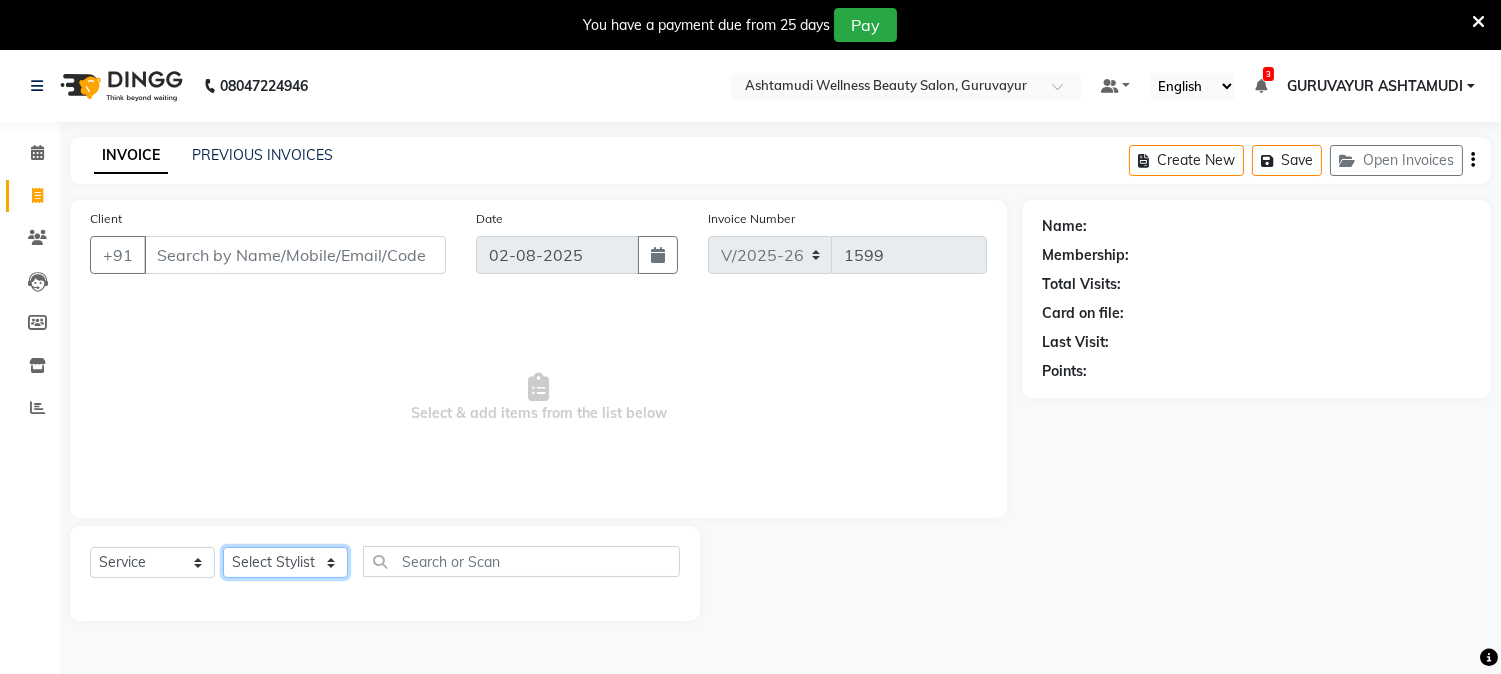click on "Select Stylist [LAST] [LAST] [LAST] [LAST] [LAST] [LAST] [LAST] [LAST] [LAST] [LAST] [LAST] [LAST] [LAST] [LAST] [LAST]" 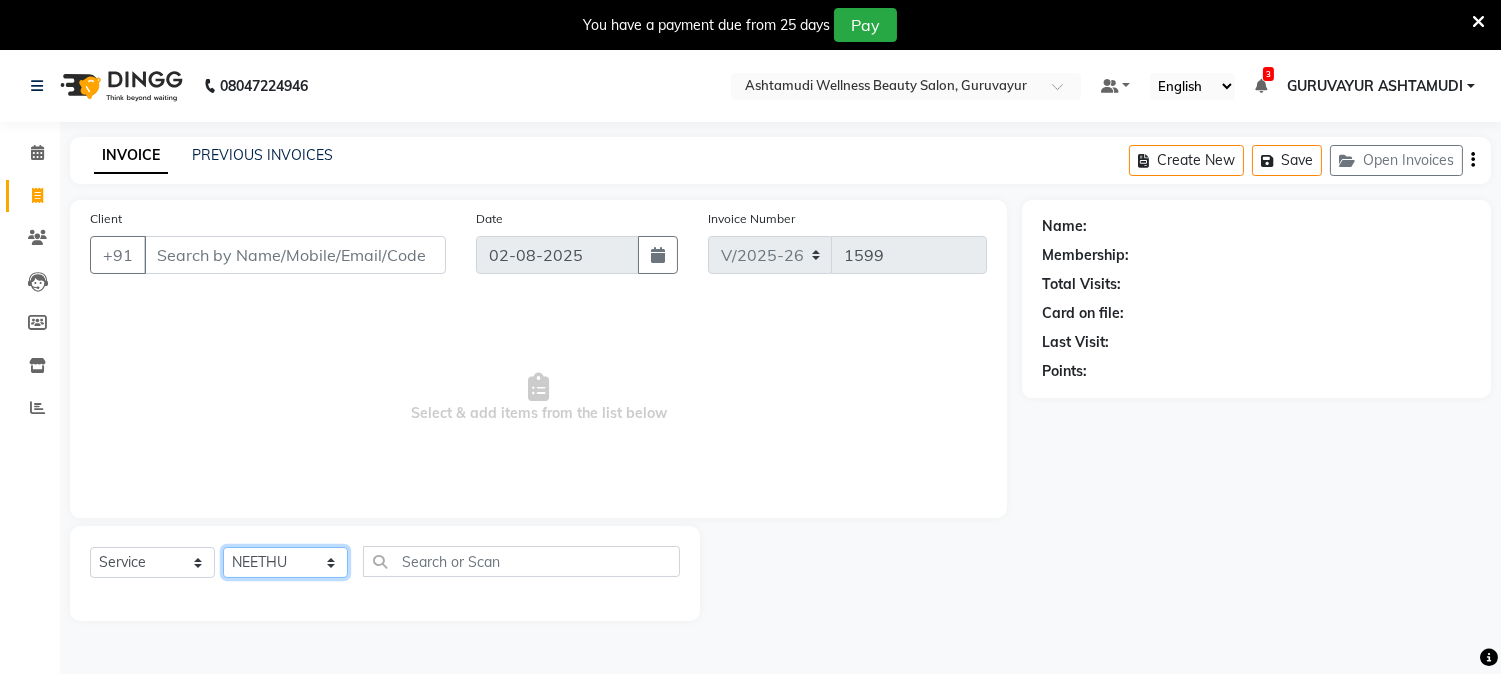 click on "Select Stylist [LAST] [LAST] [LAST] [LAST] [LAST] [LAST] [LAST] [LAST] [LAST] [LAST] [LAST] [LAST] [LAST] [LAST] [LAST]" 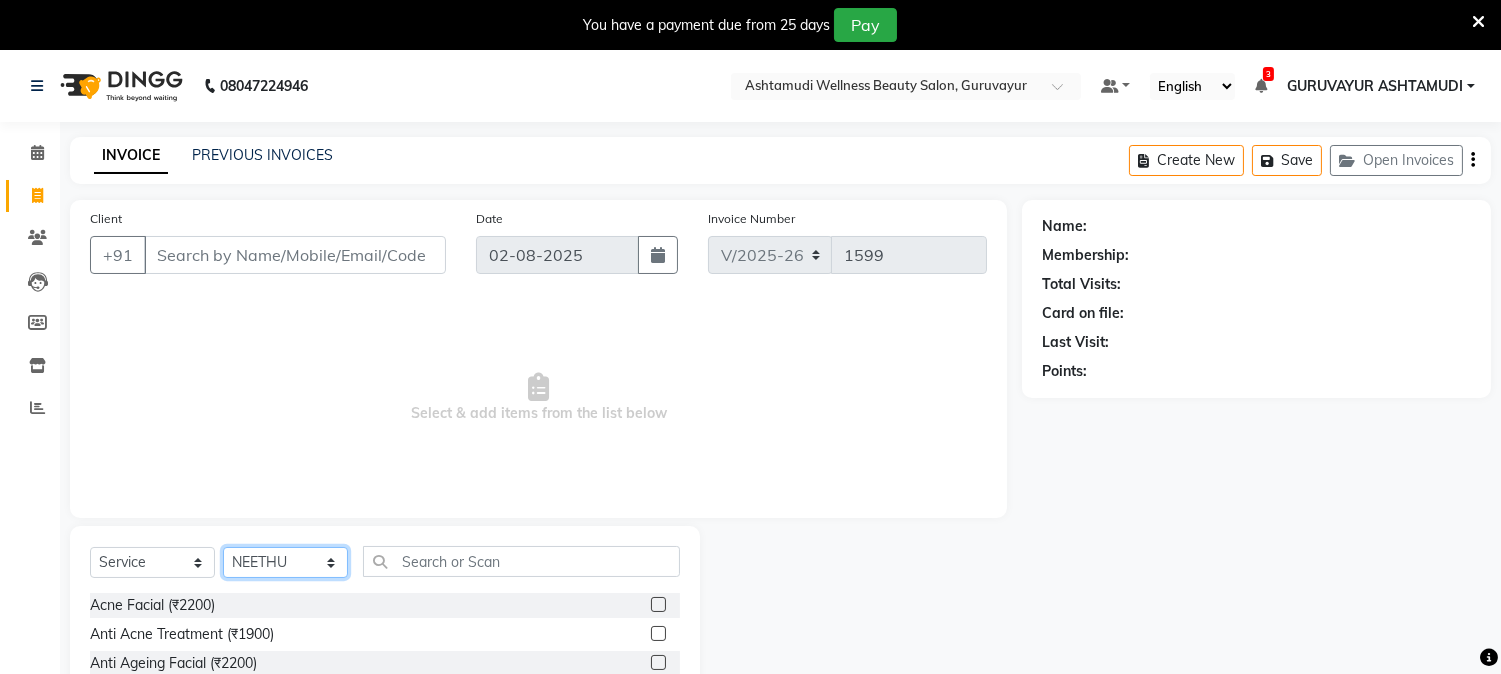 click on "Select Stylist Aathithya ANILA [FIRSTNAME] [LASTNAME] ARYA GURUVAYUR ASHTAMUDI NEETHU POOJA PRACHI PRASEETHA REESHMA  Rini SMITHA THANKAMANI" 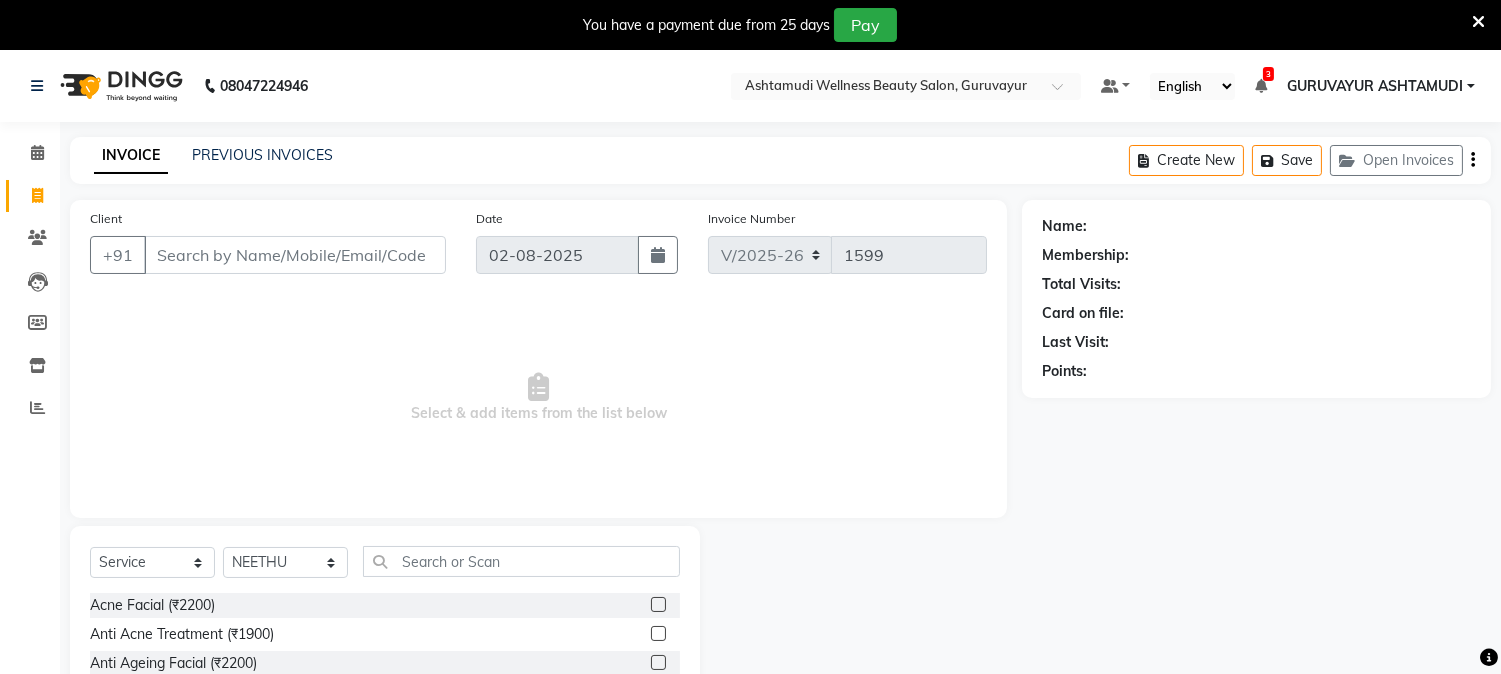 click on "Client +91 Date 02-08-2025 Invoice Number V/2025 V/2025-26 1599  Select & add items from the list below" 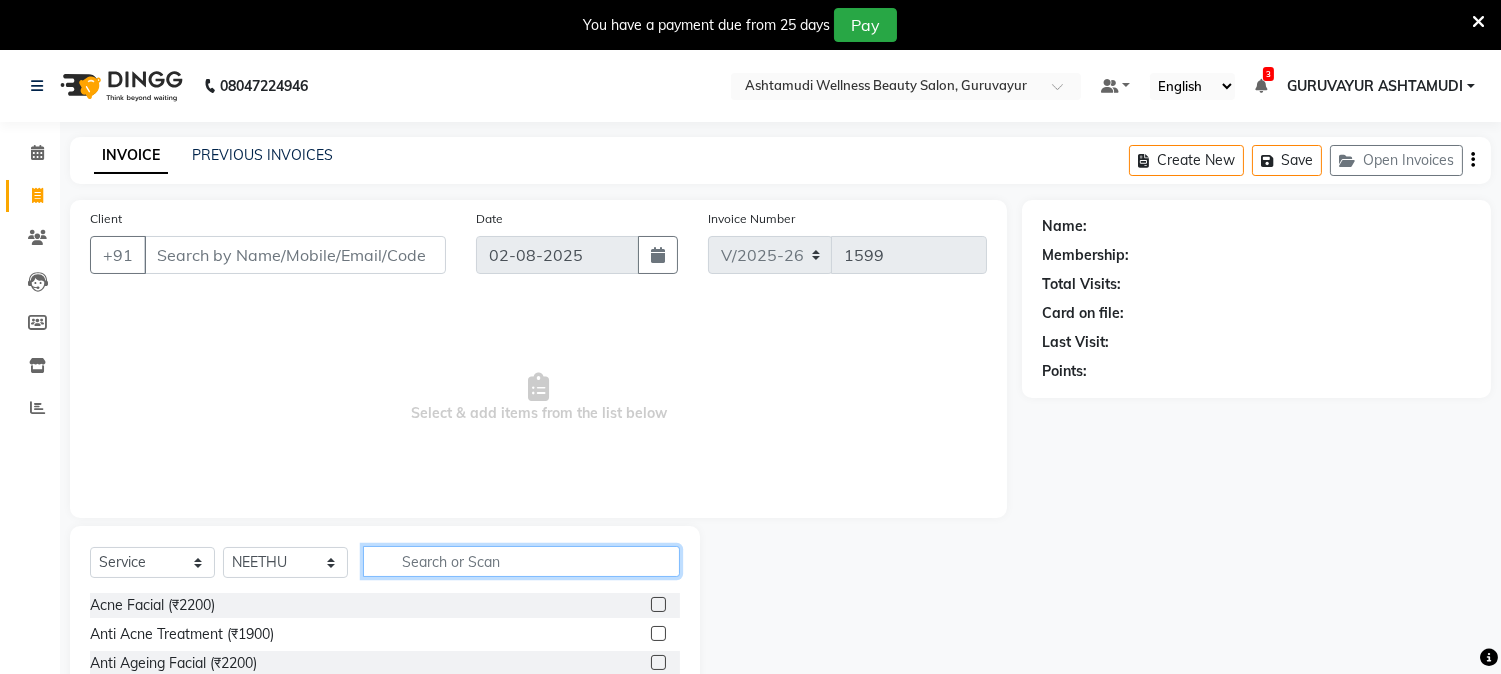 click 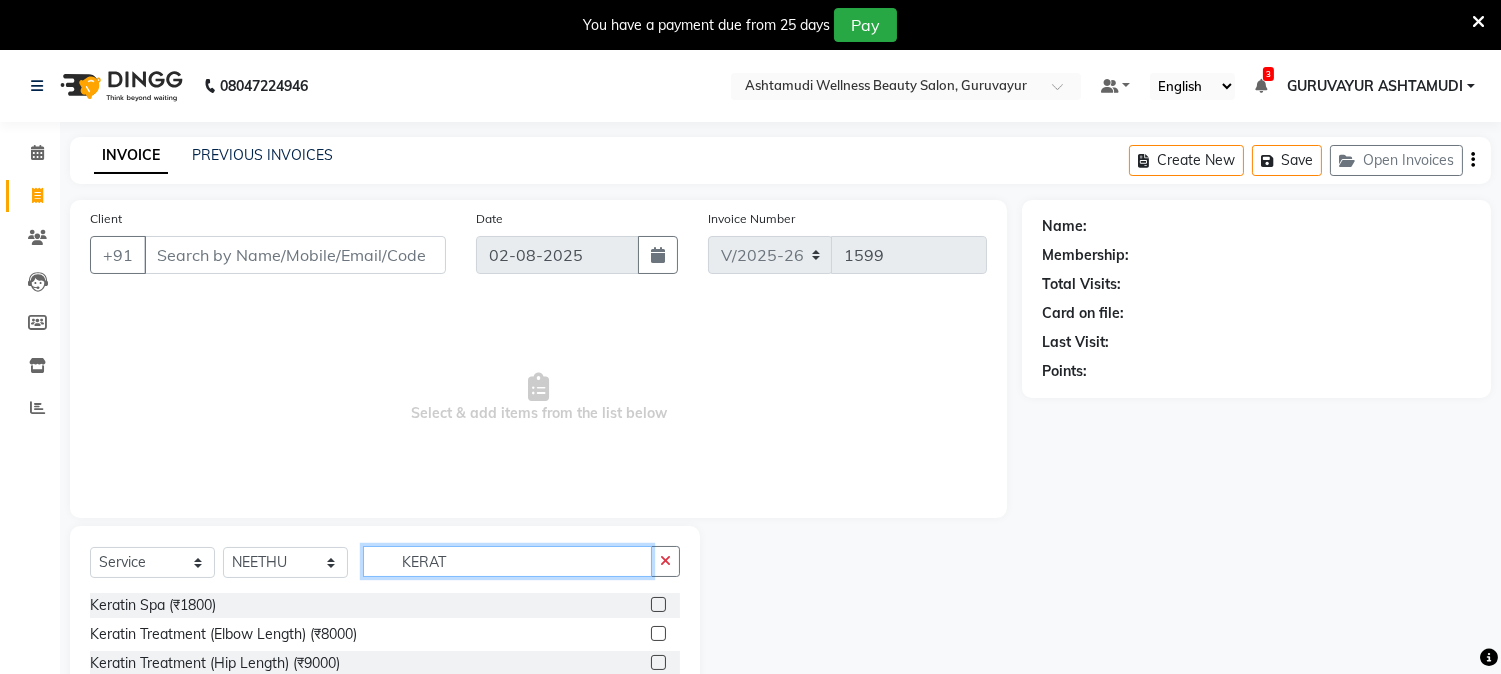 type on "KERAT" 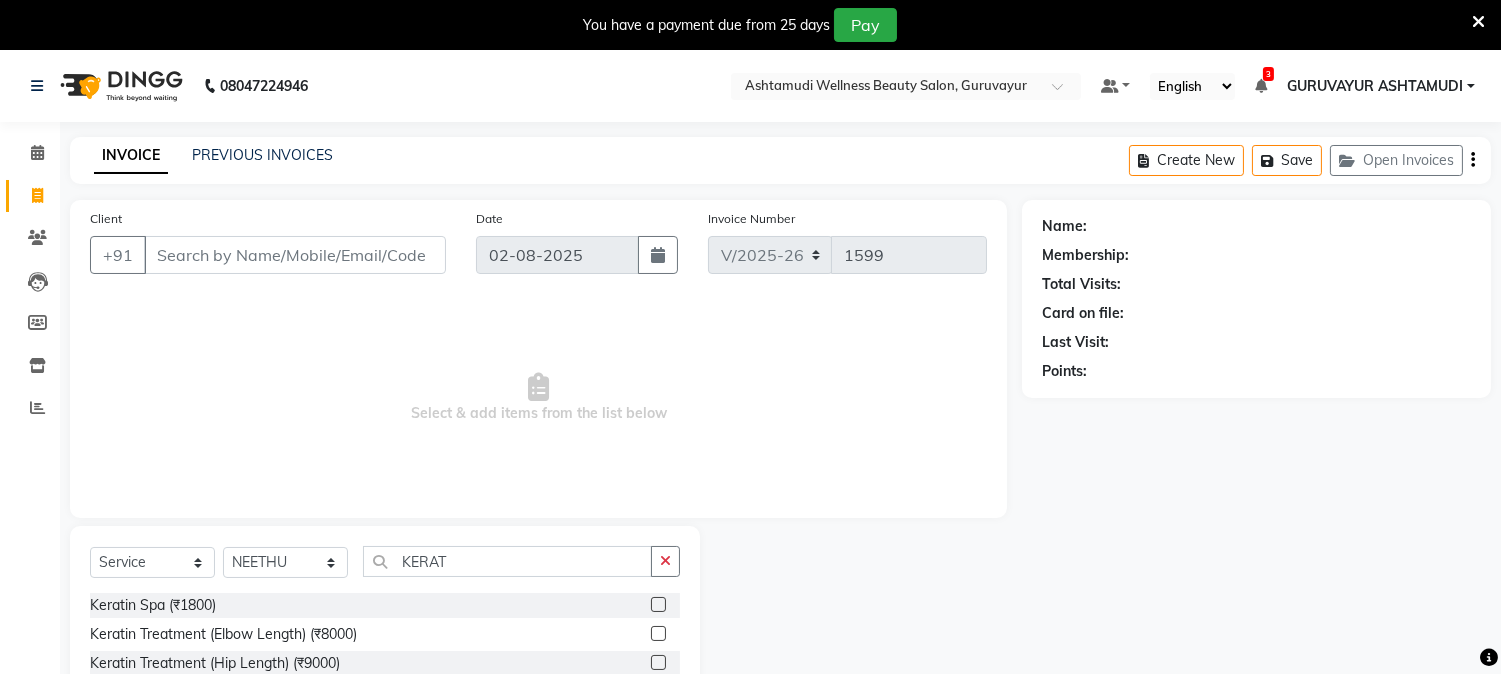 click 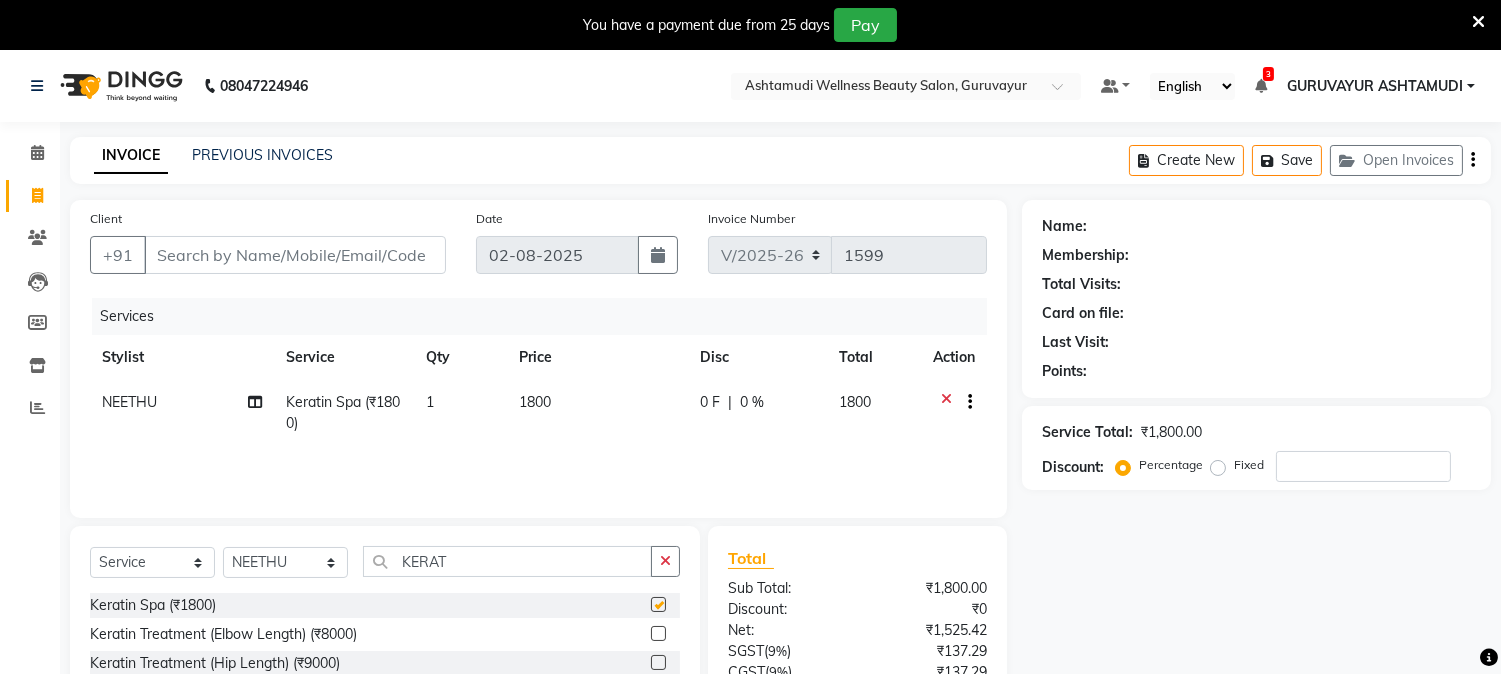 checkbox on "false" 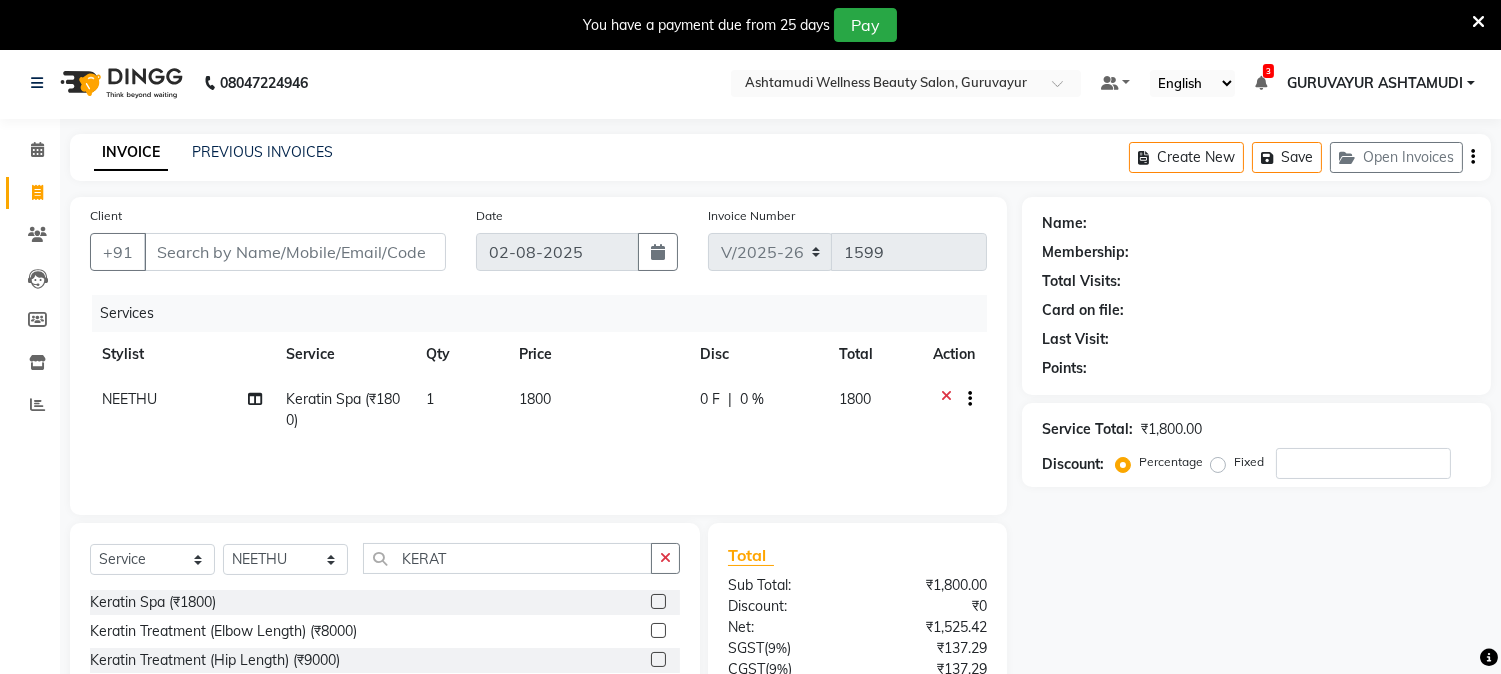 scroll, scrollTop: 0, scrollLeft: 0, axis: both 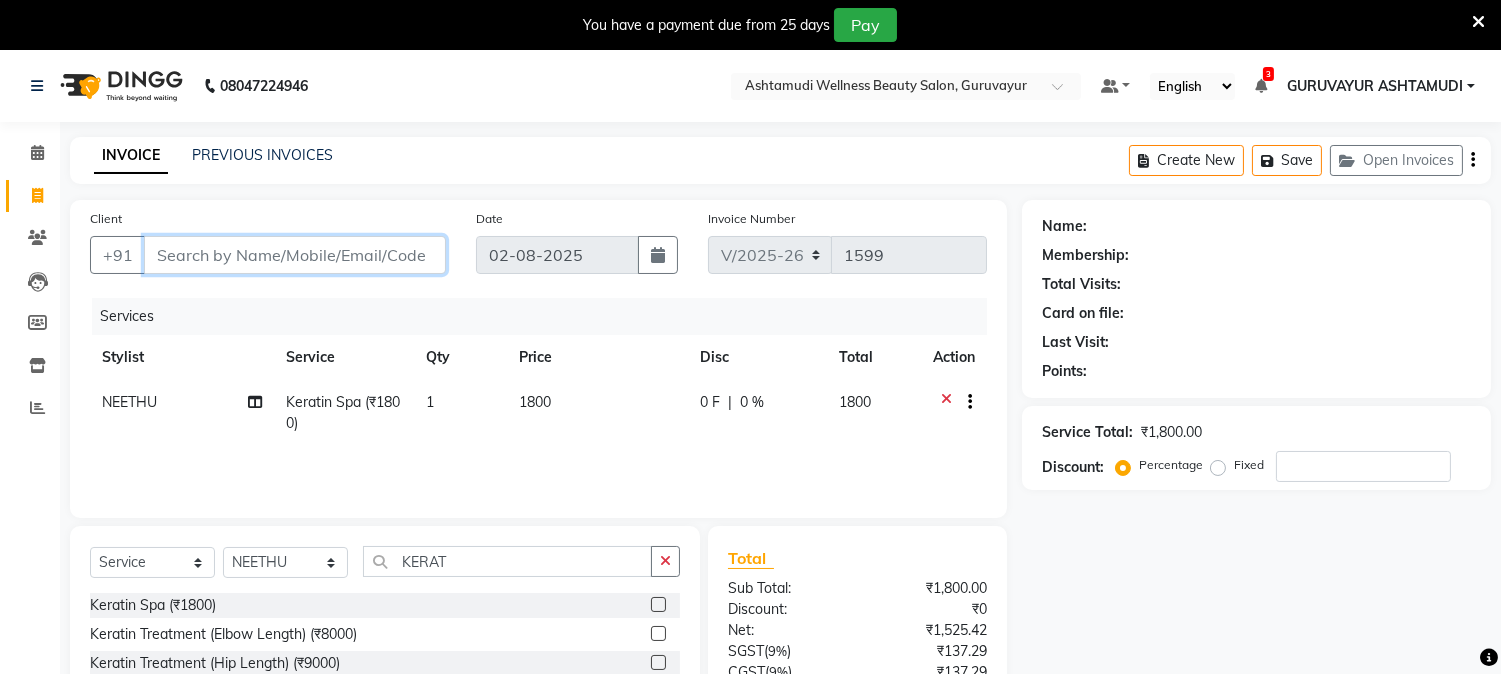 click on "Client" at bounding box center [295, 255] 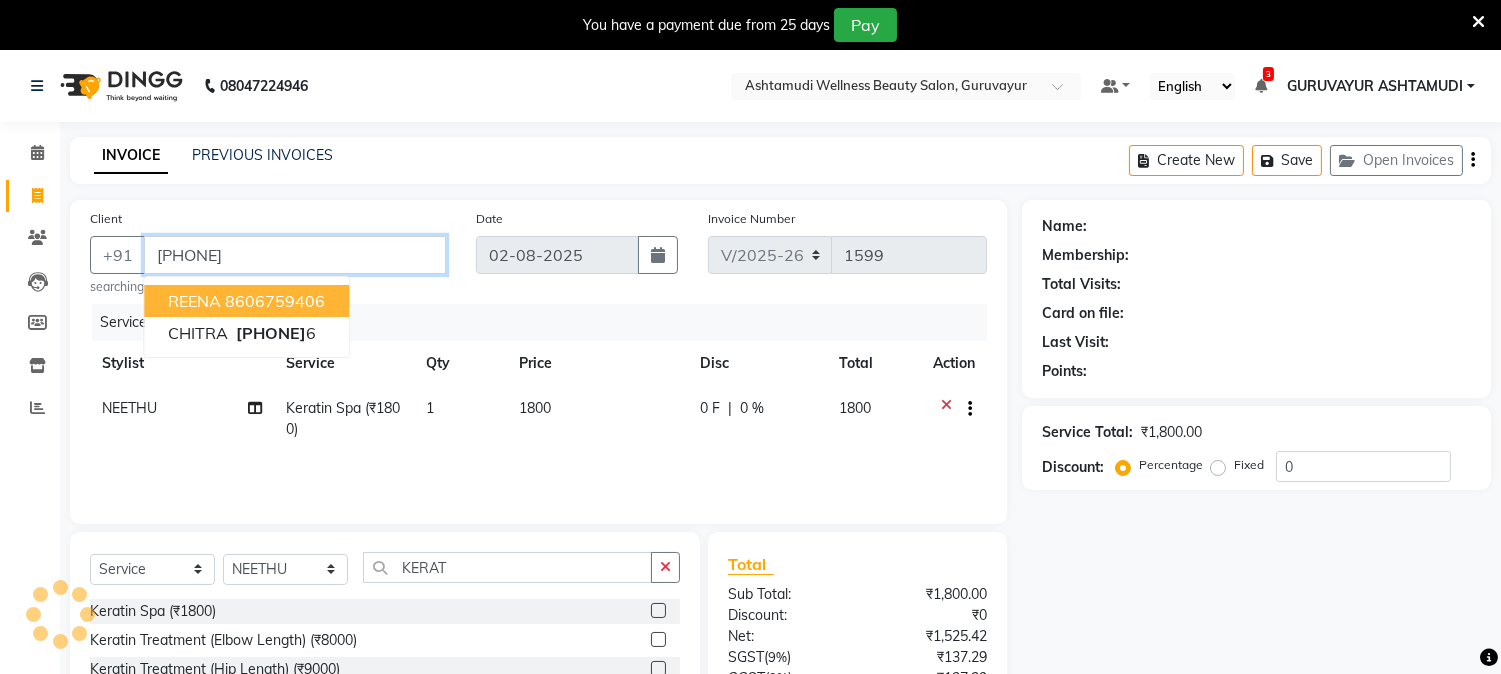 type on "8606759446" 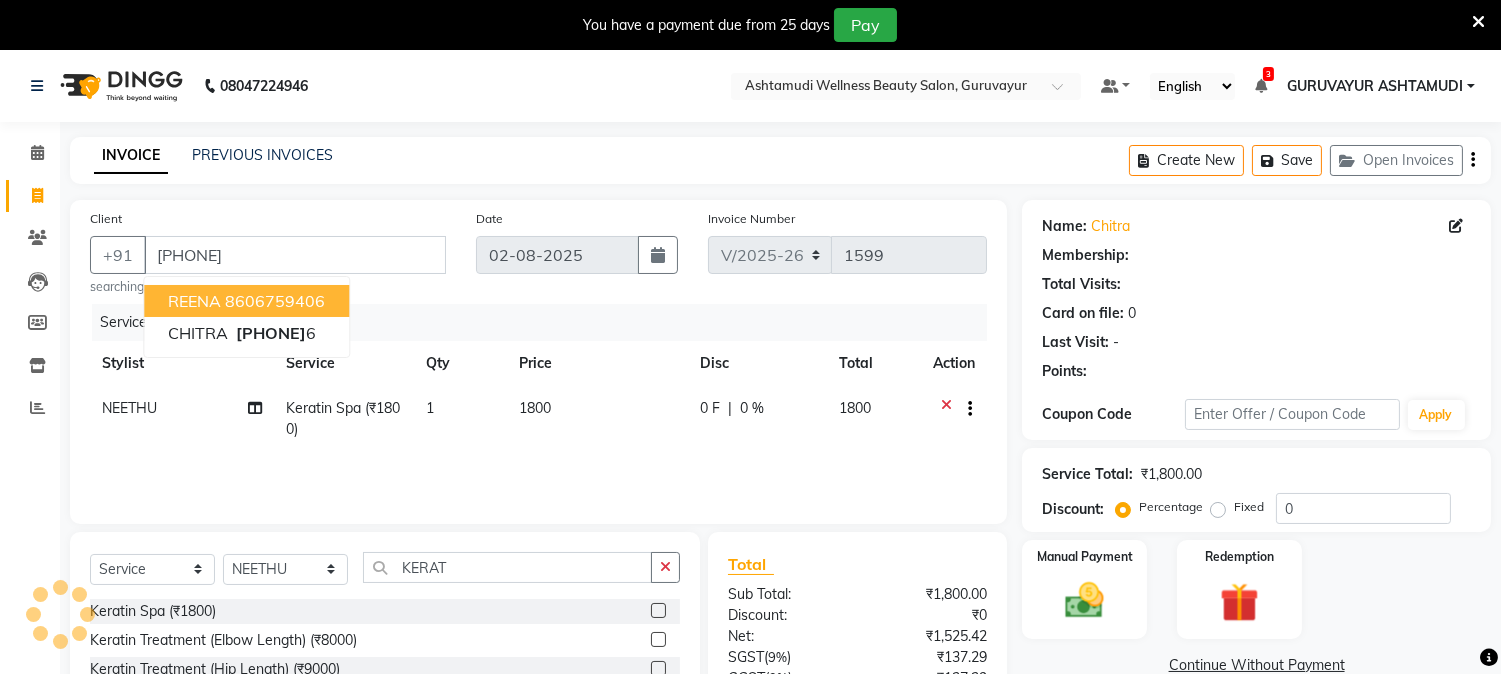 click on "INVOICE PREVIOUS INVOICES Create New   Save   Open Invoices" 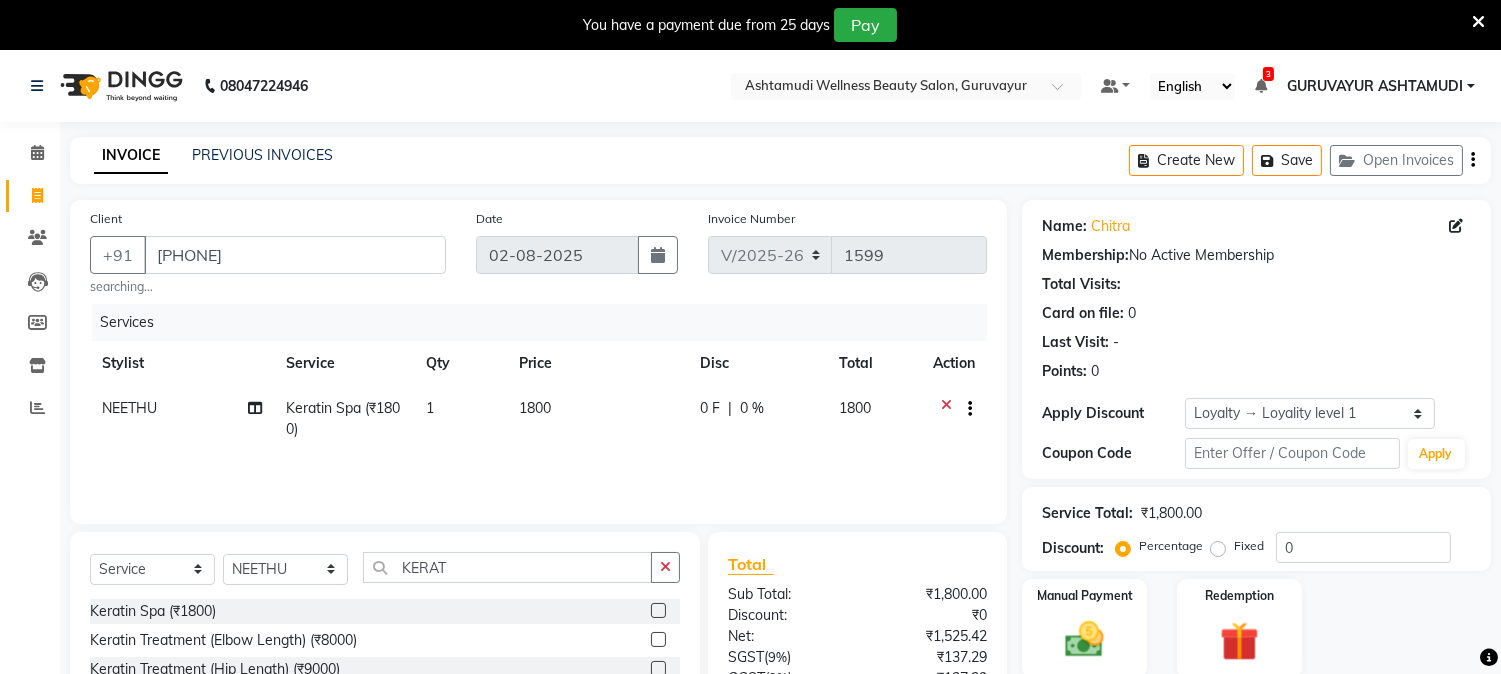 scroll, scrollTop: 182, scrollLeft: 0, axis: vertical 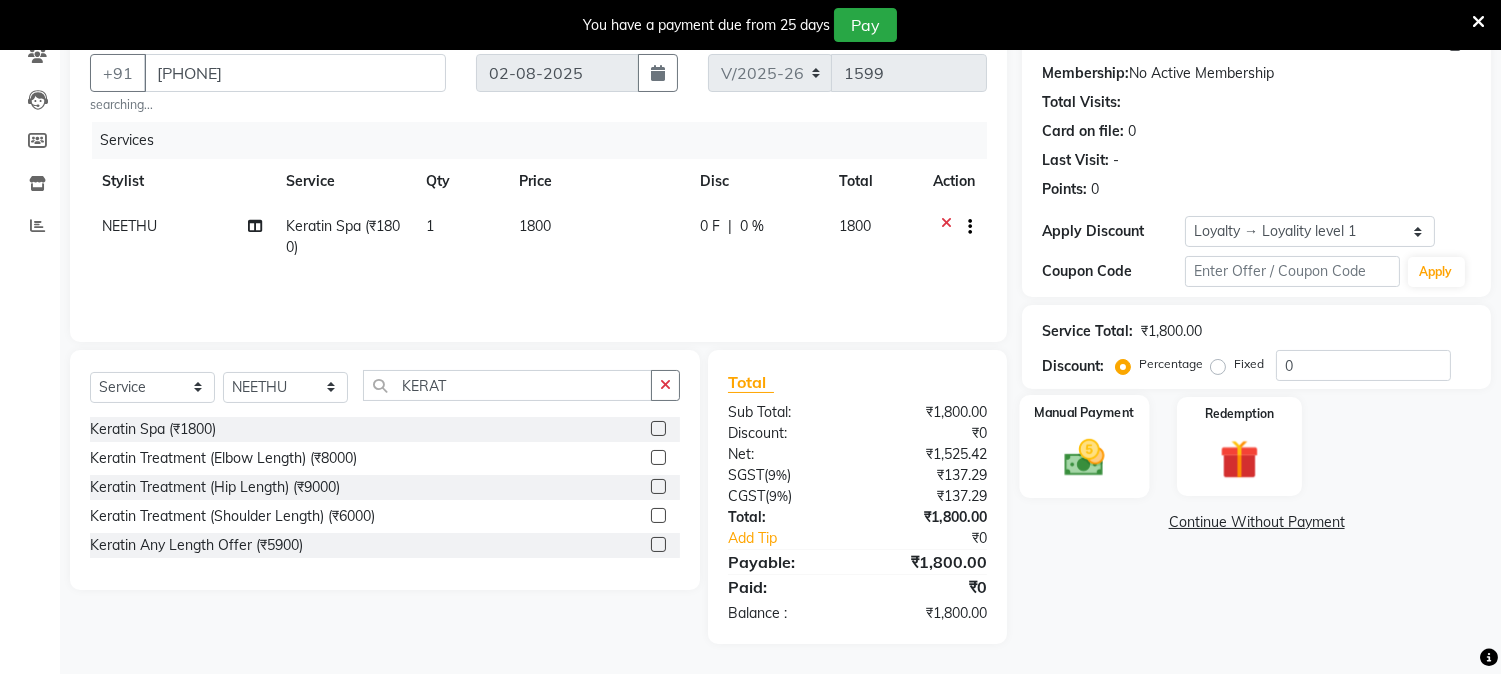 click on "Manual Payment" 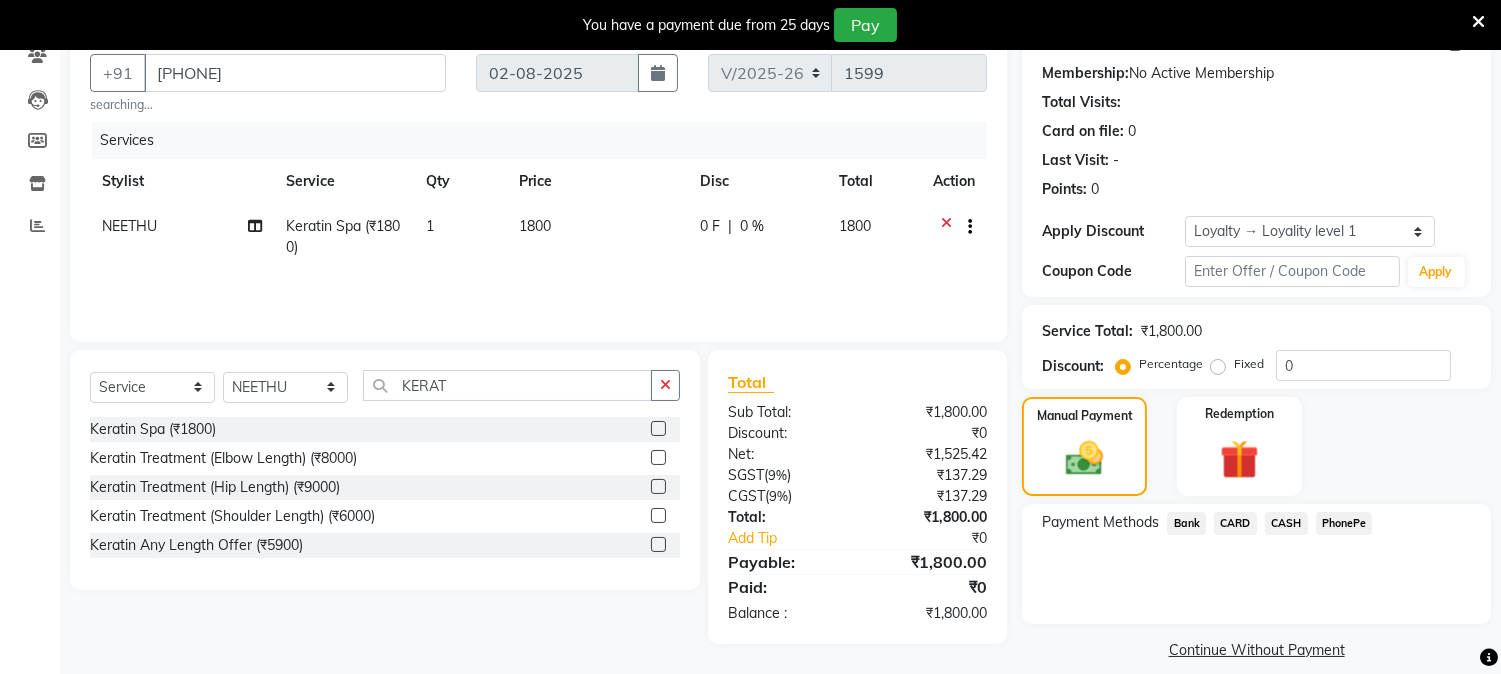 click on "CASH" 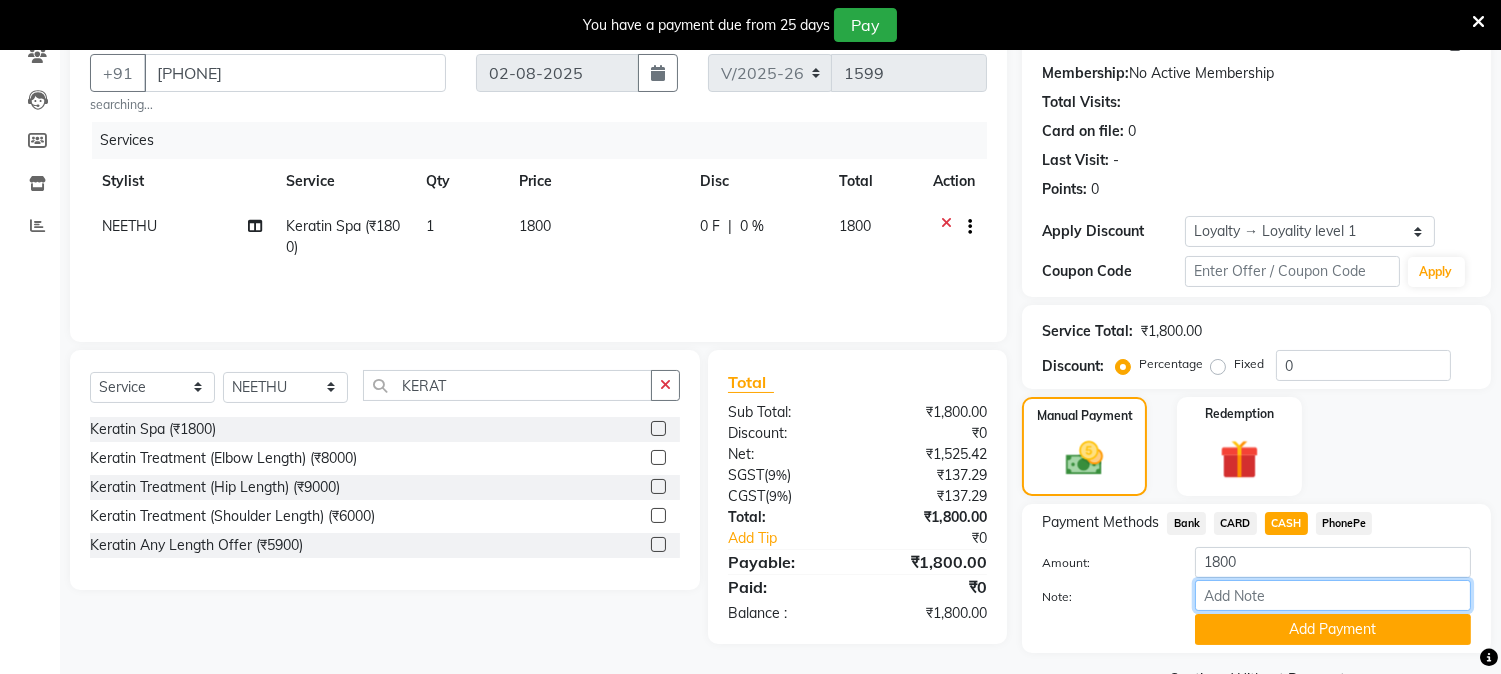 drag, startPoint x: 1230, startPoint y: 594, endPoint x: 1228, endPoint y: 576, distance: 18.110771 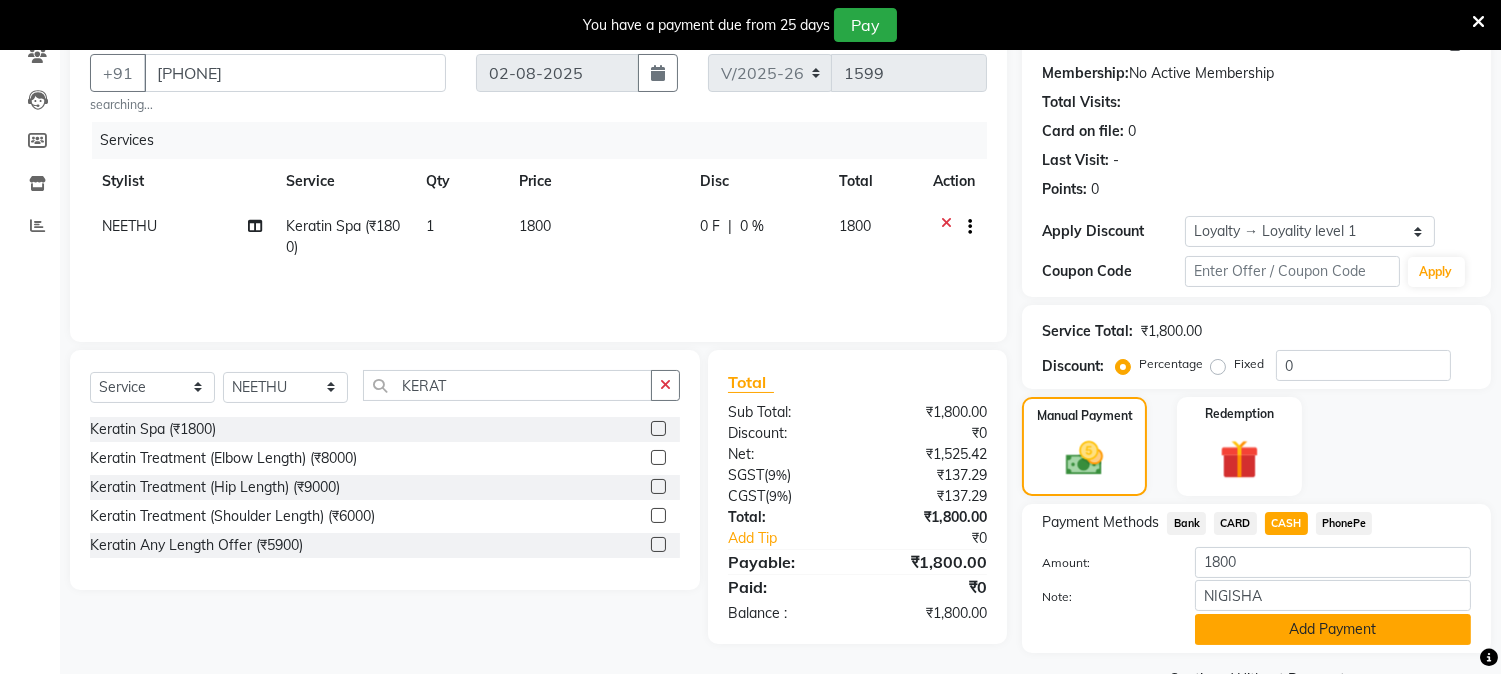 click on "Add Payment" 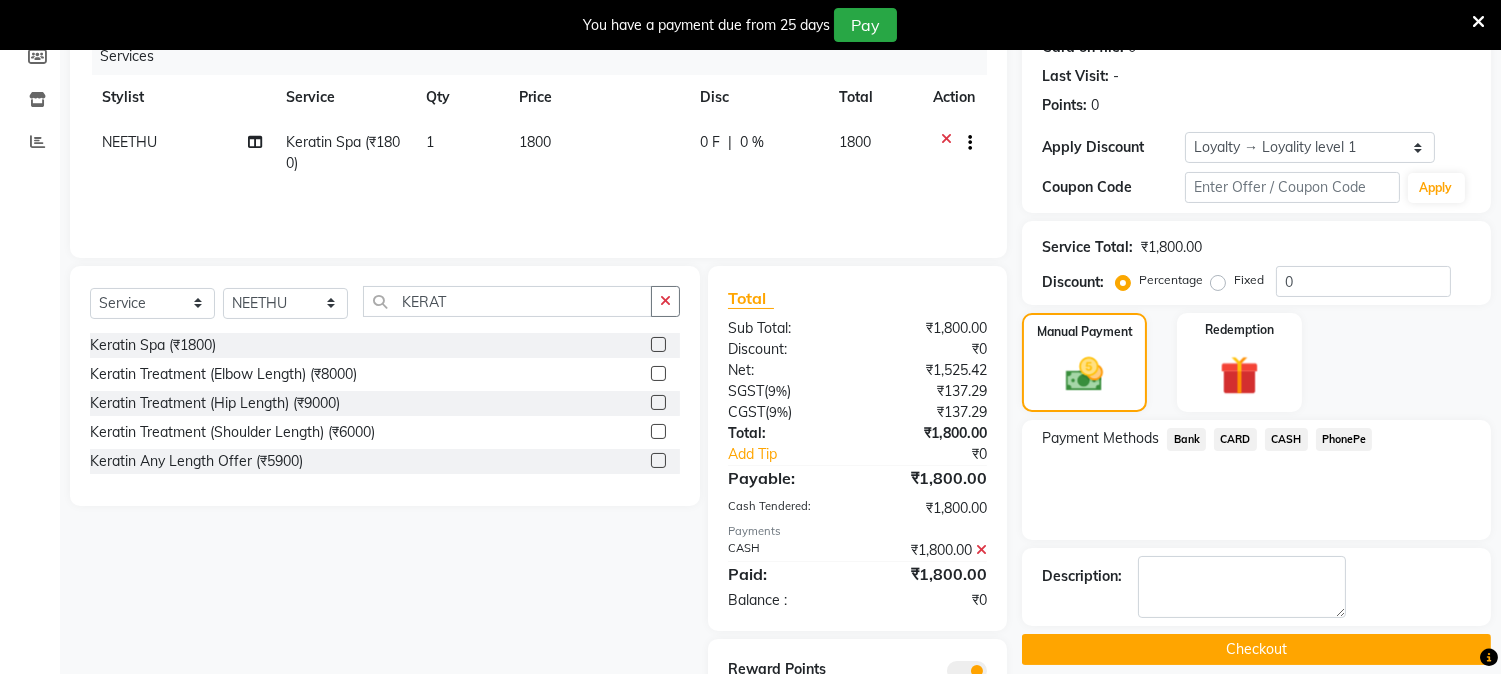 scroll, scrollTop: 352, scrollLeft: 0, axis: vertical 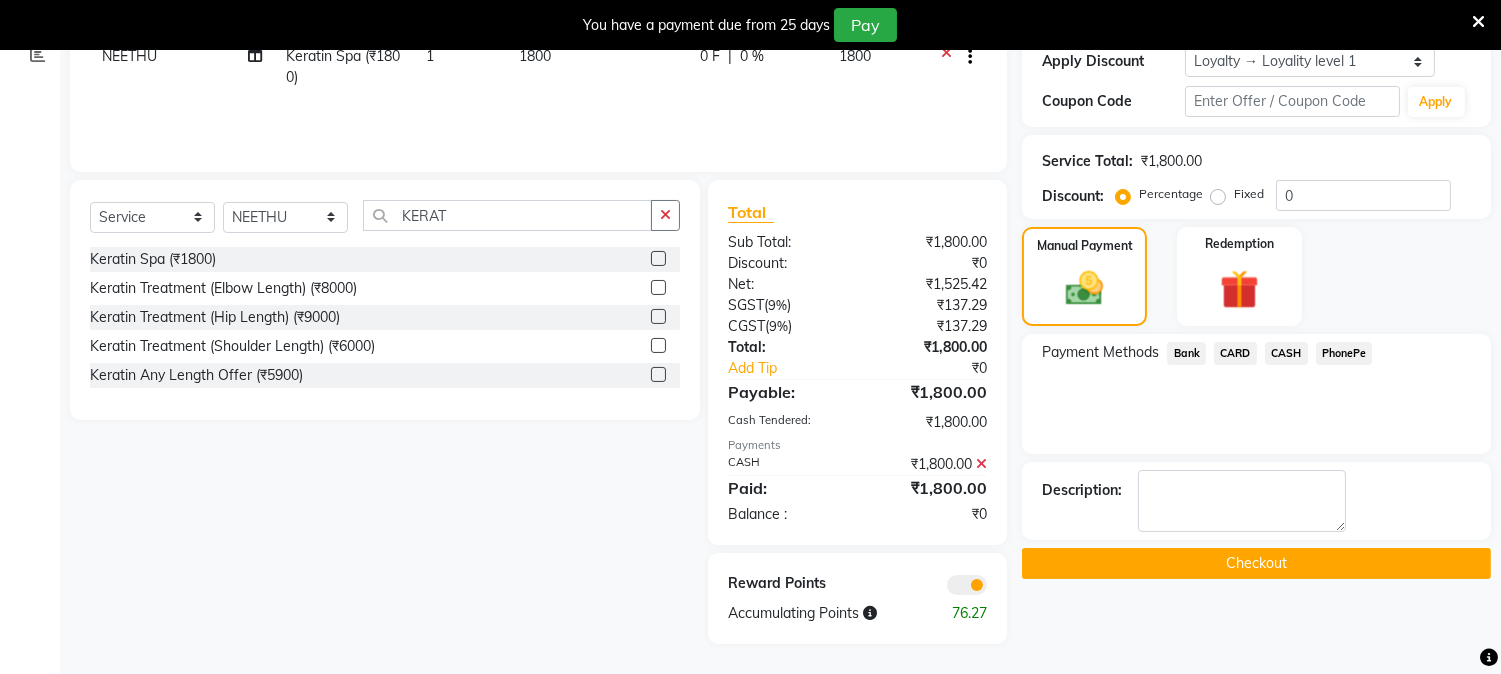 click on "Checkout" 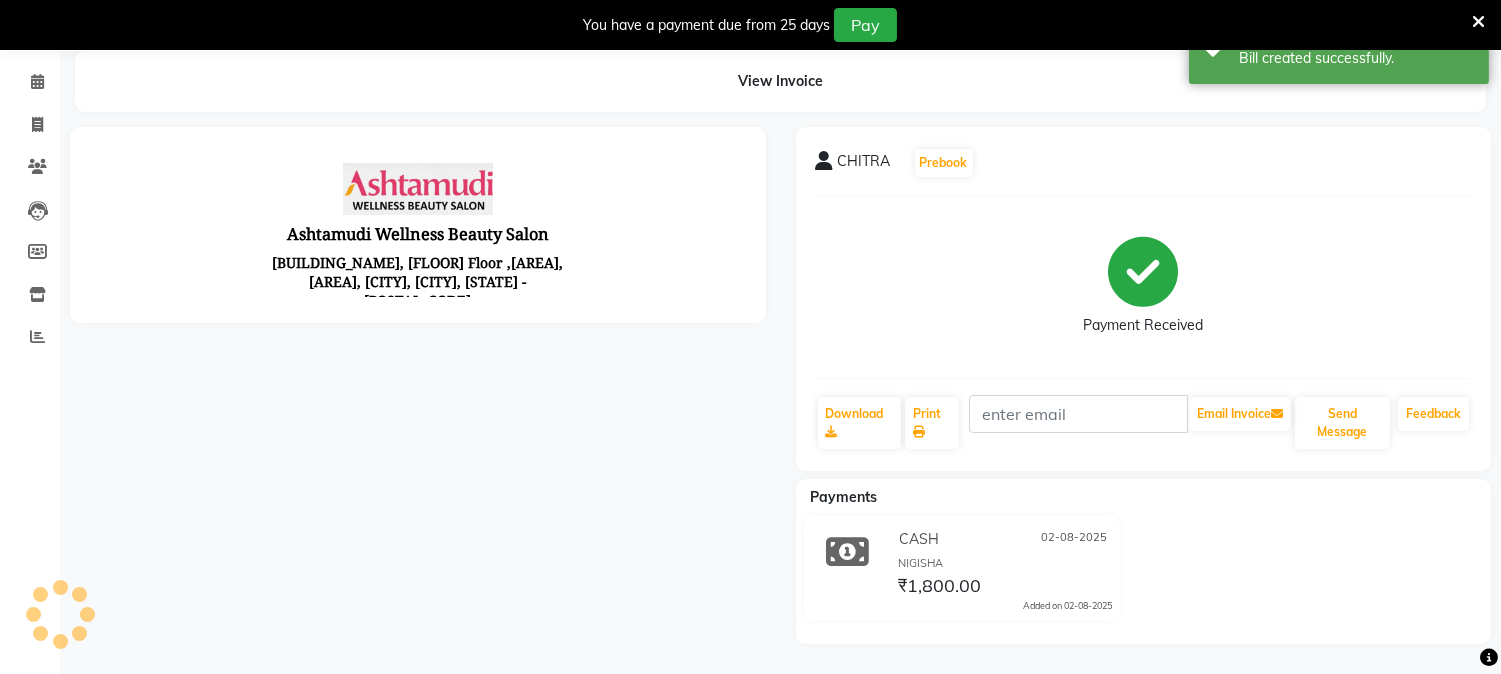 scroll, scrollTop: 342, scrollLeft: 0, axis: vertical 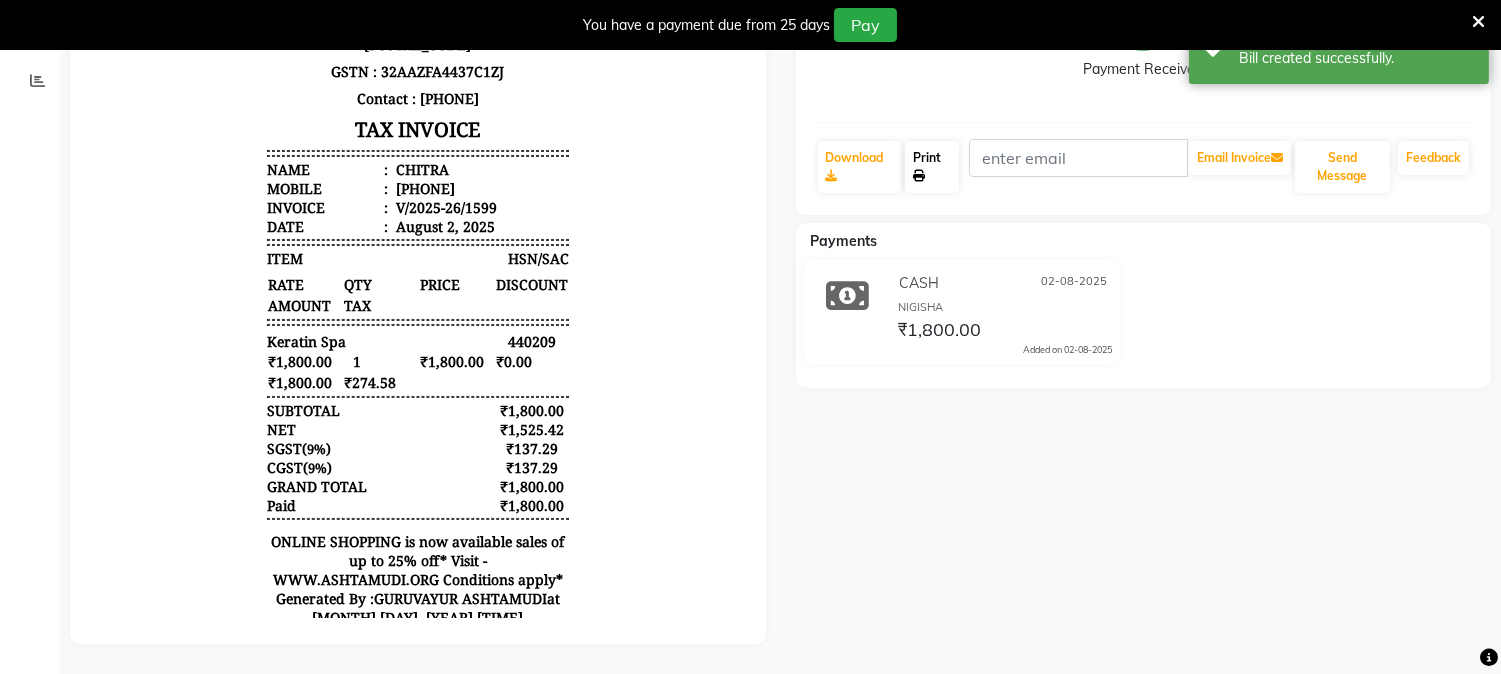 click on "Print" 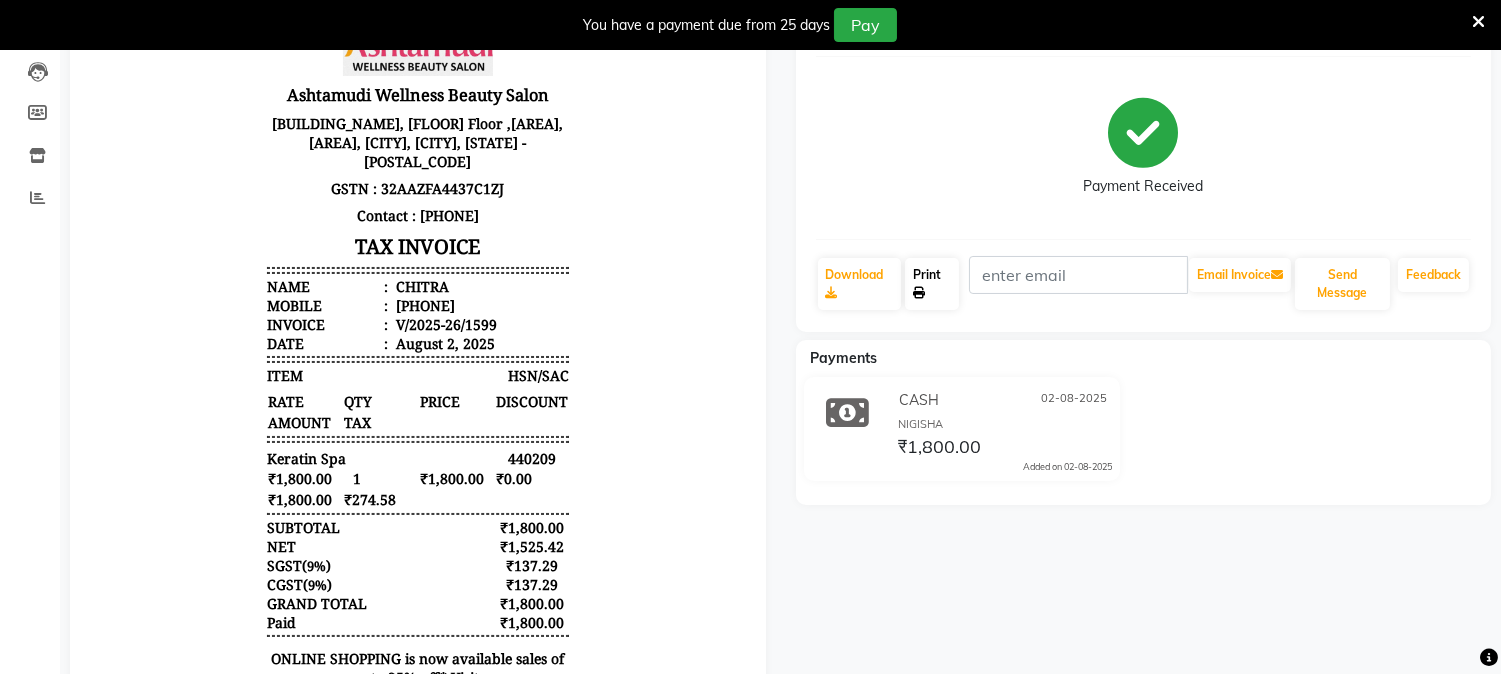 scroll, scrollTop: 0, scrollLeft: 0, axis: both 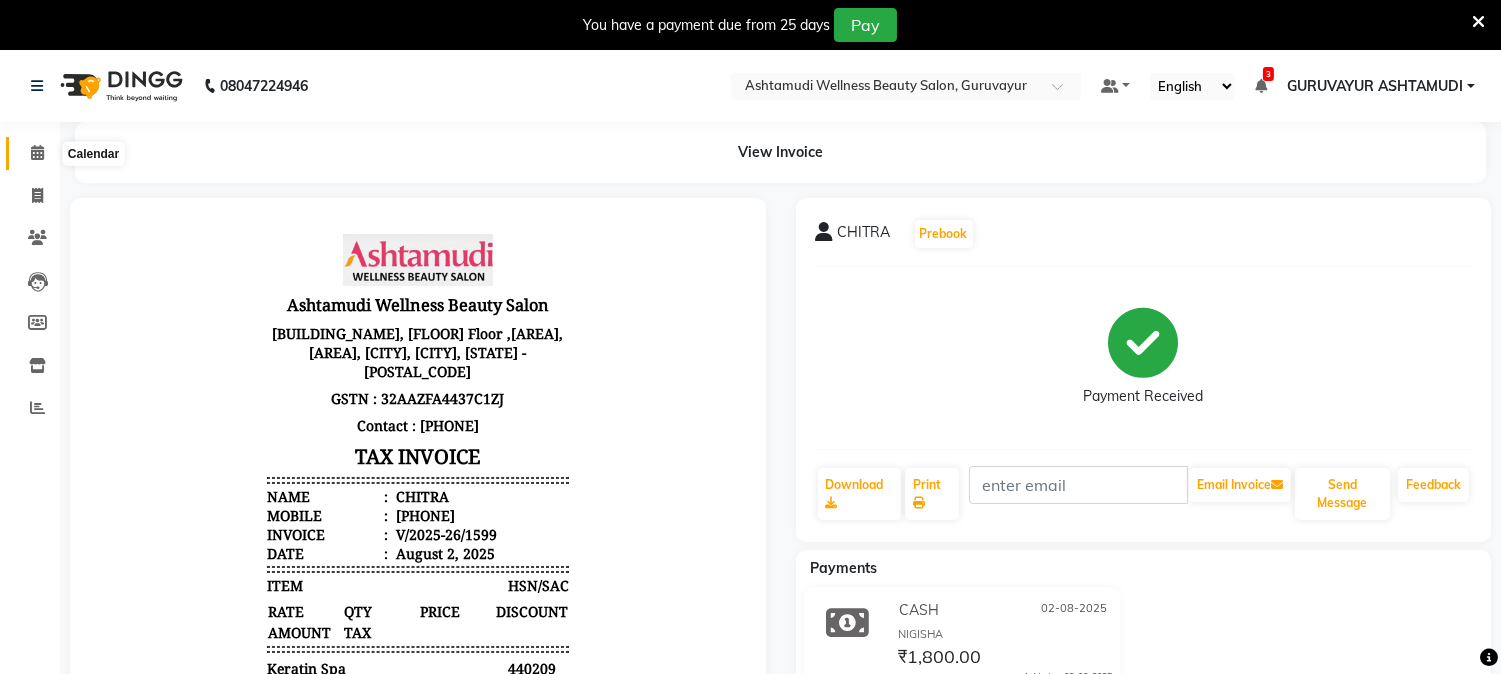 click 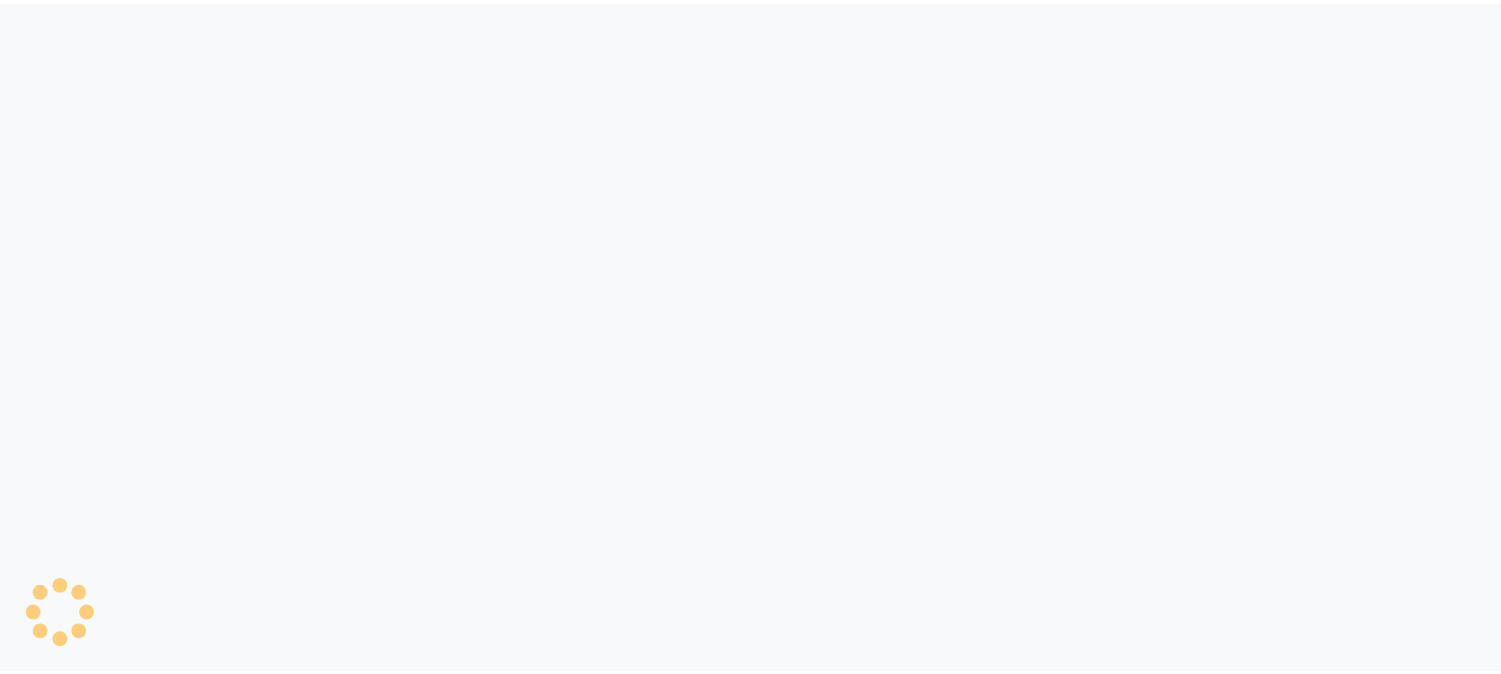 scroll, scrollTop: 0, scrollLeft: 0, axis: both 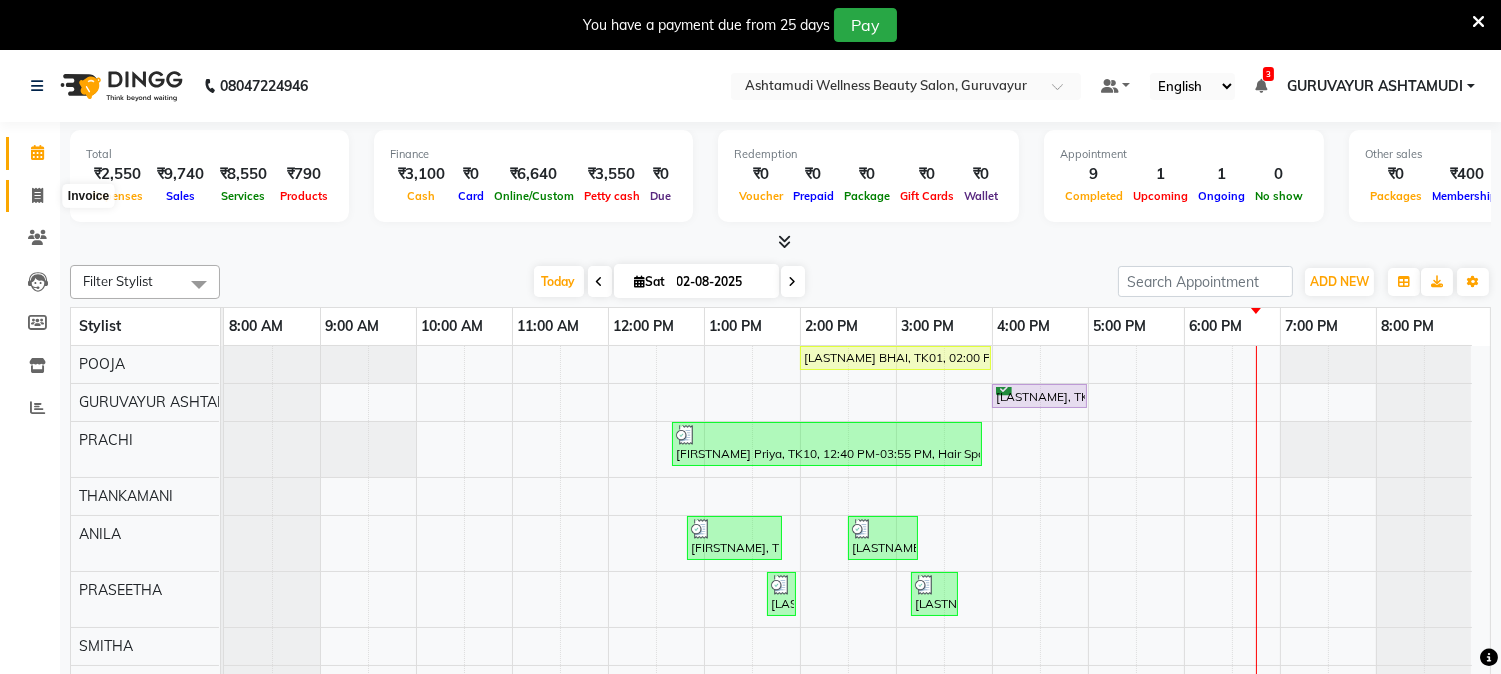 click 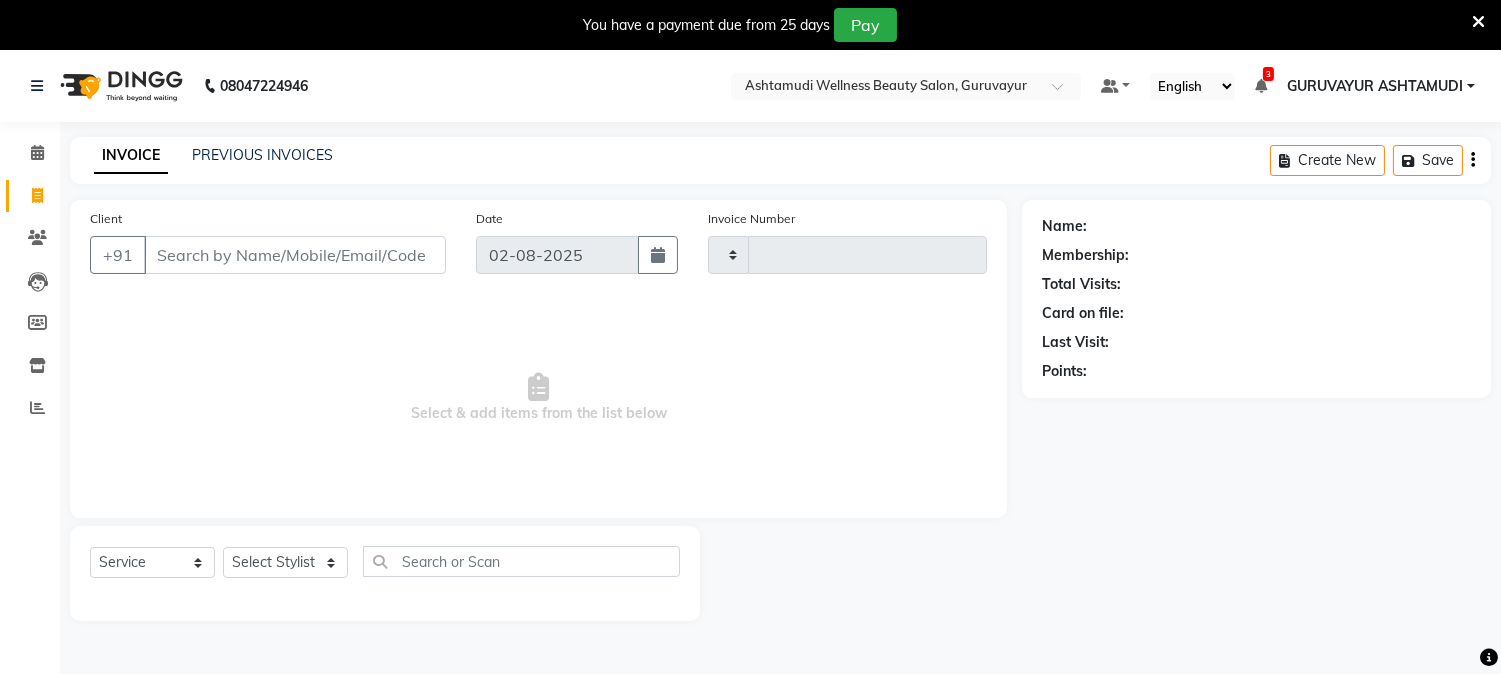 type on "1600" 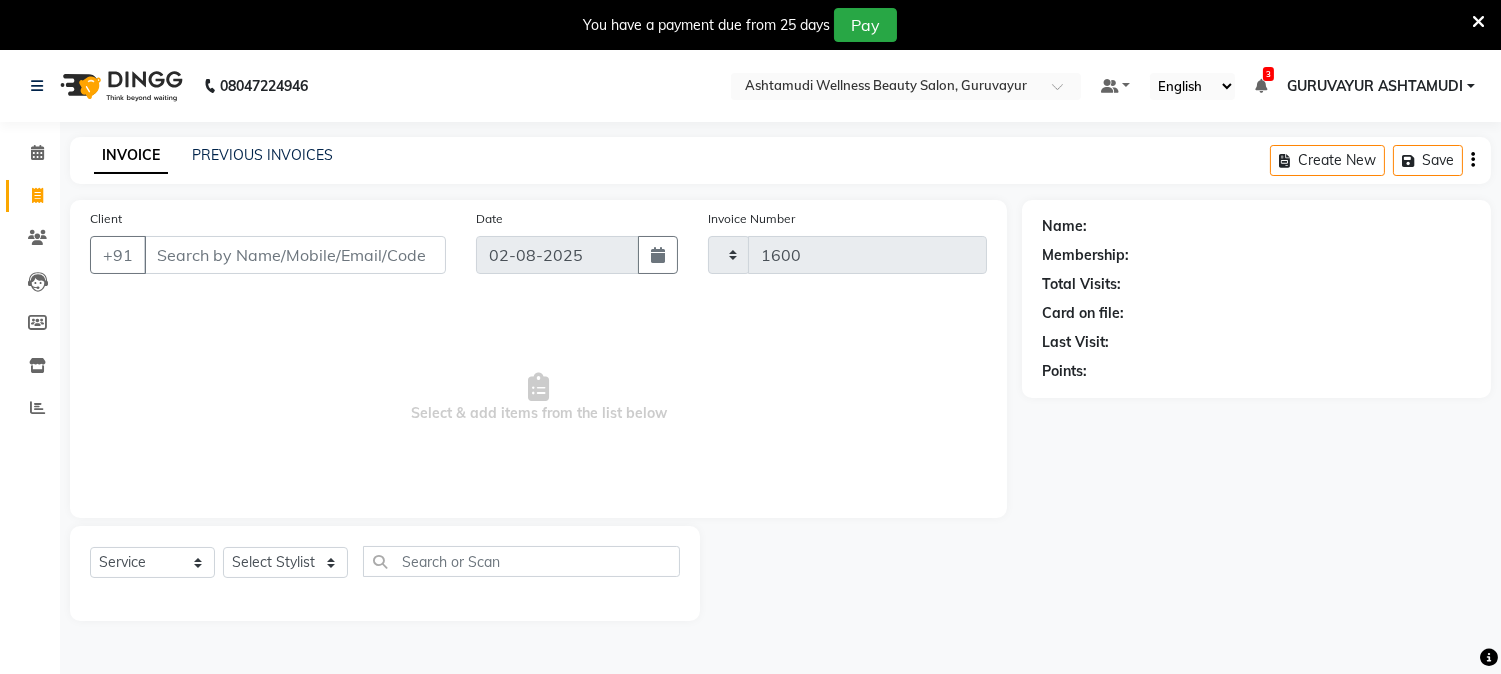 select on "4660" 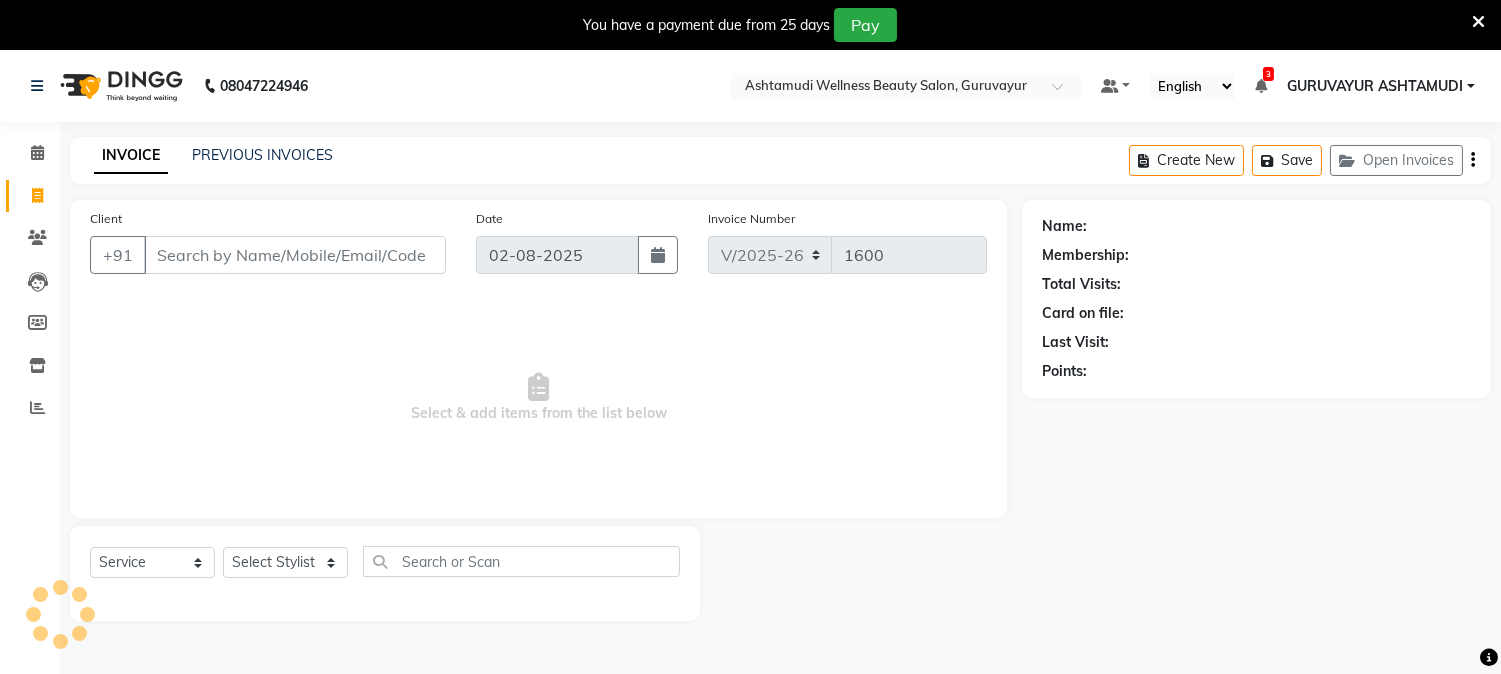 click on "Client" at bounding box center (295, 255) 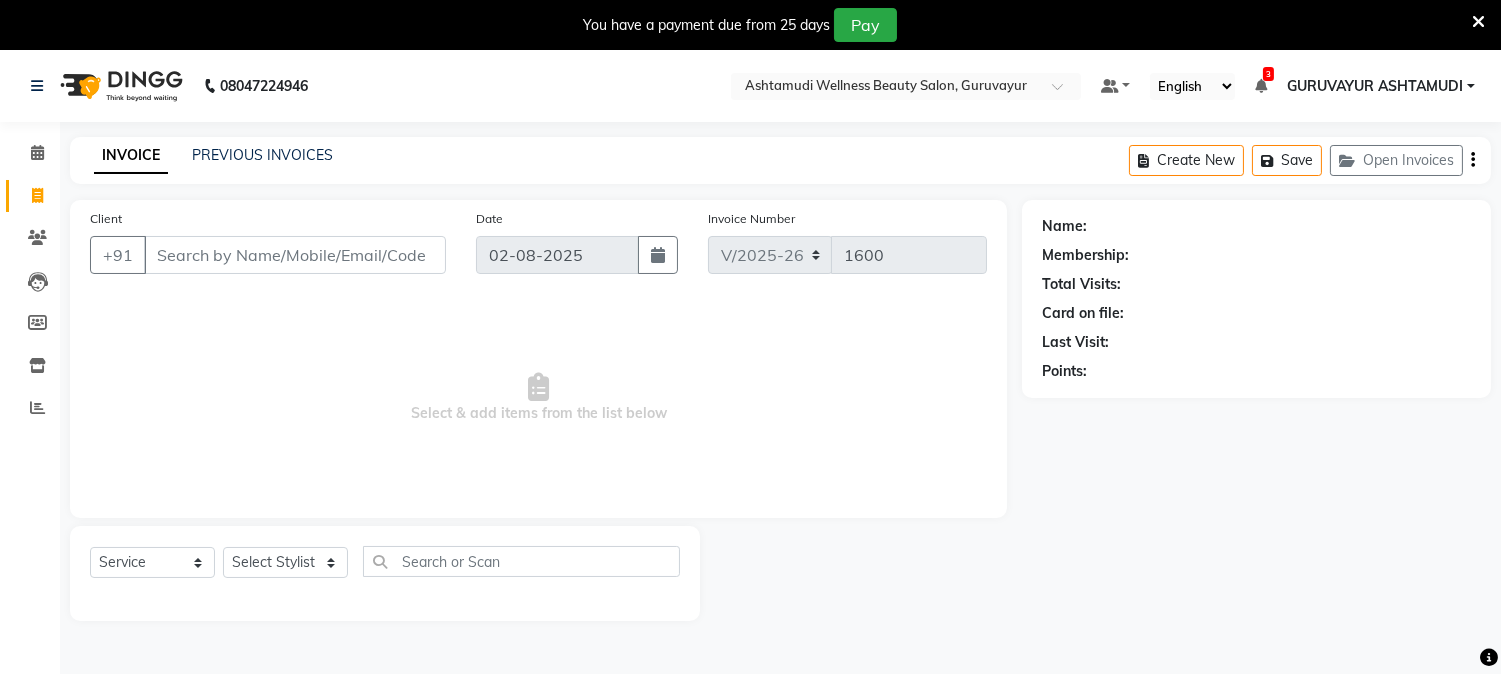 click on "Client" at bounding box center (295, 255) 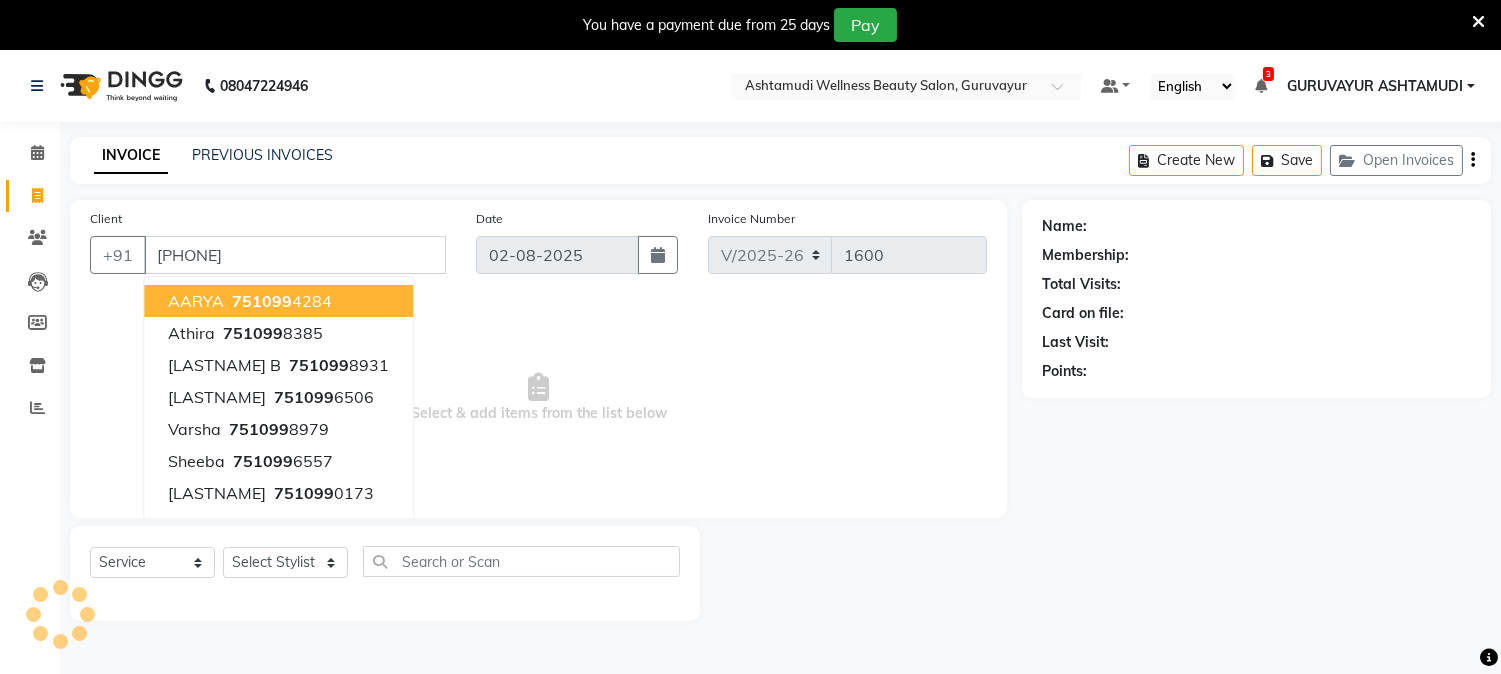 type on "[PHONE]" 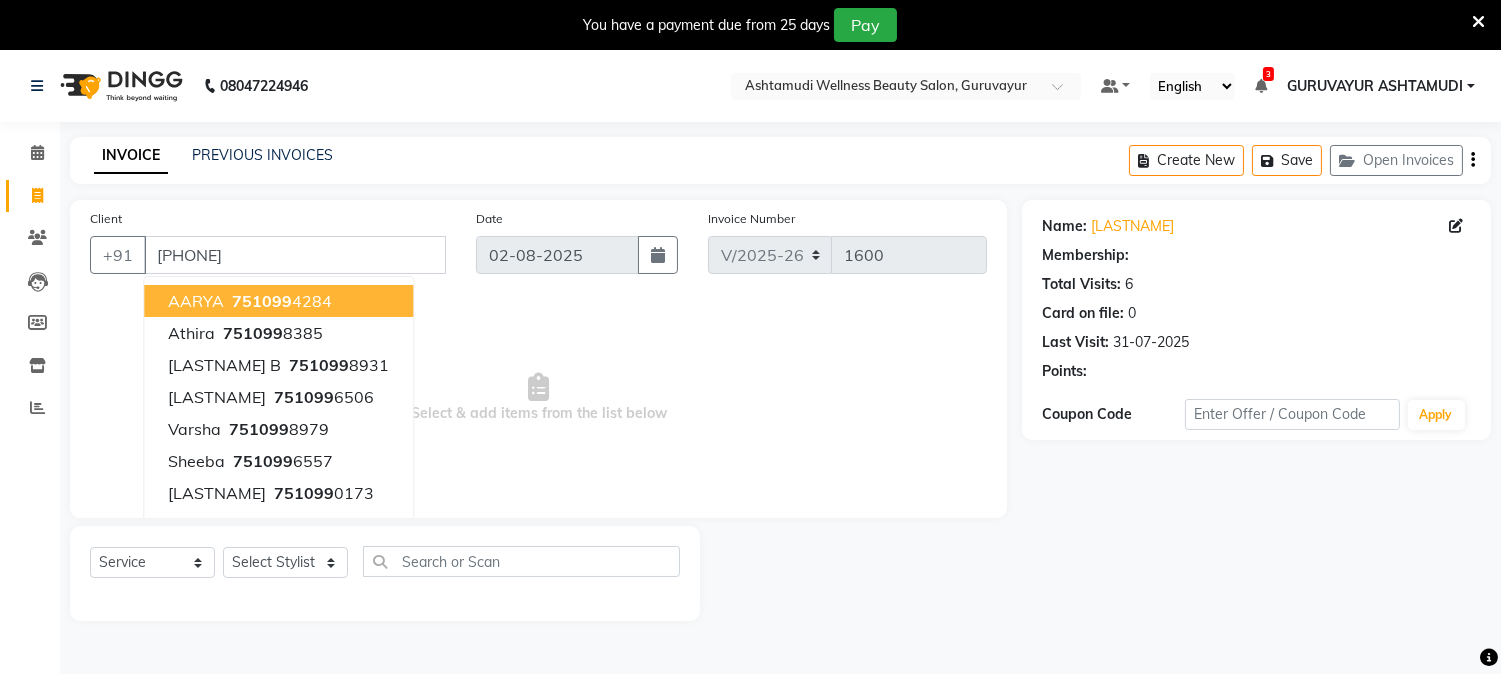 select on "1: Object" 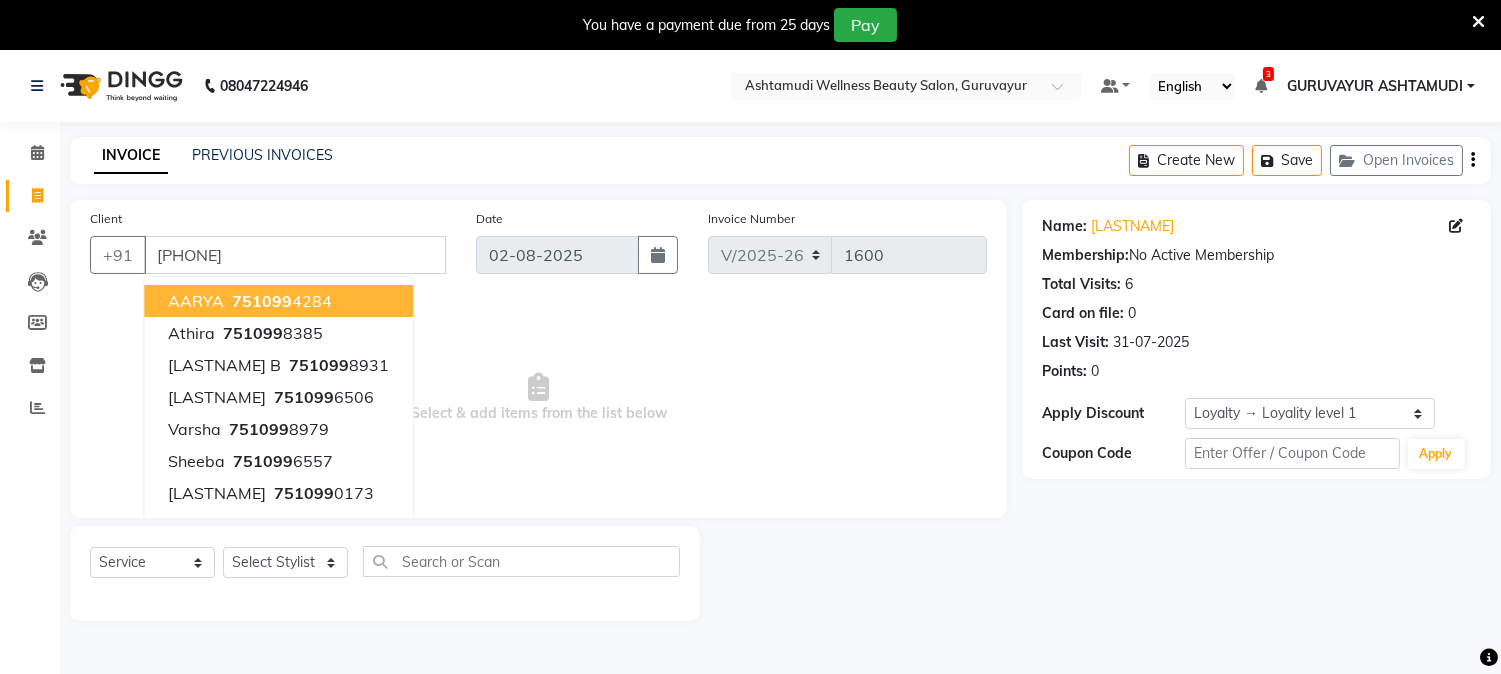 click on "Client +91 [PHONE] AARYA   +91 [PHONE] Athira   +91 [PHONE] Adya B   +91 [PHONE] Shifana   +91 [PHONE] varsha   +91 [PHONE] Sheeba   +91 [PHONE] Beneetta   +91 [PHONE] Binitha   +91 [PHONE] Sandhya   +91 [PHONE] parvathy   +91 [PHONE]" 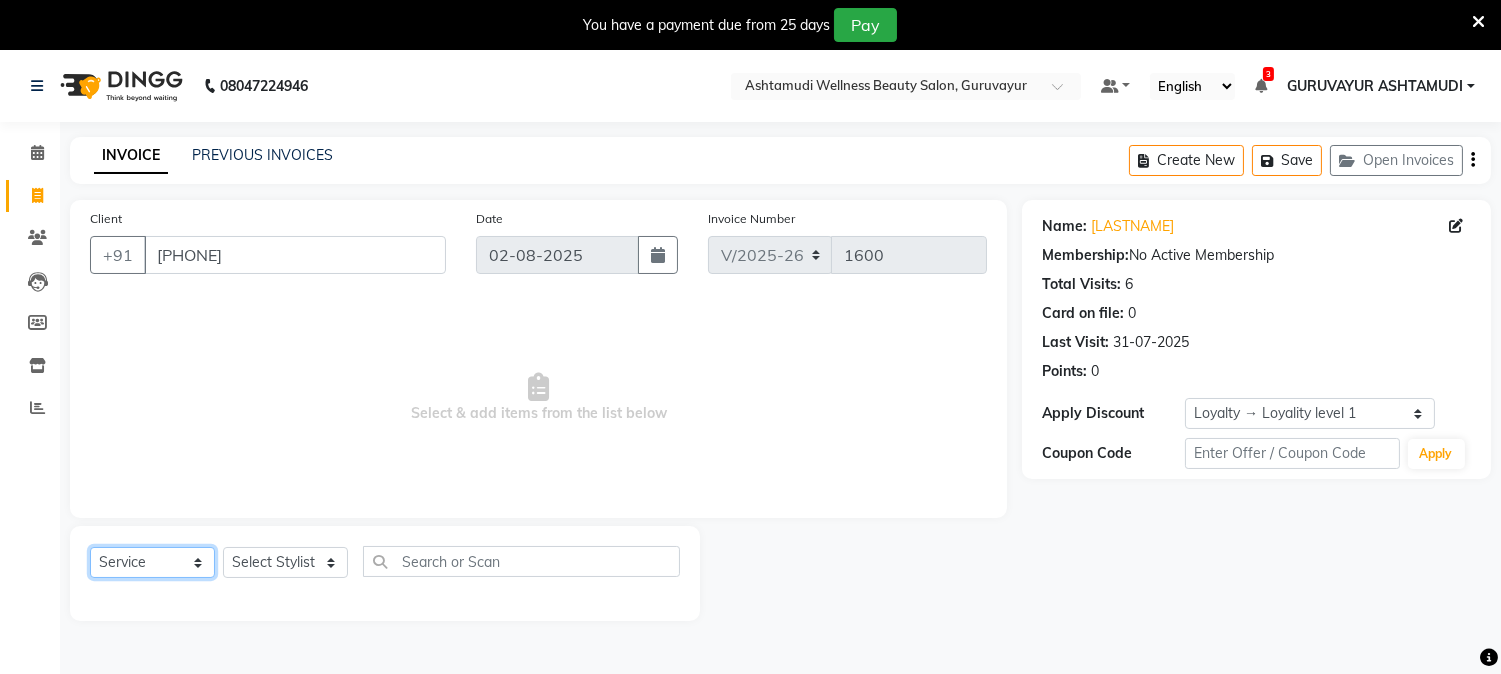 click on "Select  Service  Product  Membership  Package Voucher Prepaid Gift Card" 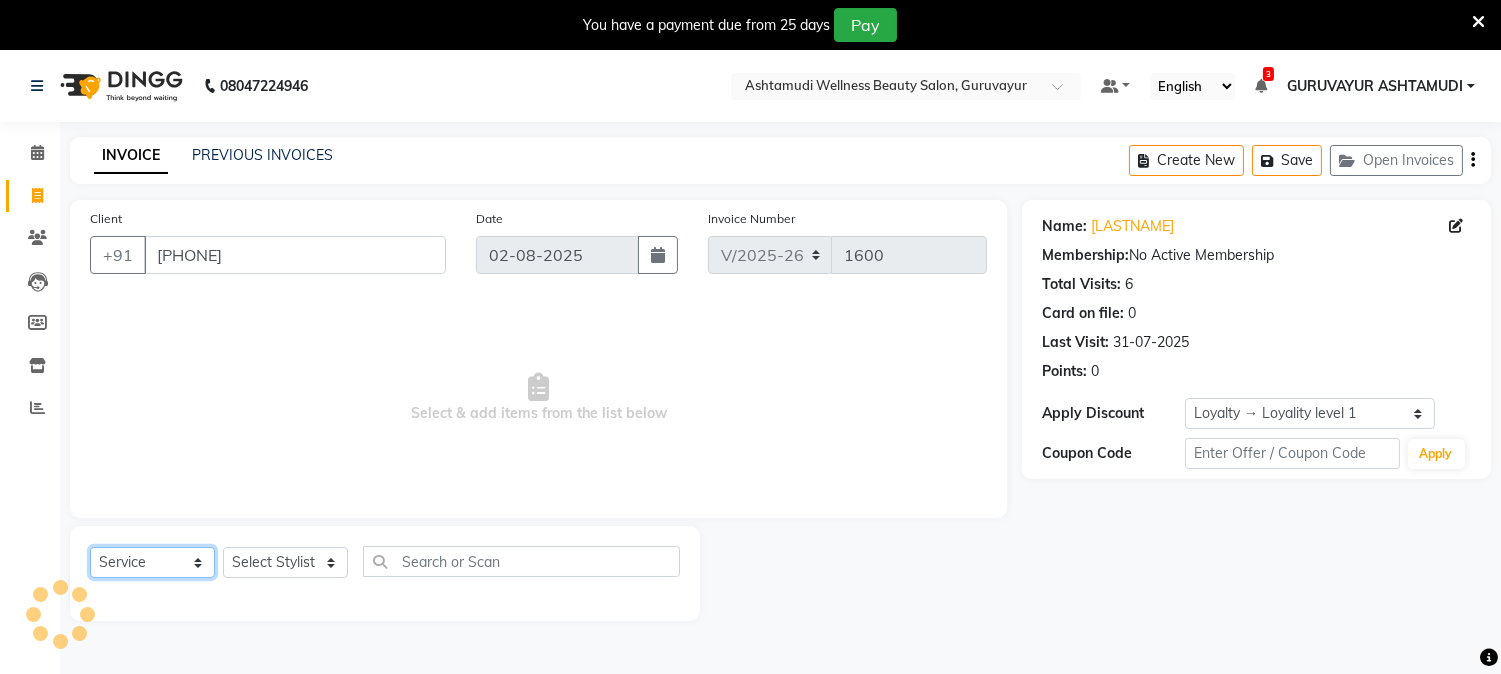 select on "product" 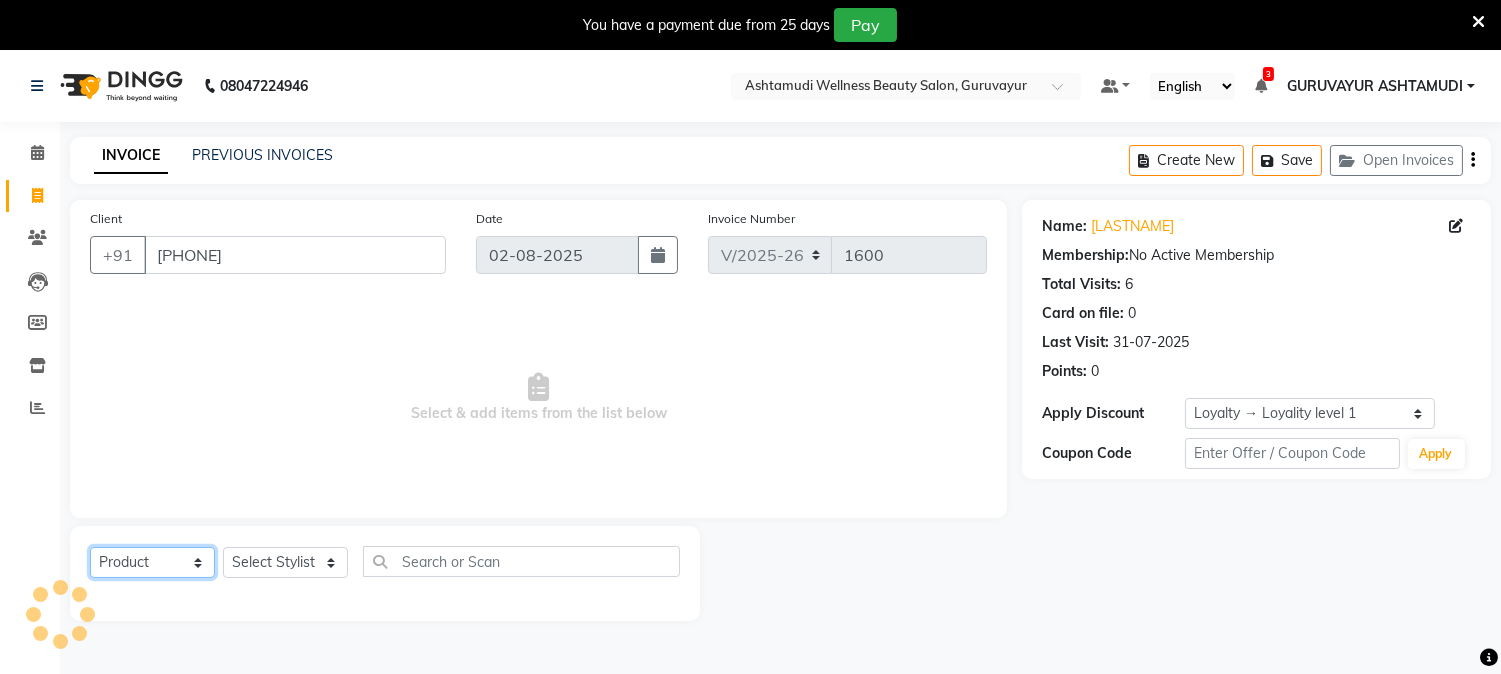 click on "Select  Service  Product  Membership  Package Voucher Prepaid Gift Card" 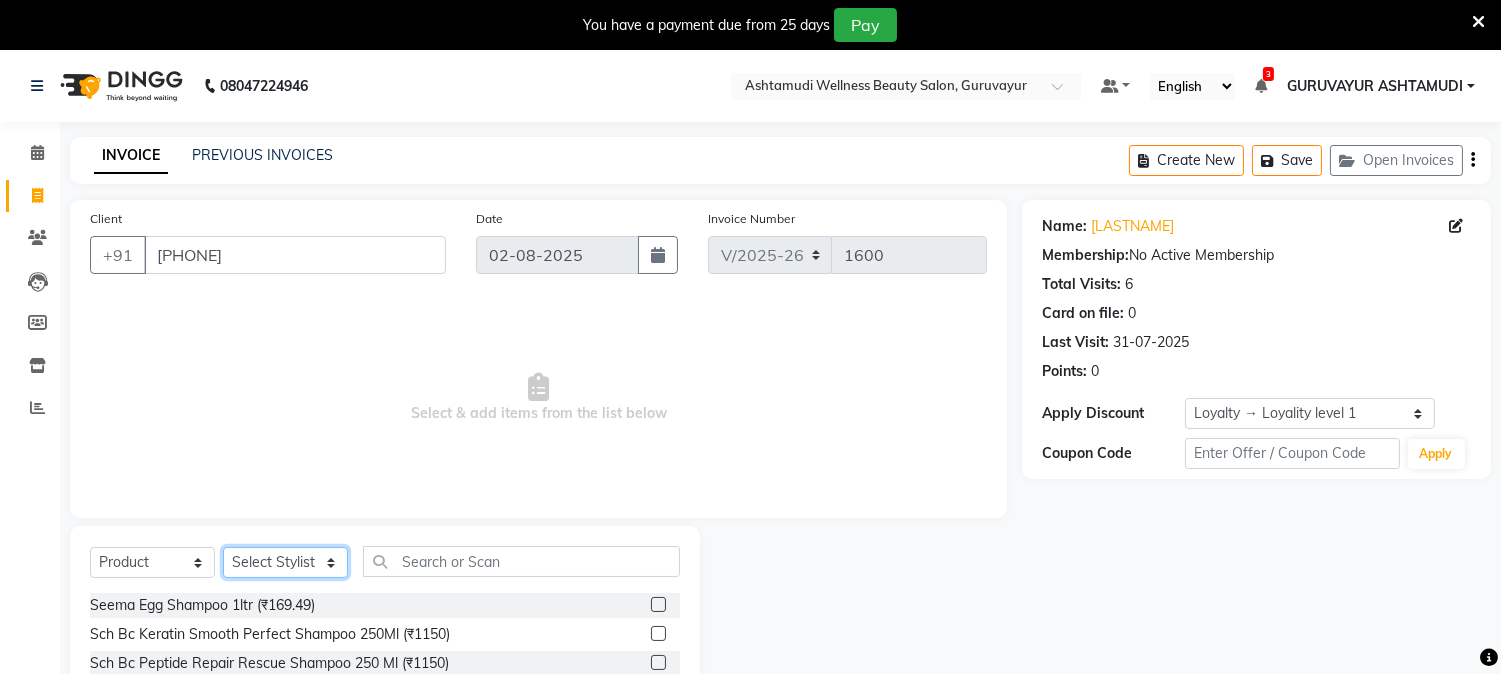 click on "Select Stylist Aathithya ANILA Anjana Das ARYA GURUVAYUR ASHTAMUDI NEETHU Nigisha POOJA PRACHI PRASEETHA REESHMA  Rini SMITHA THANKAMANI" 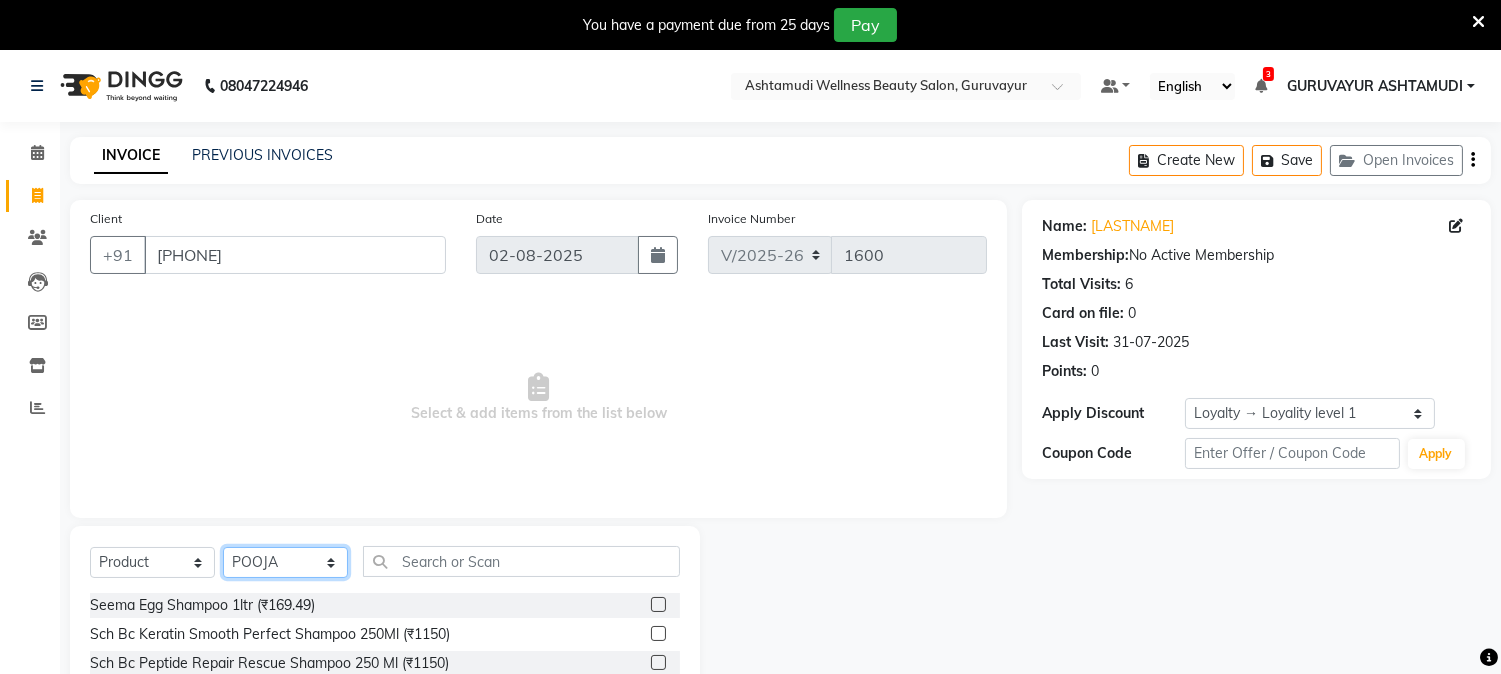 click on "Select Stylist Aathithya ANILA Anjana Das ARYA GURUVAYUR ASHTAMUDI NEETHU Nigisha POOJA PRACHI PRASEETHA REESHMA  Rini SMITHA THANKAMANI" 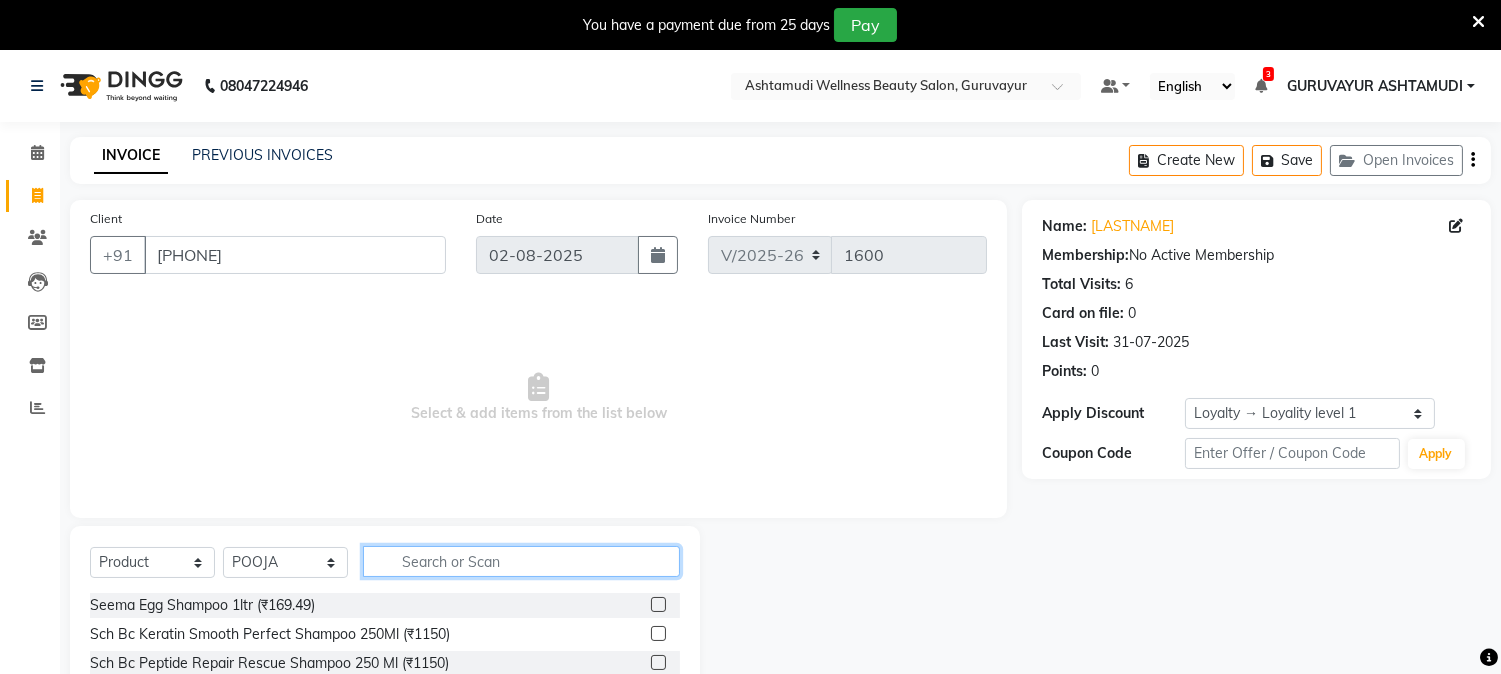 click 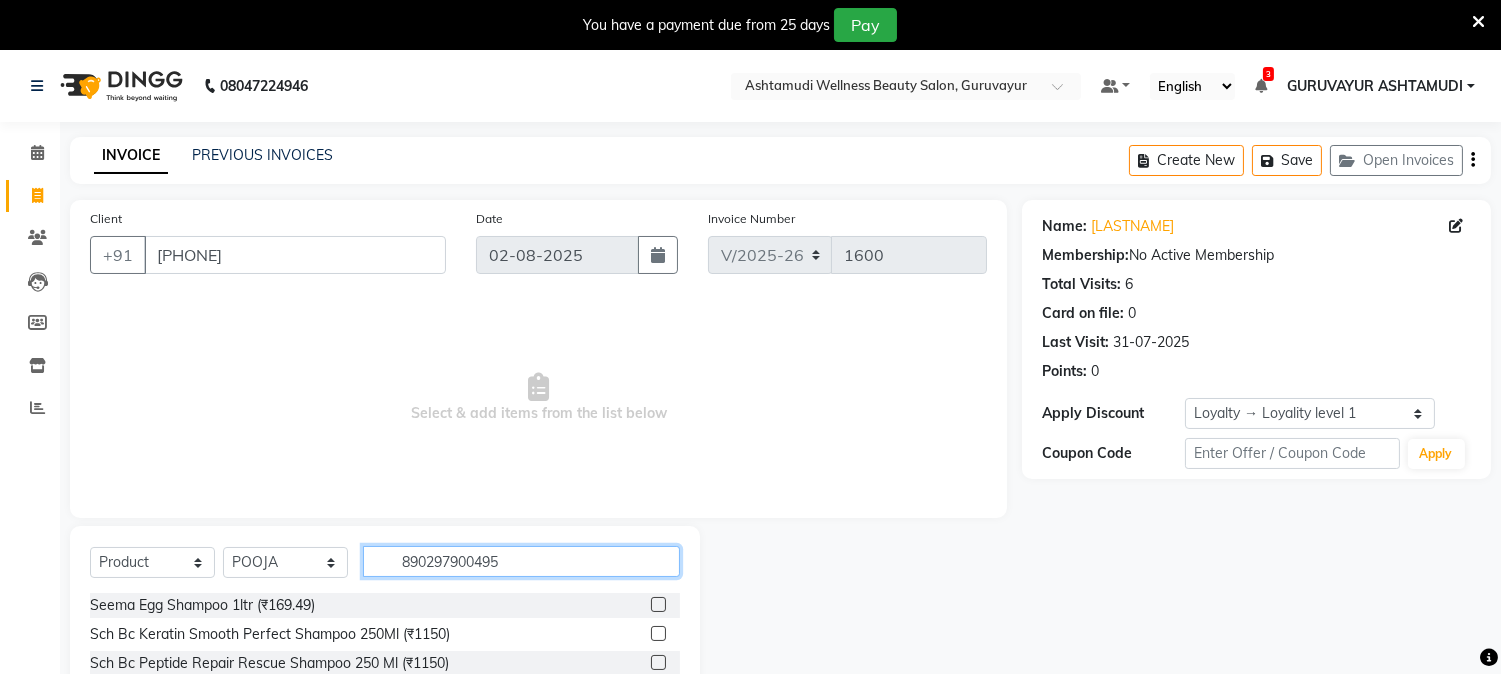 type on "8902979004954" 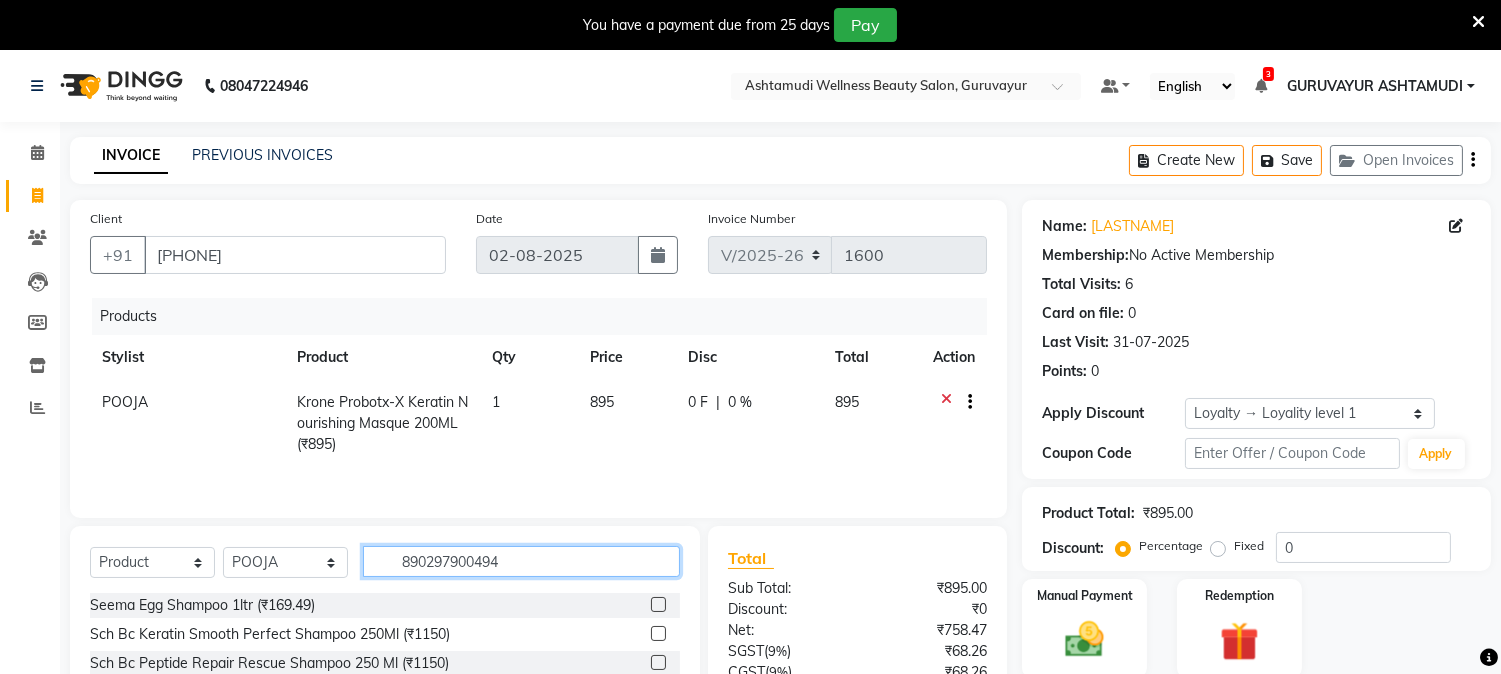 type on "8902979004947" 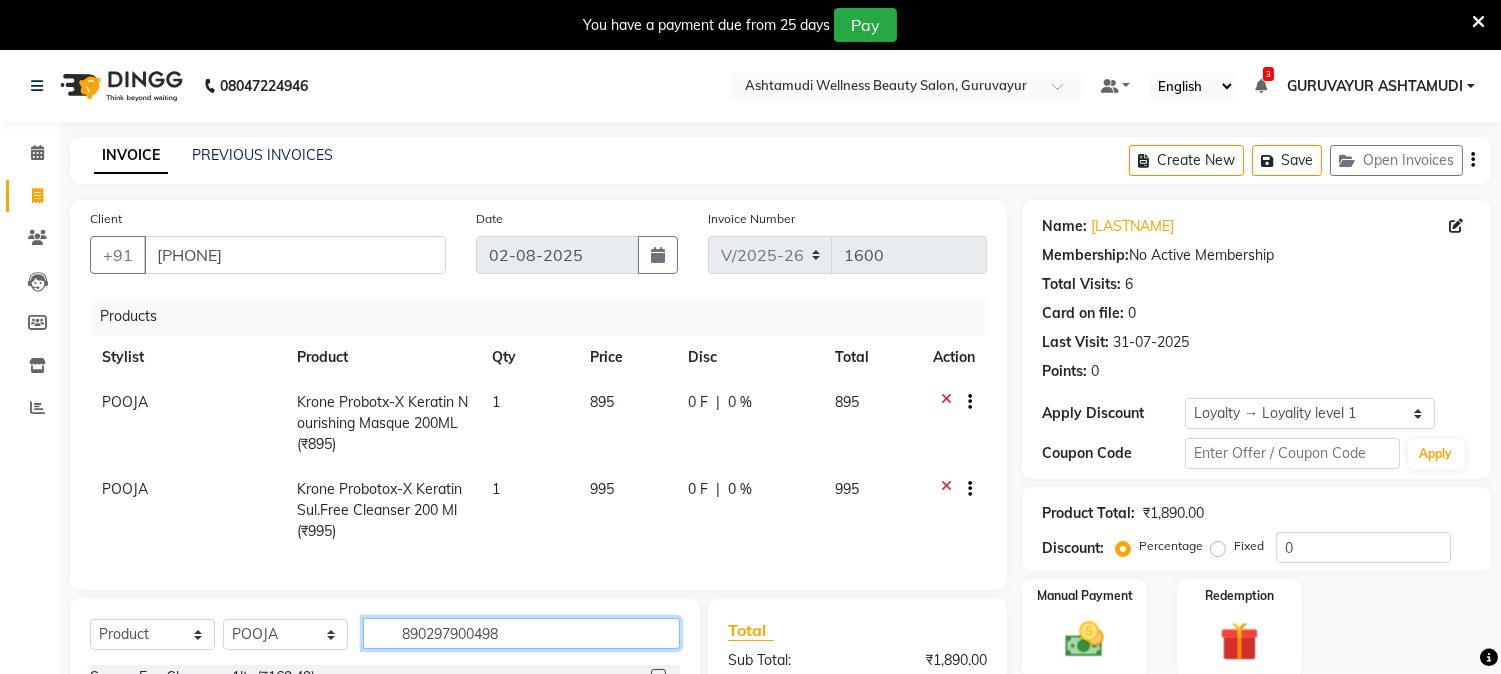 type on "8902979004985" 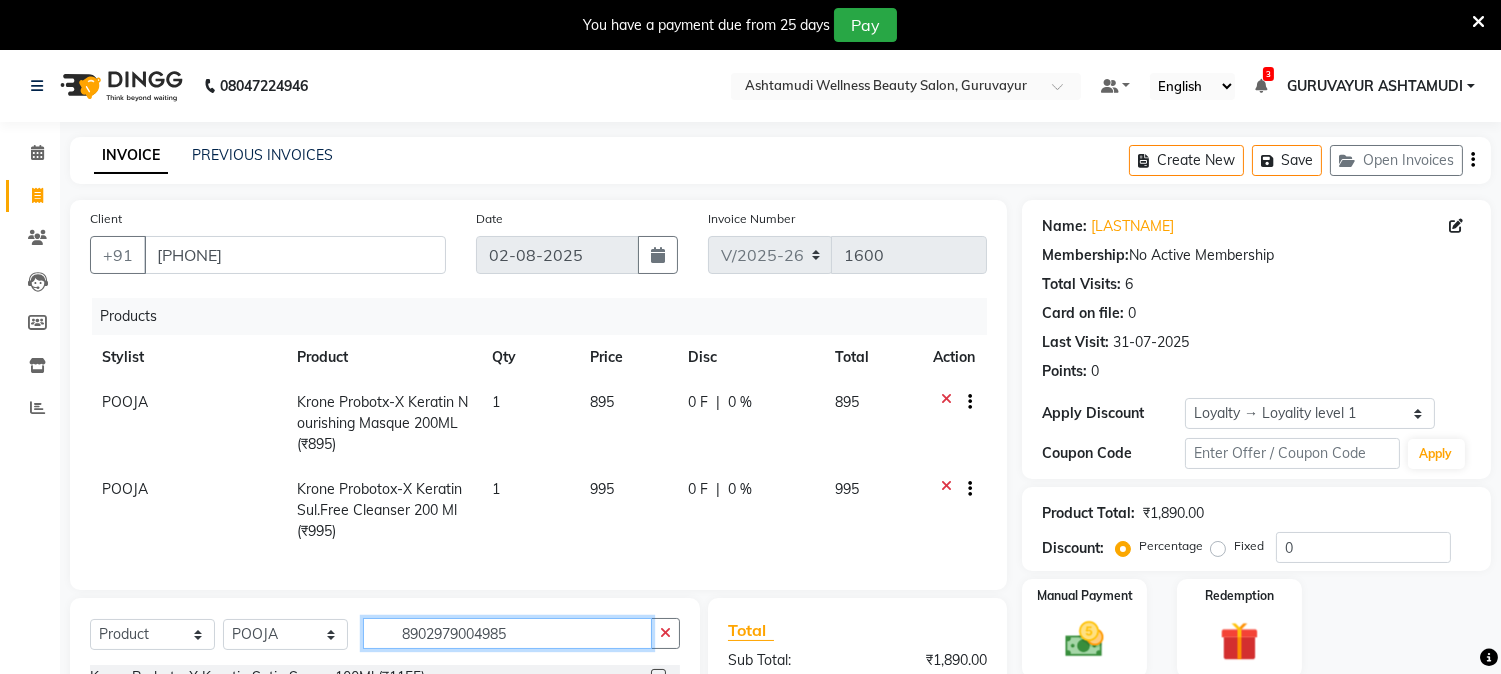 type 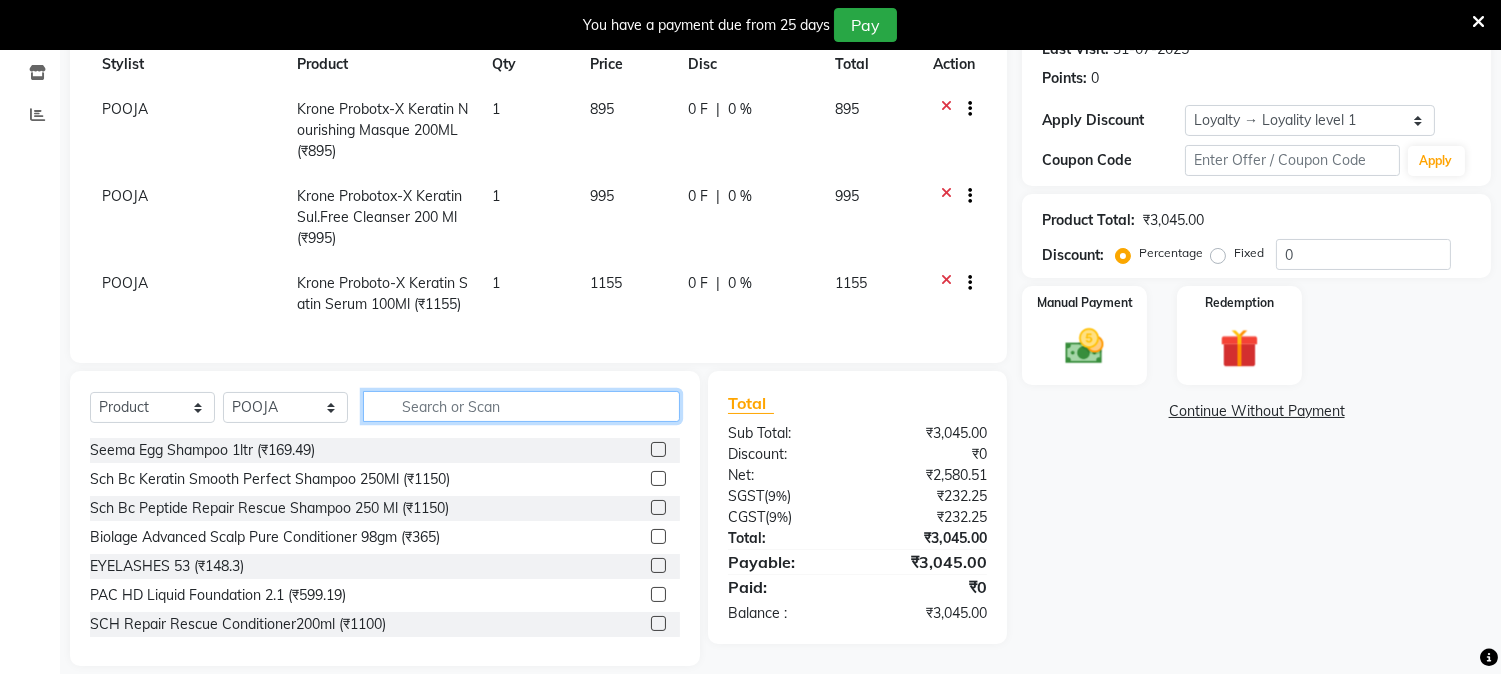 scroll, scrollTop: 331, scrollLeft: 0, axis: vertical 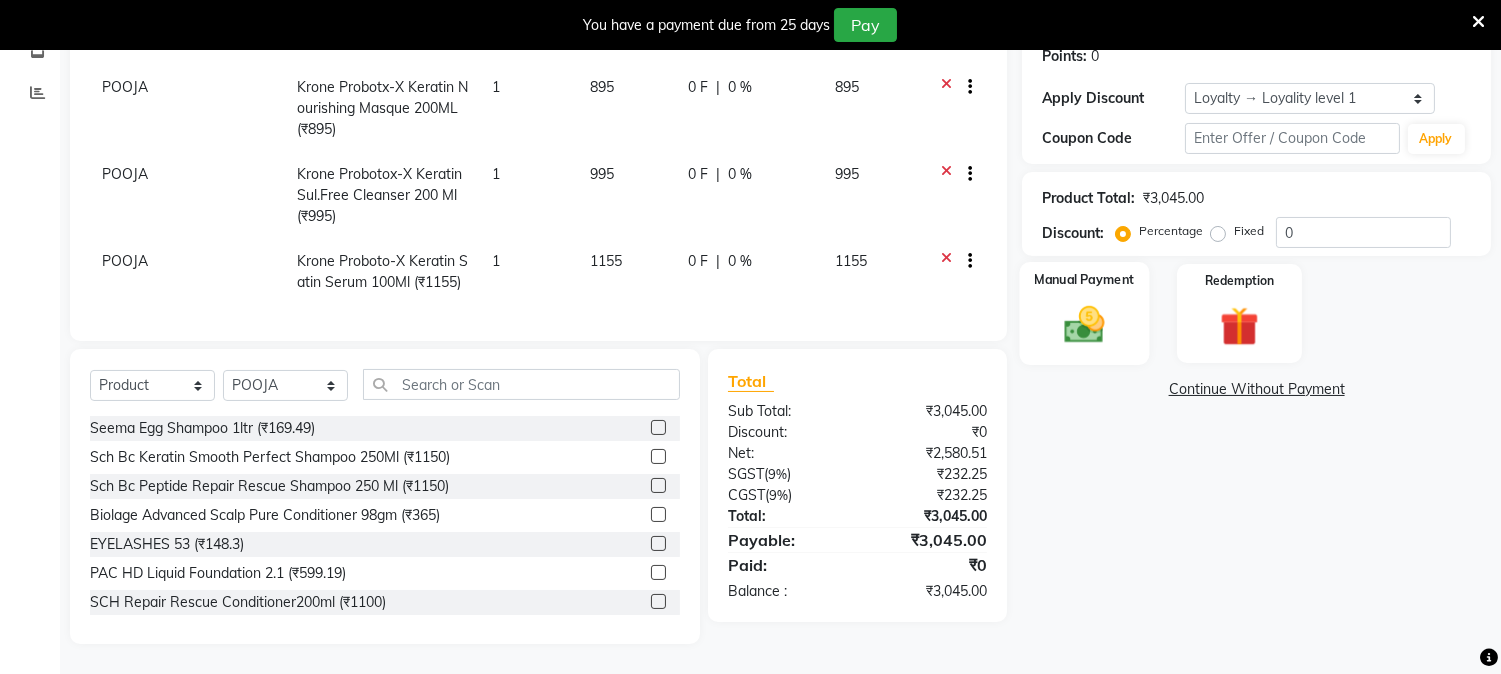 click 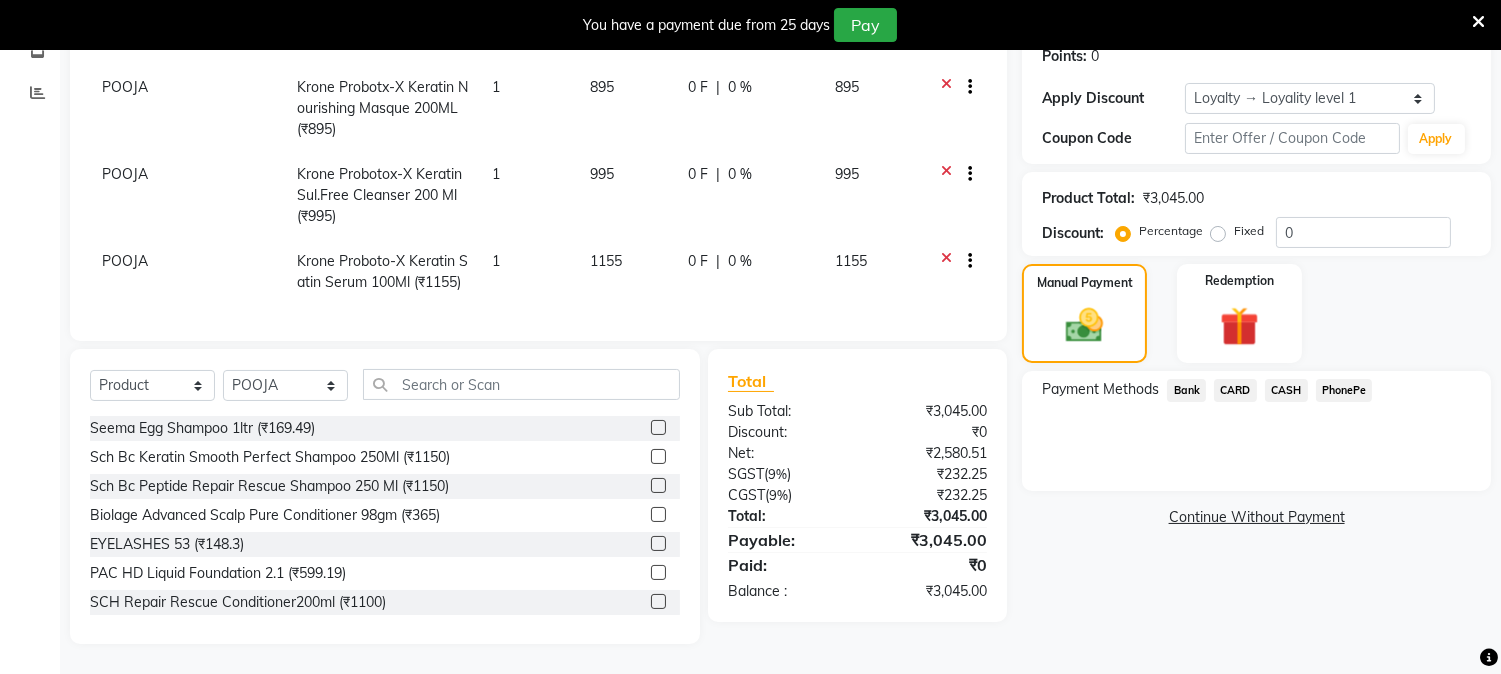click on "CARD" 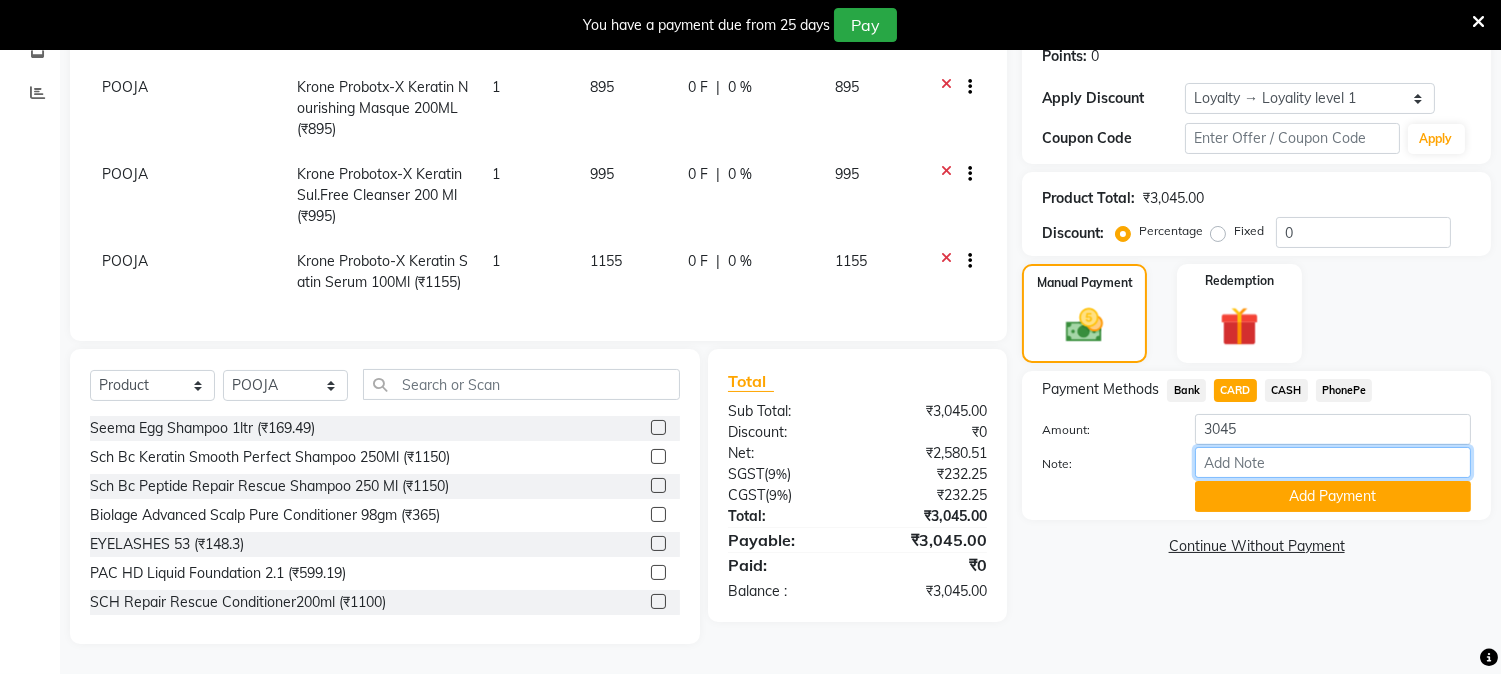 click on "Note:" at bounding box center [1333, 462] 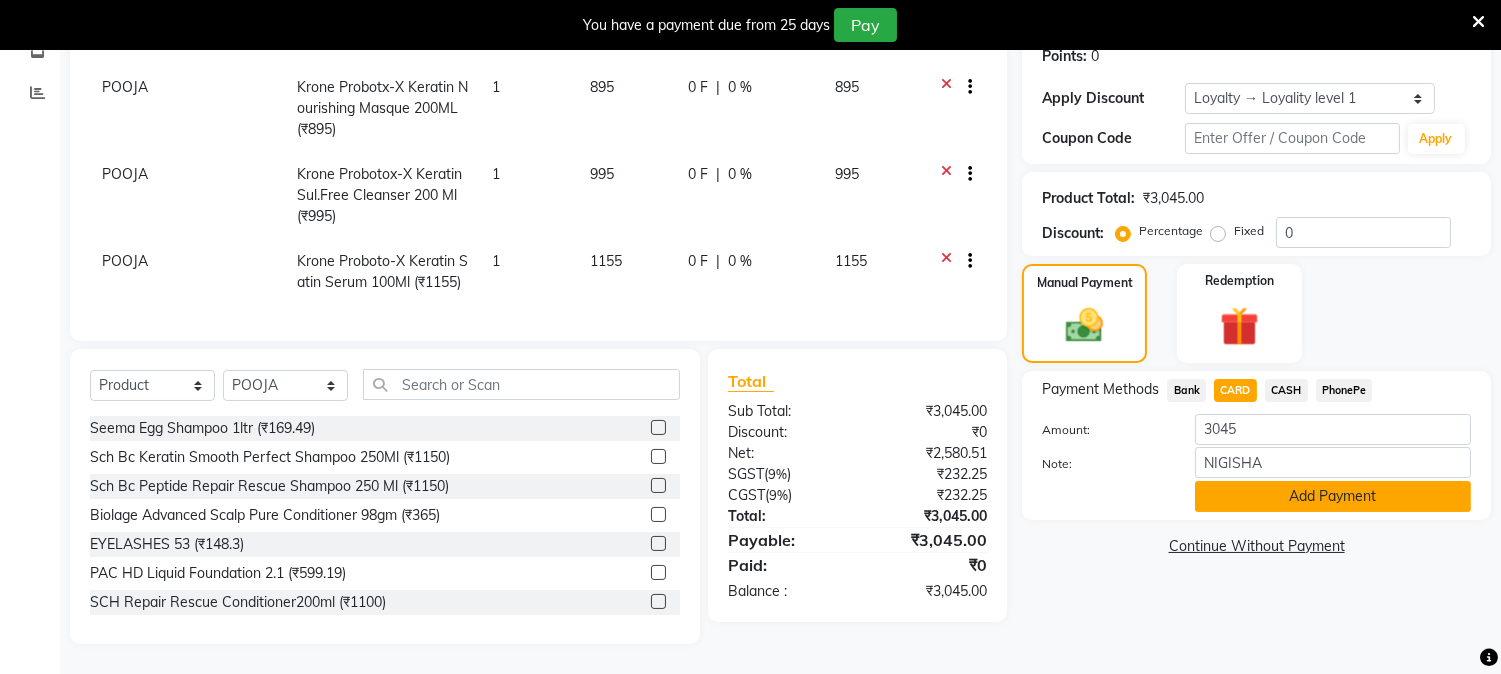 click on "Add Payment" 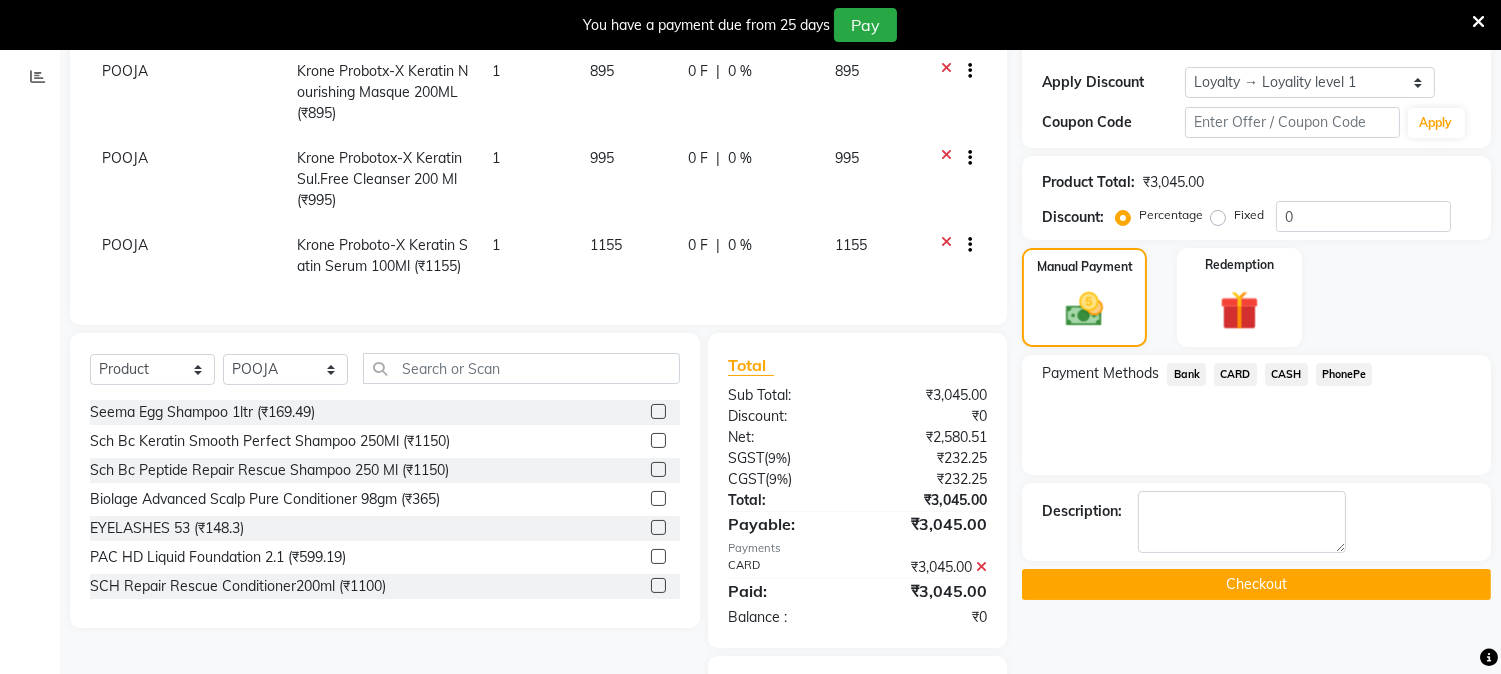 click on "Checkout" 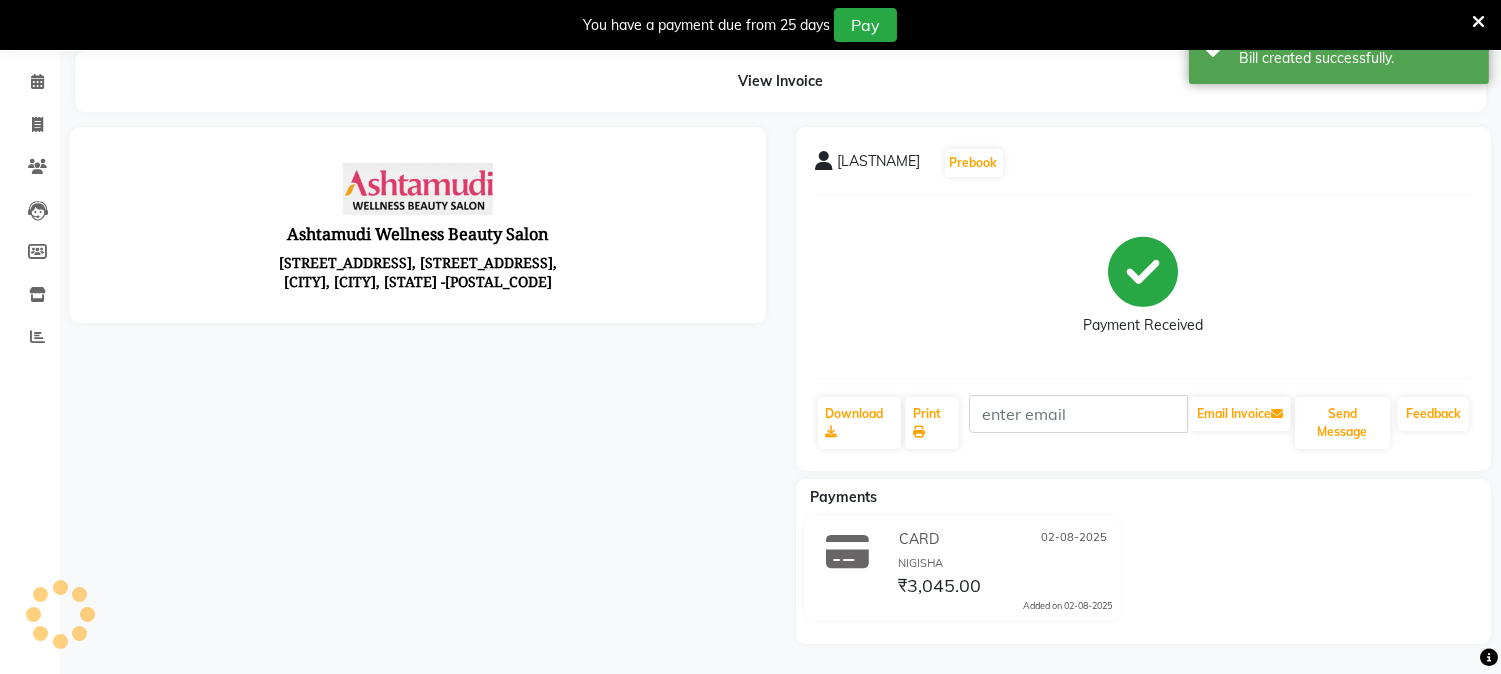 scroll, scrollTop: 0, scrollLeft: 0, axis: both 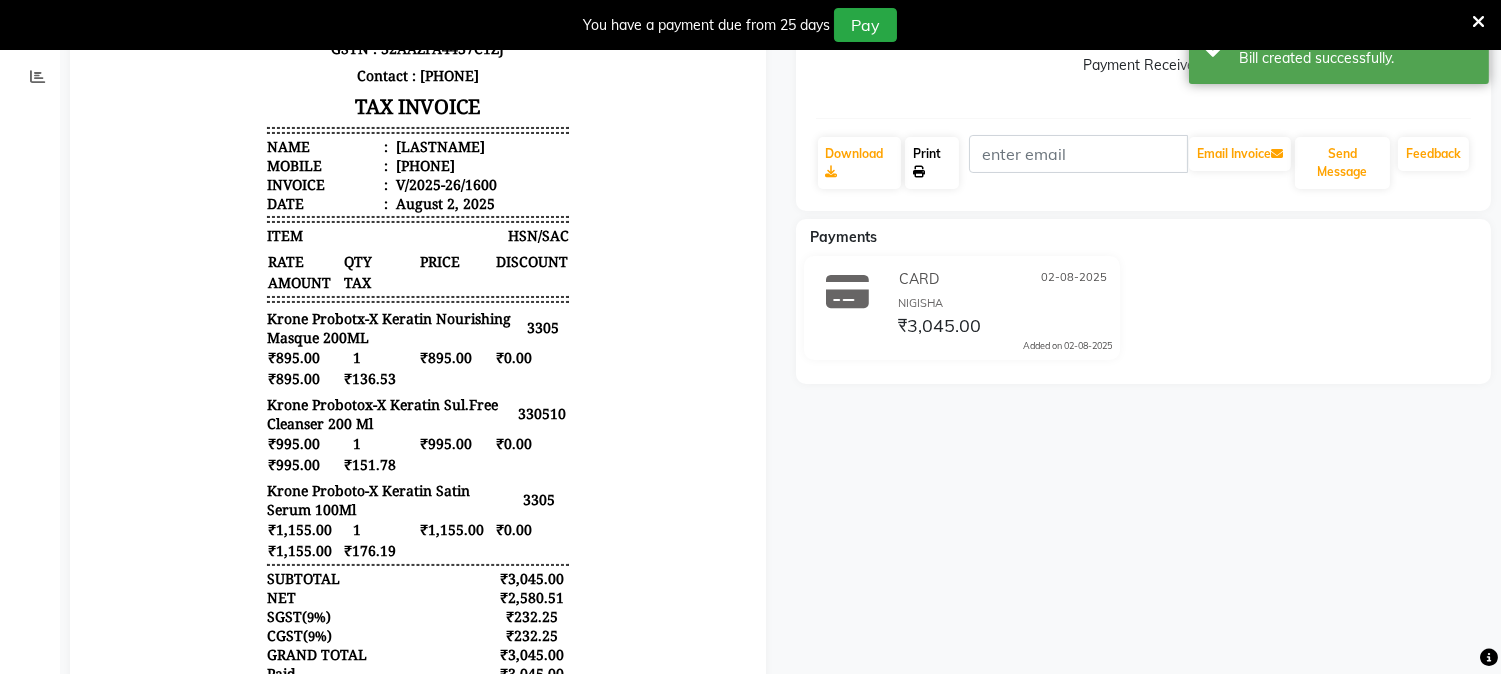 click on "Print" 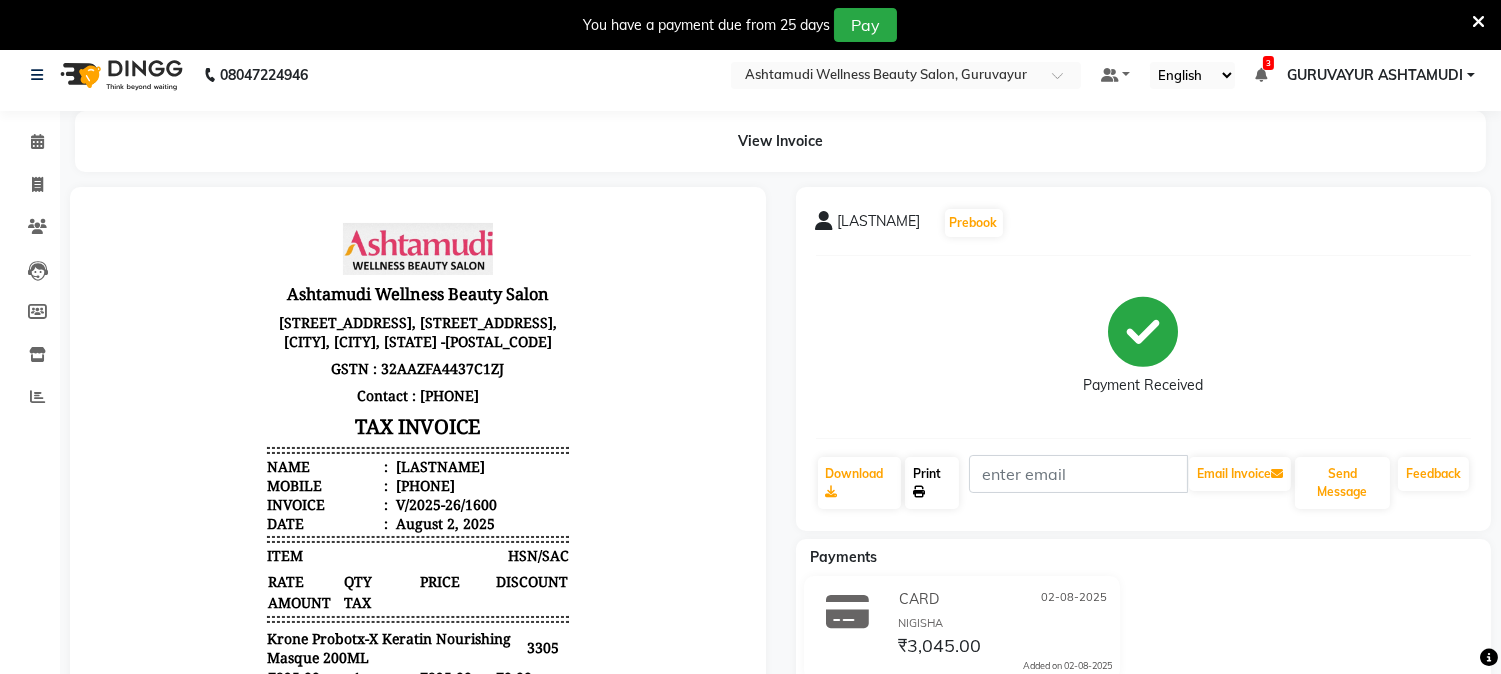 scroll, scrollTop: 0, scrollLeft: 0, axis: both 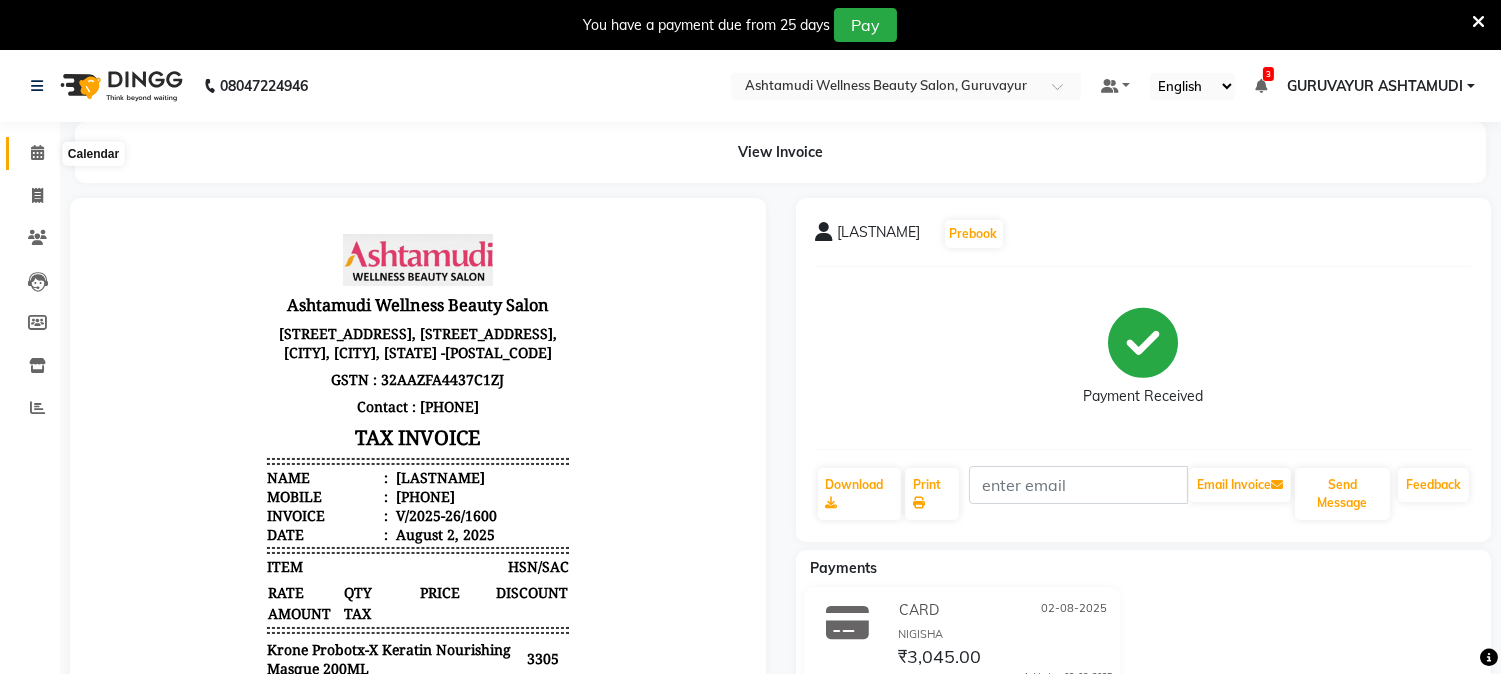 click 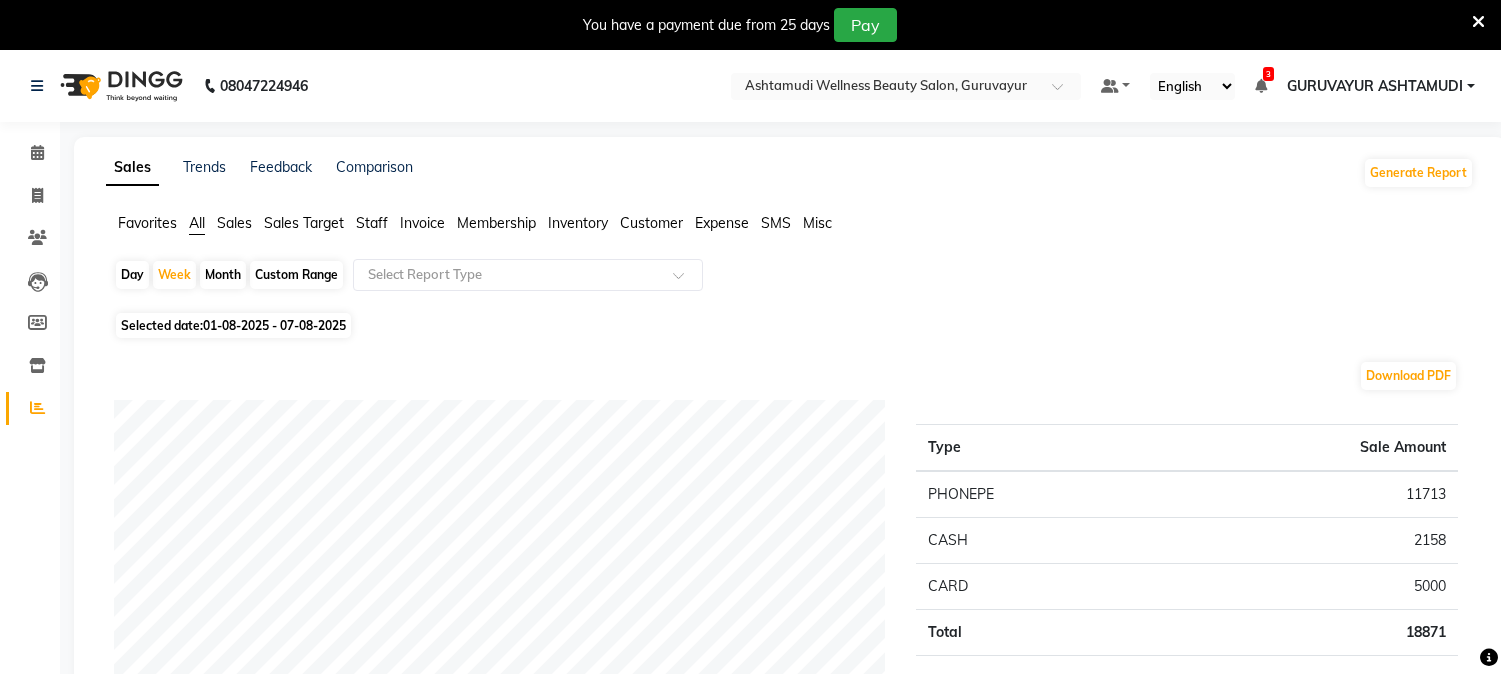 scroll, scrollTop: 111, scrollLeft: 0, axis: vertical 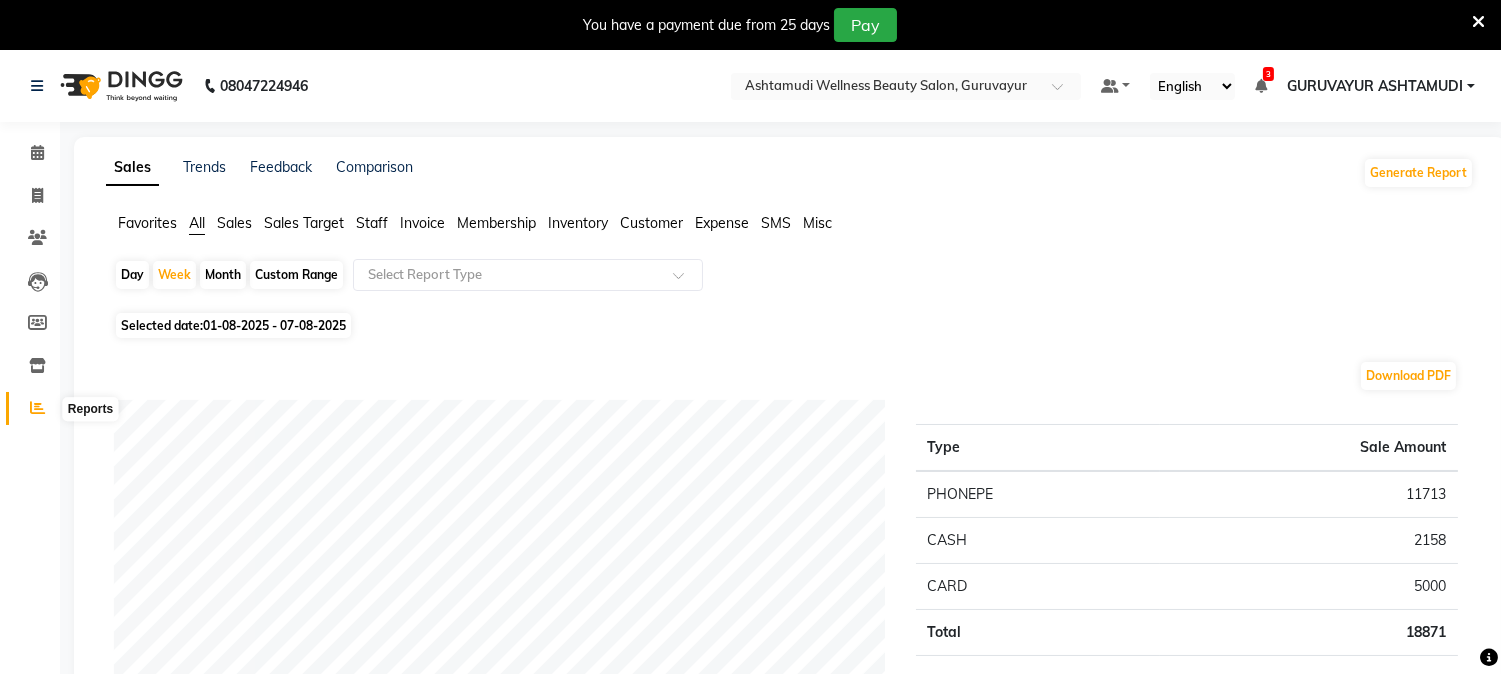 click 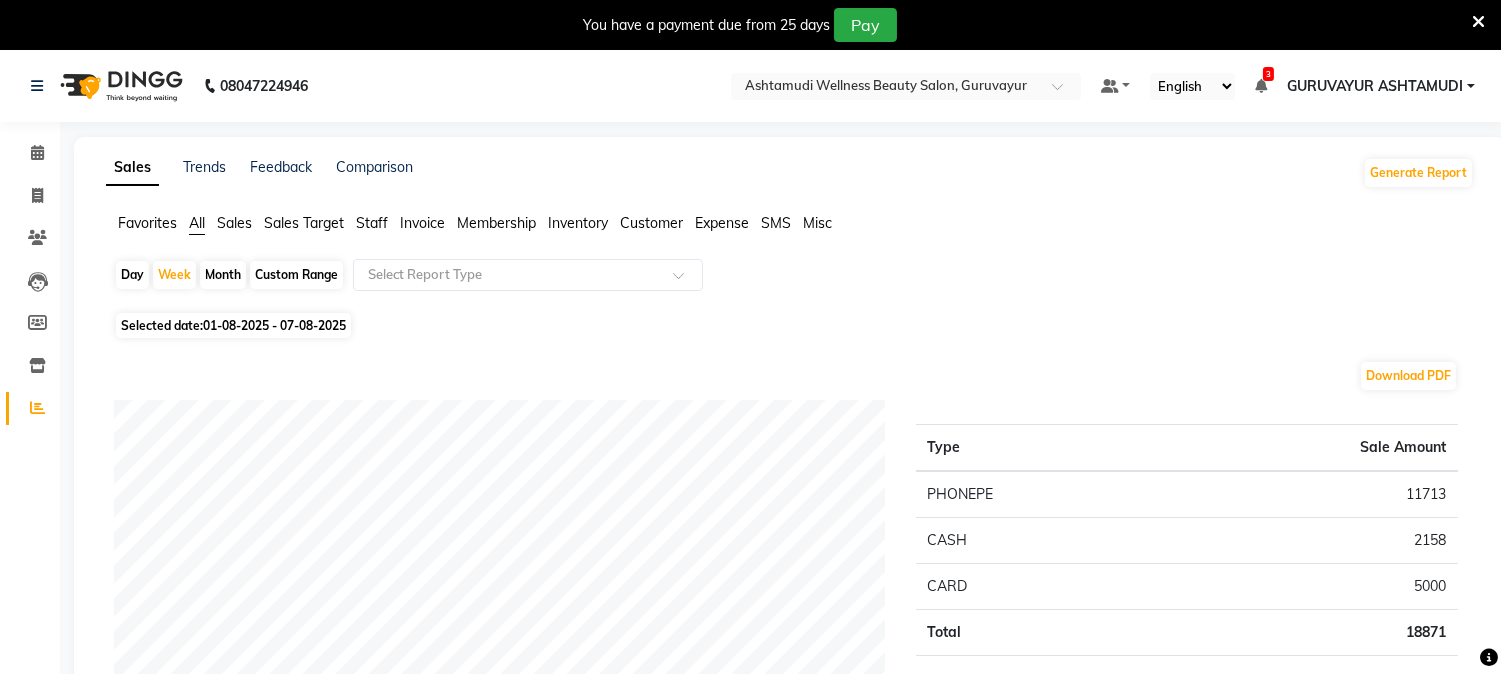 click on "Day" 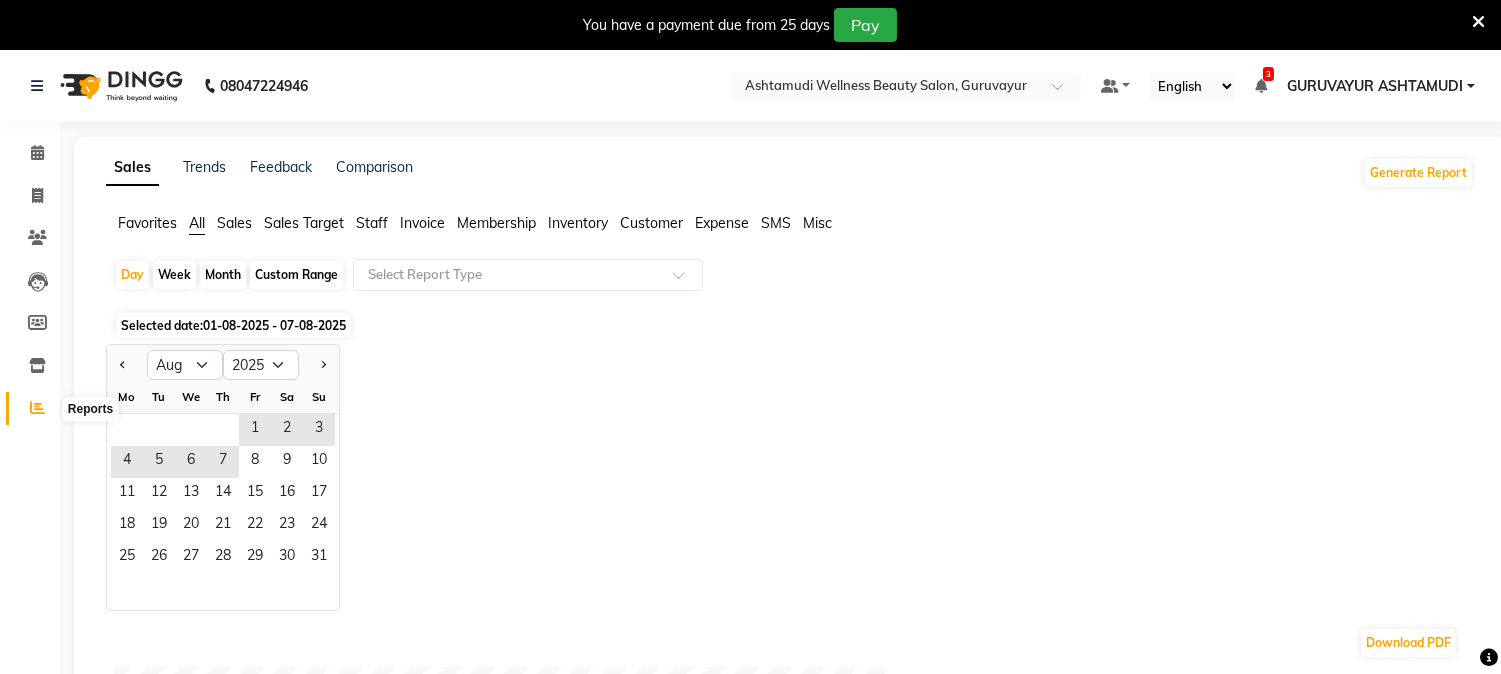 click 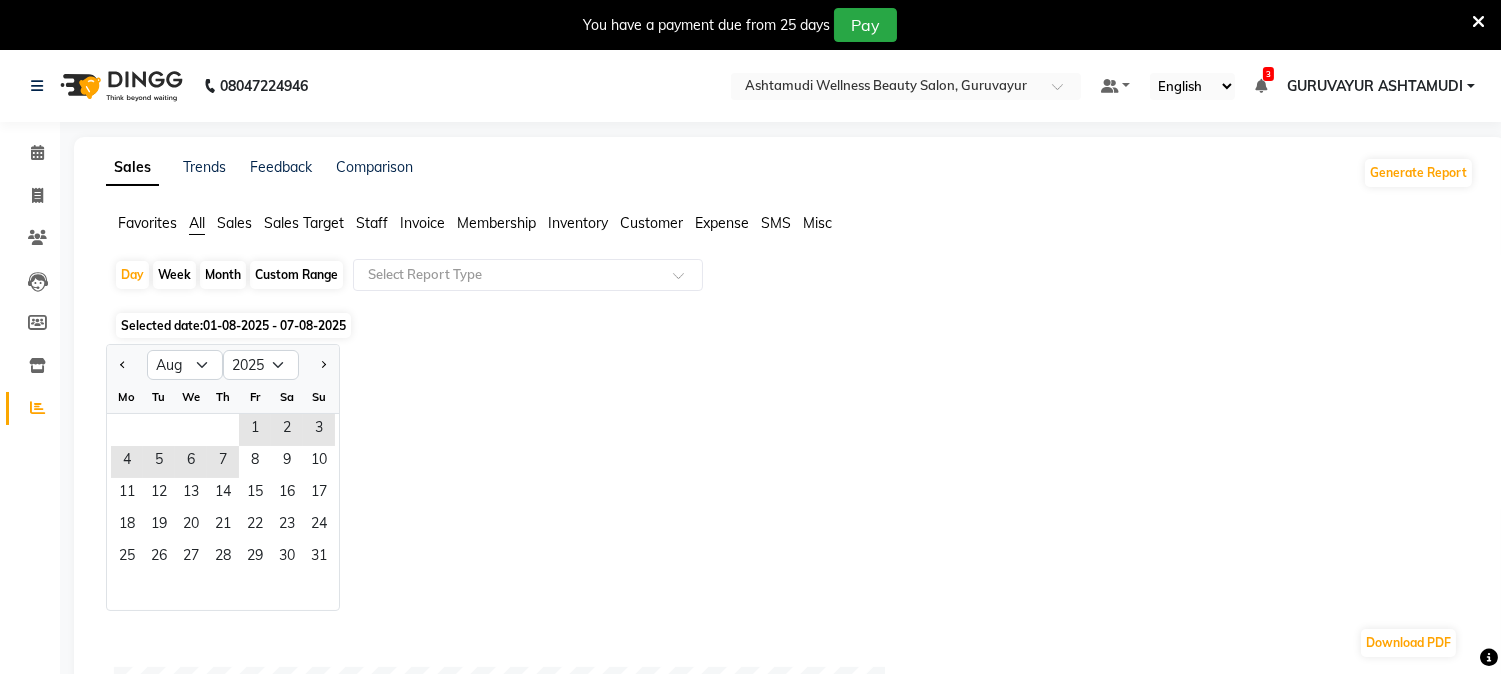 click on "Customer" 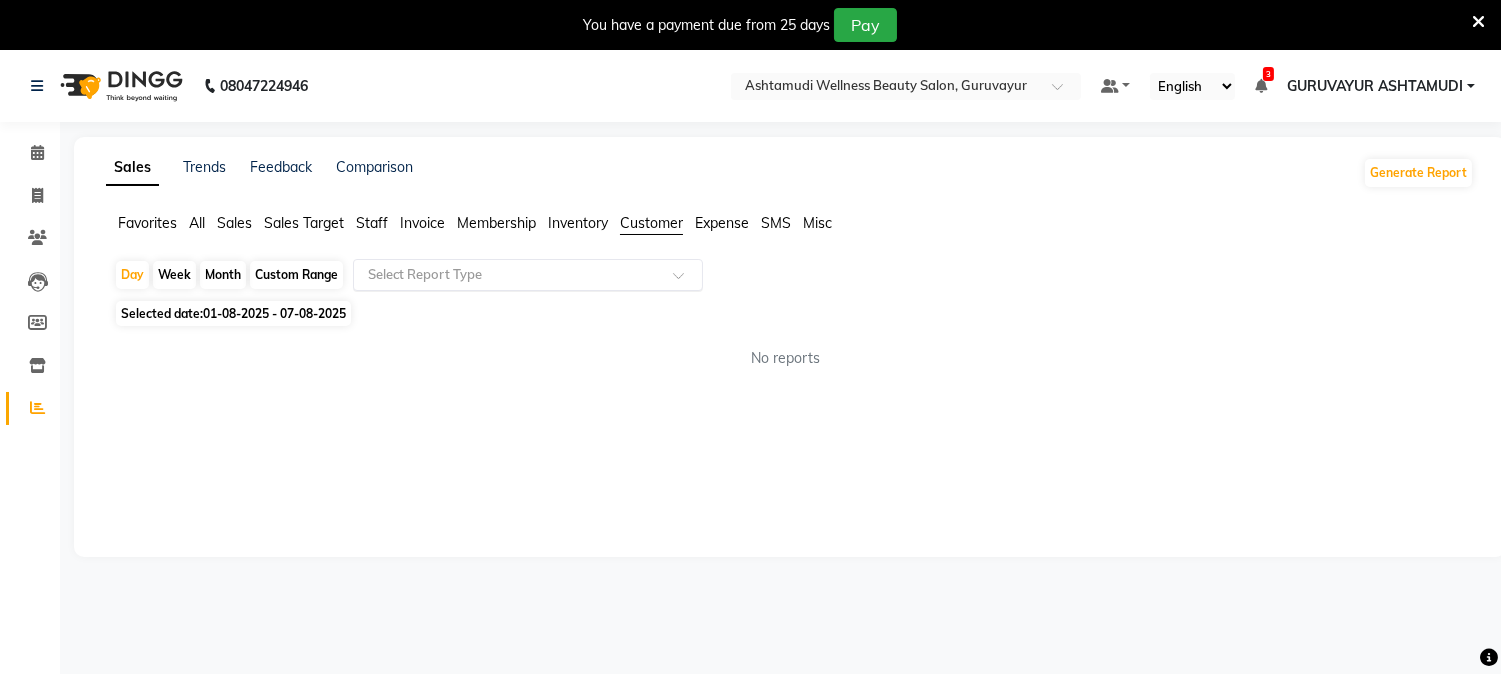 click 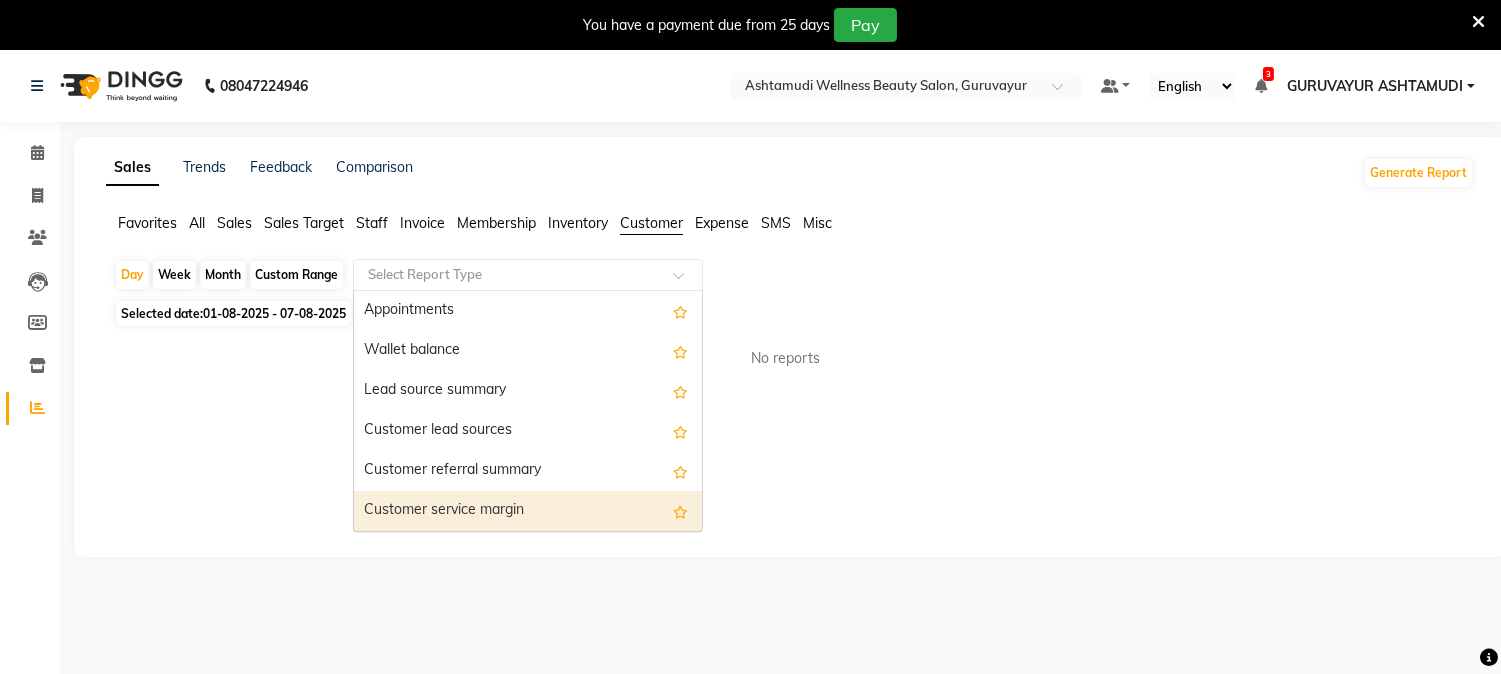 click on "Customer service margin" at bounding box center [528, 511] 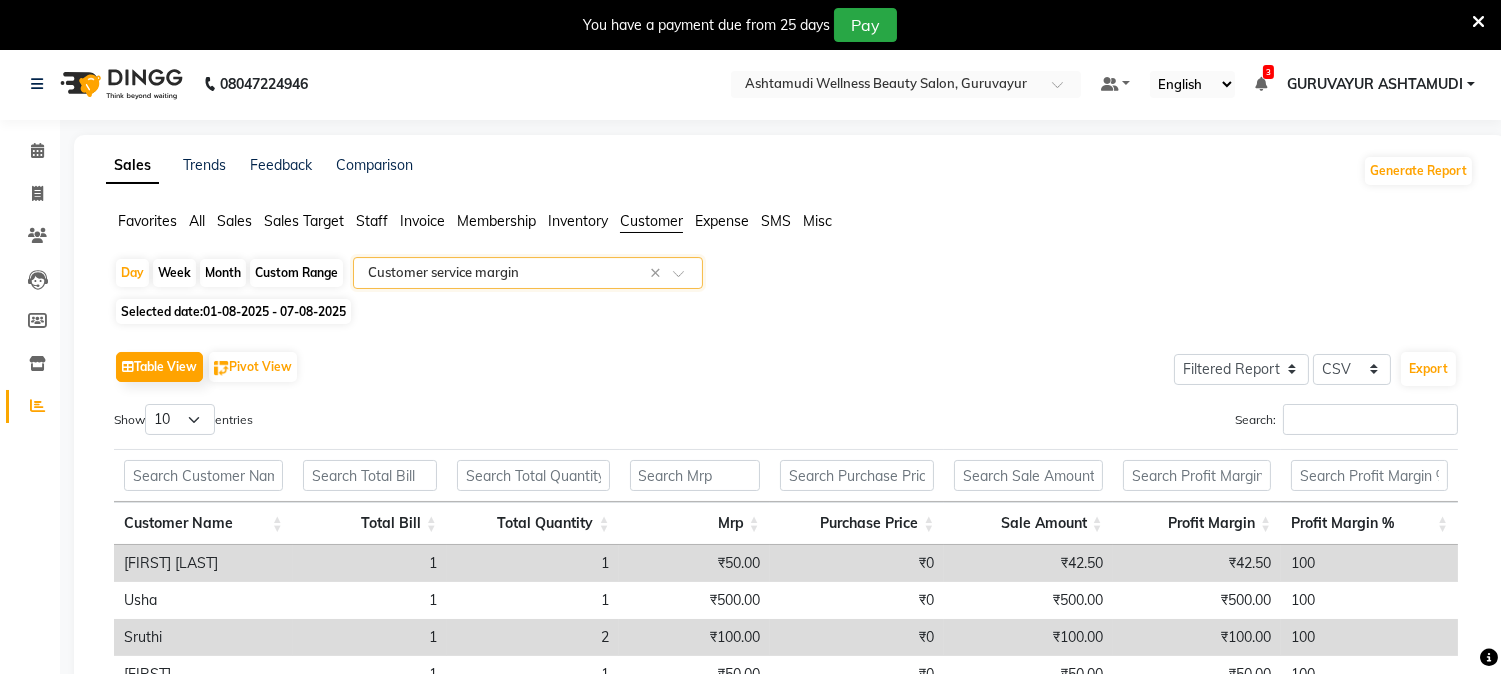 scroll, scrollTop: 0, scrollLeft: 0, axis: both 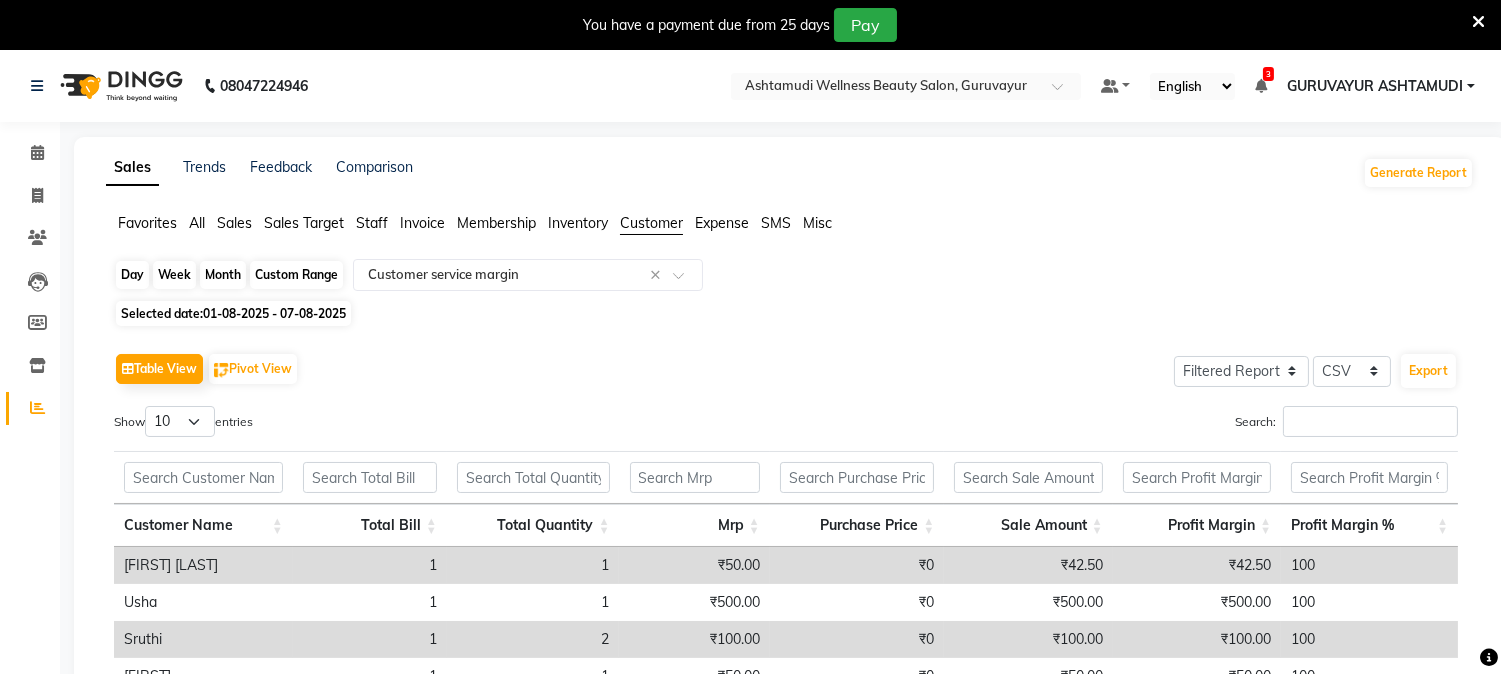 click on "Day" 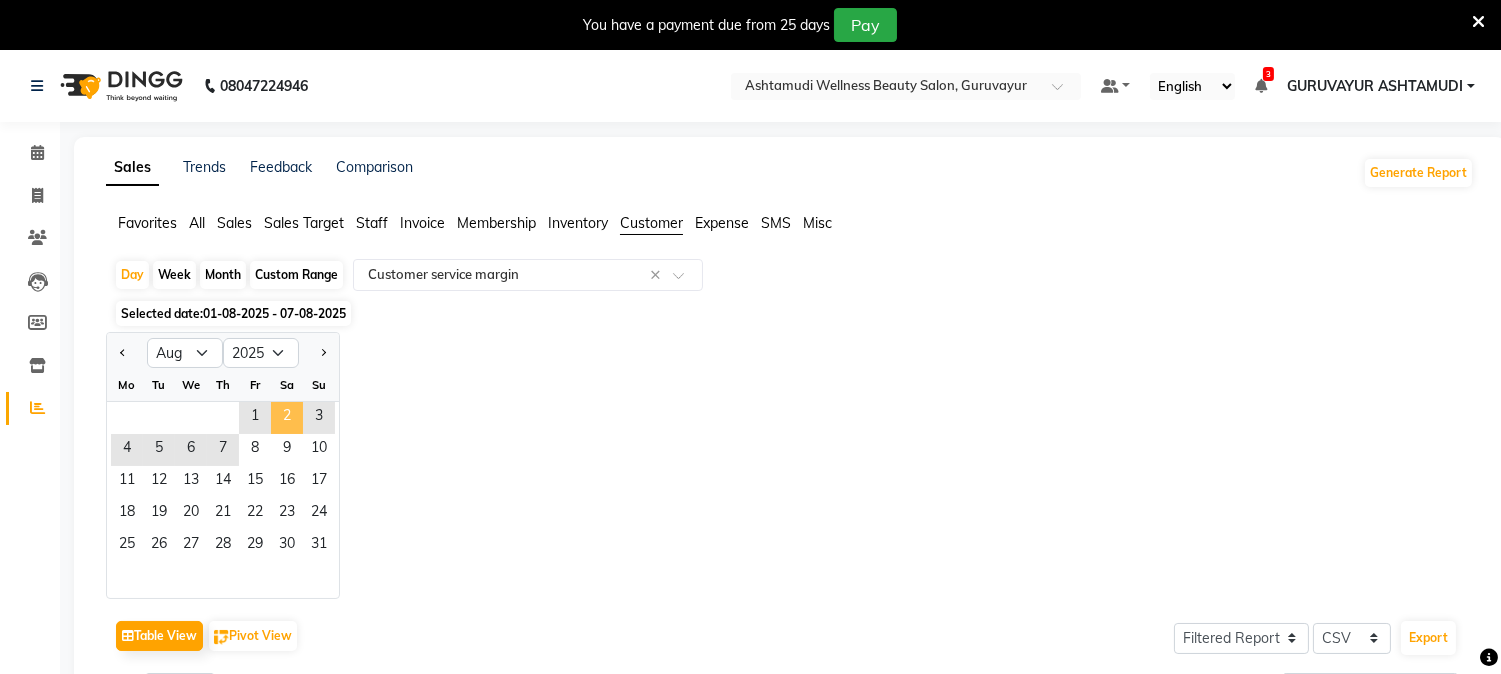 click on "2" 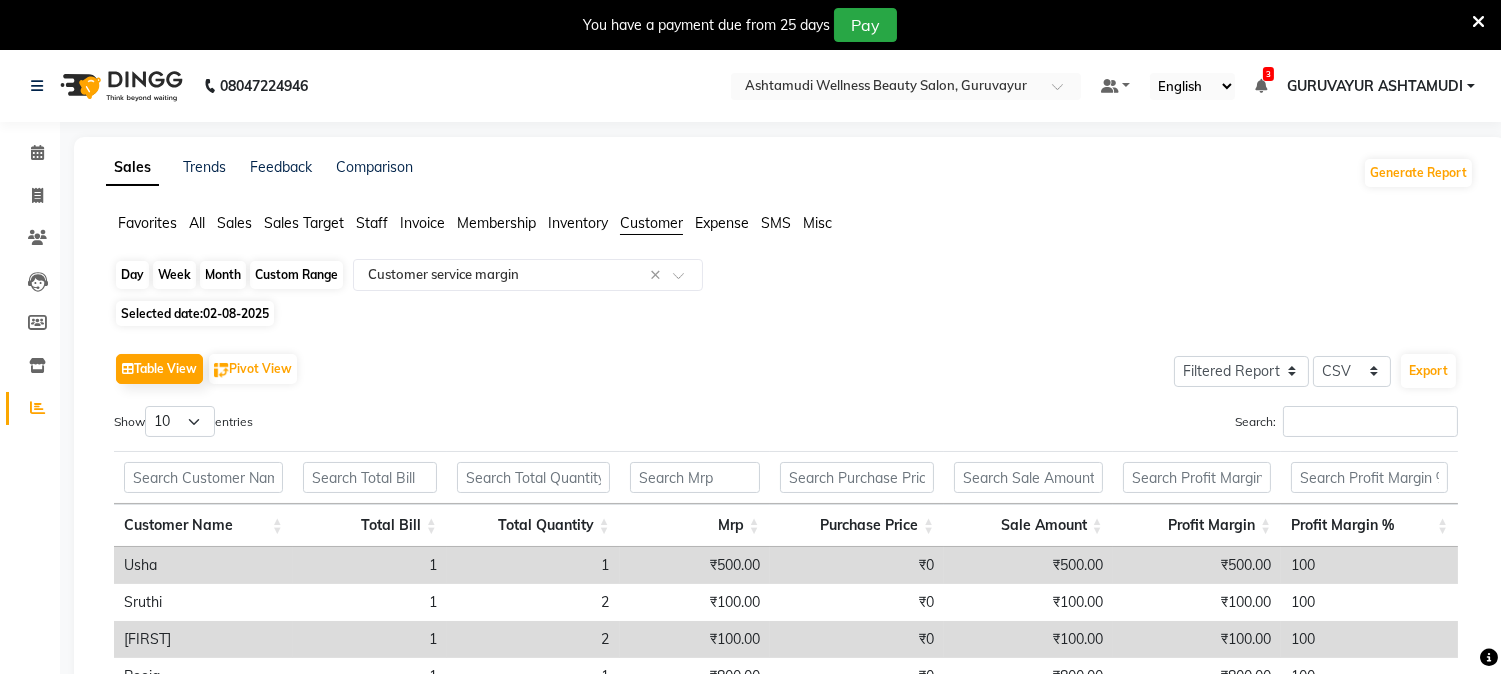 click on "Day" 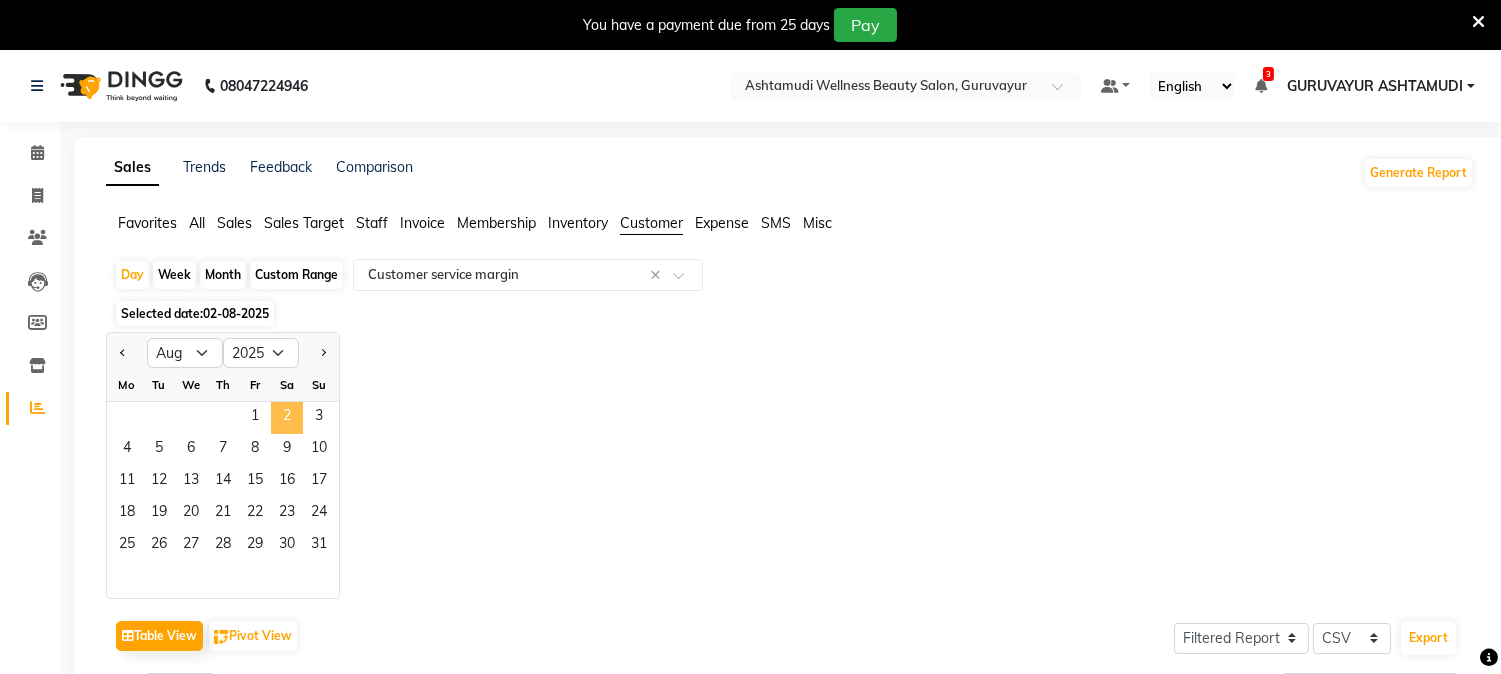 click on "2" 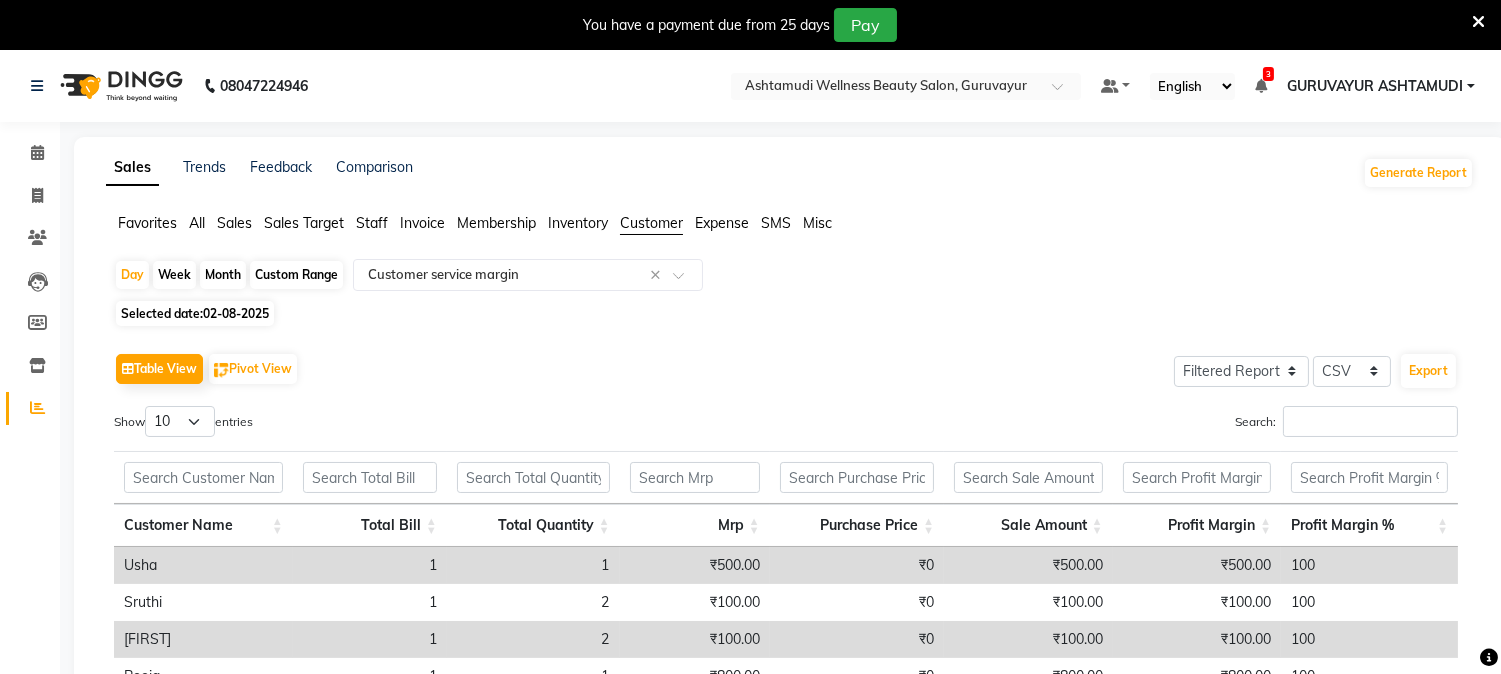 click on "All" 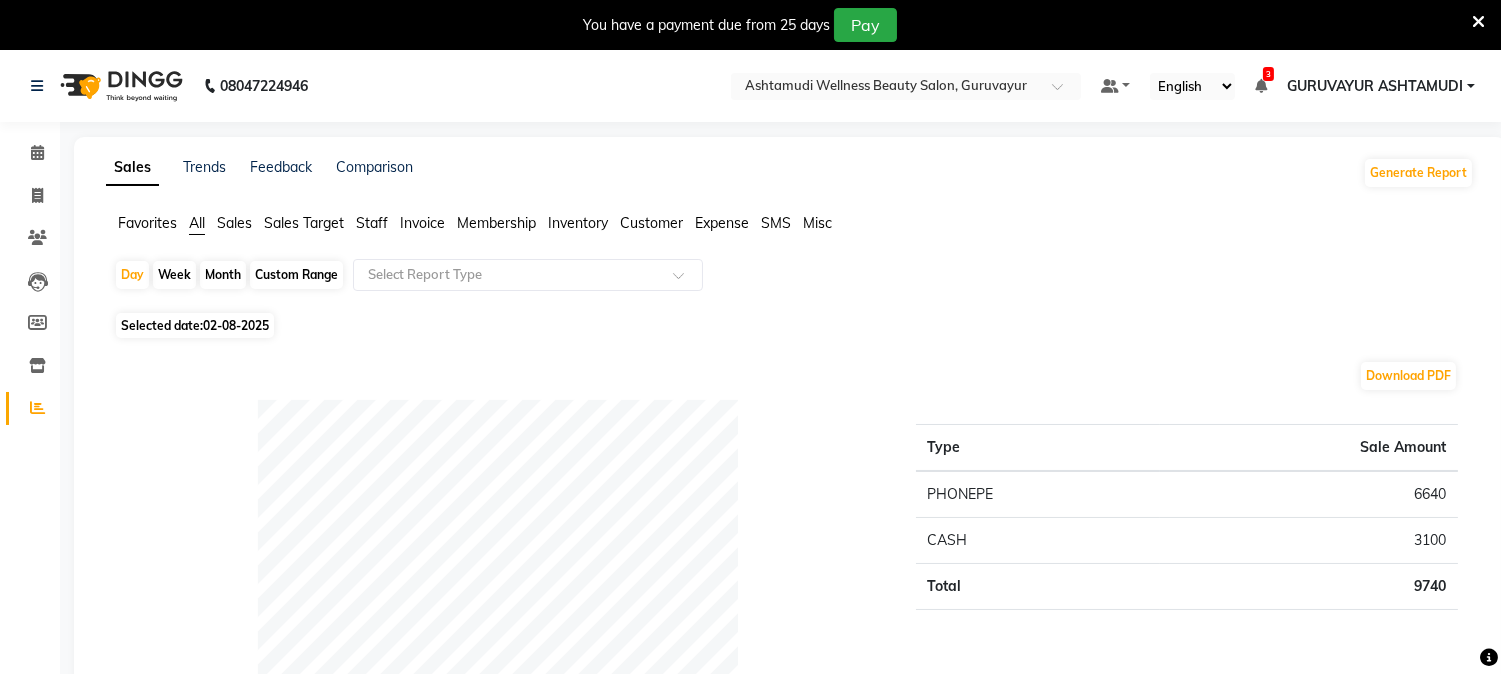 click on "Customer" 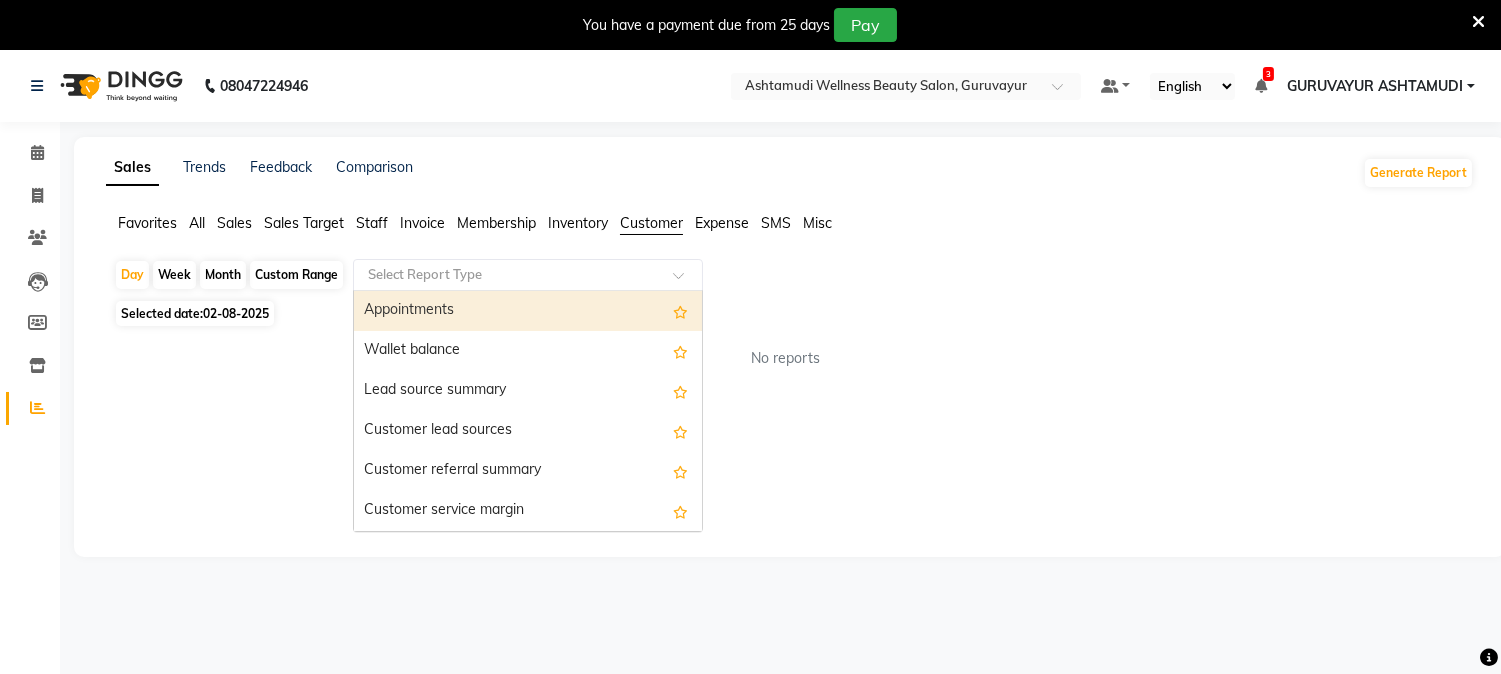 click 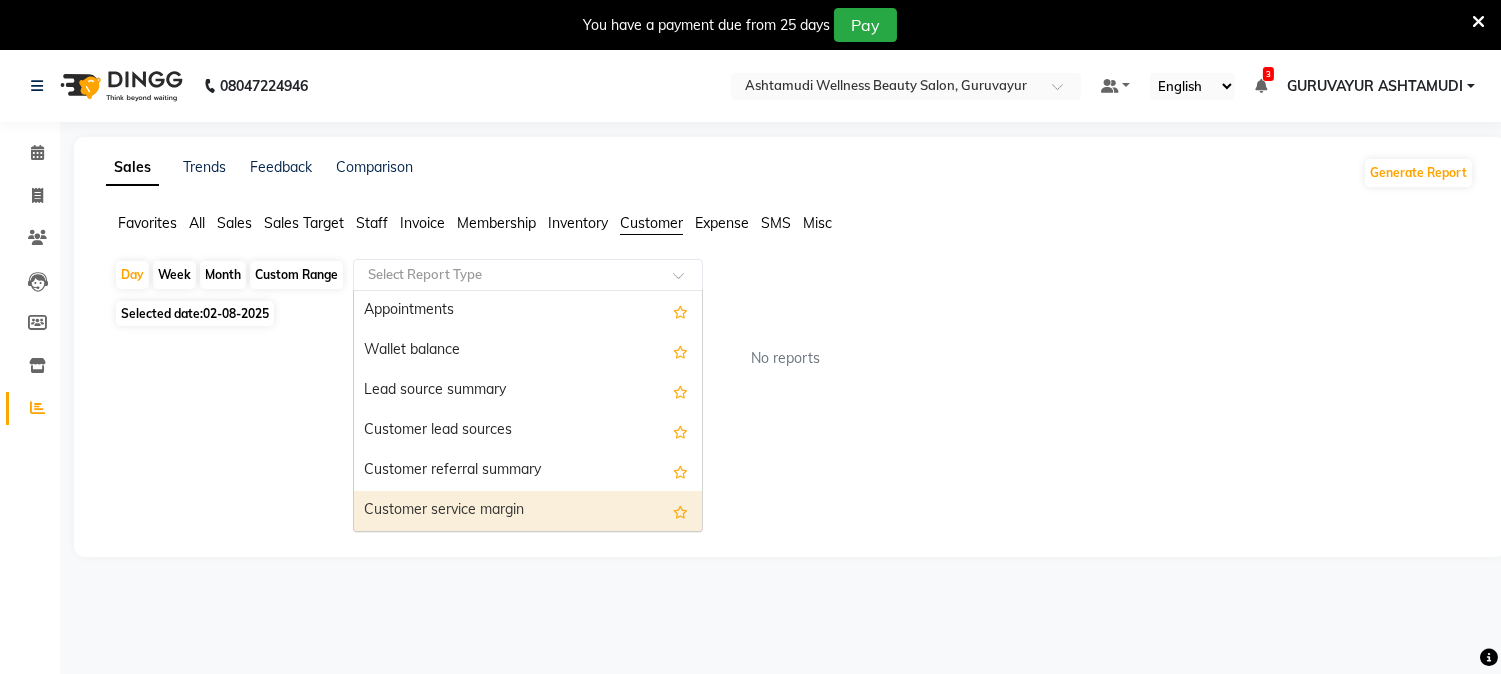 click on "Customer service margin" at bounding box center [528, 511] 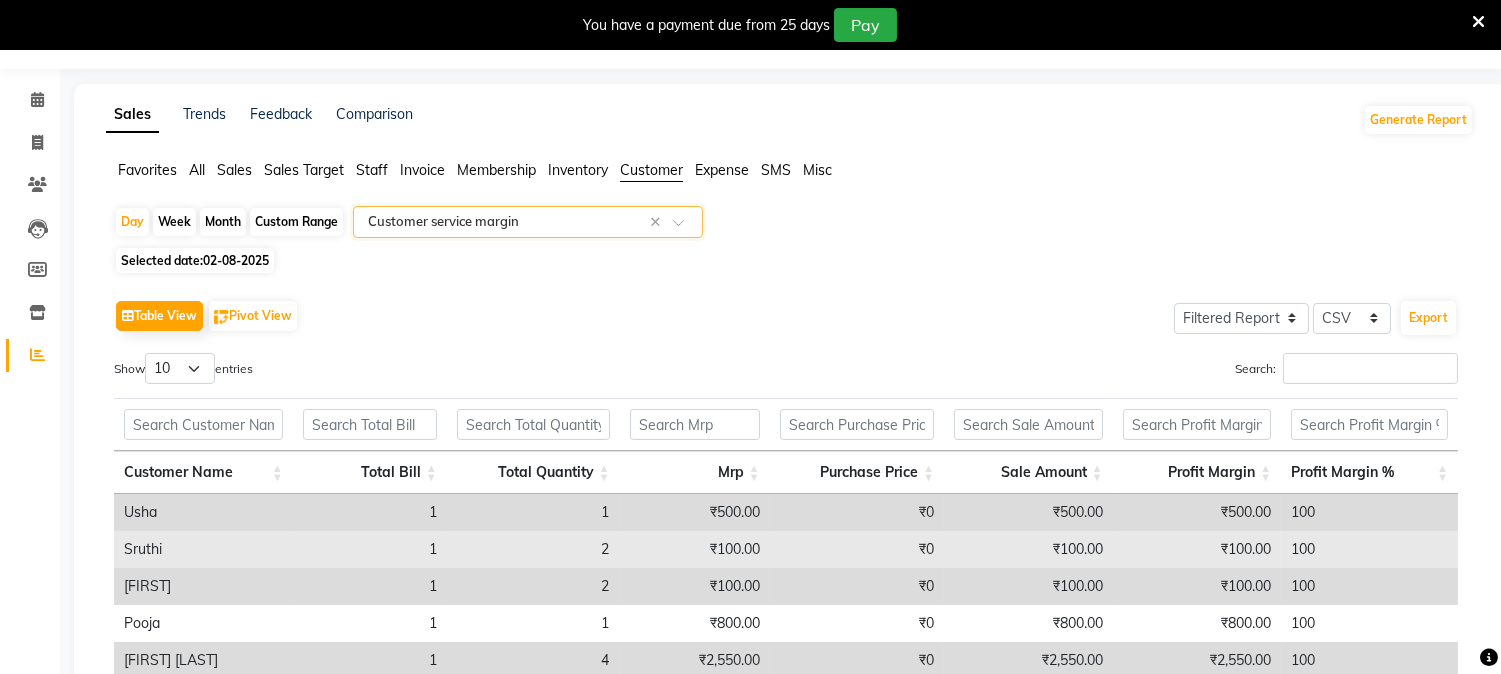 scroll, scrollTop: 0, scrollLeft: 0, axis: both 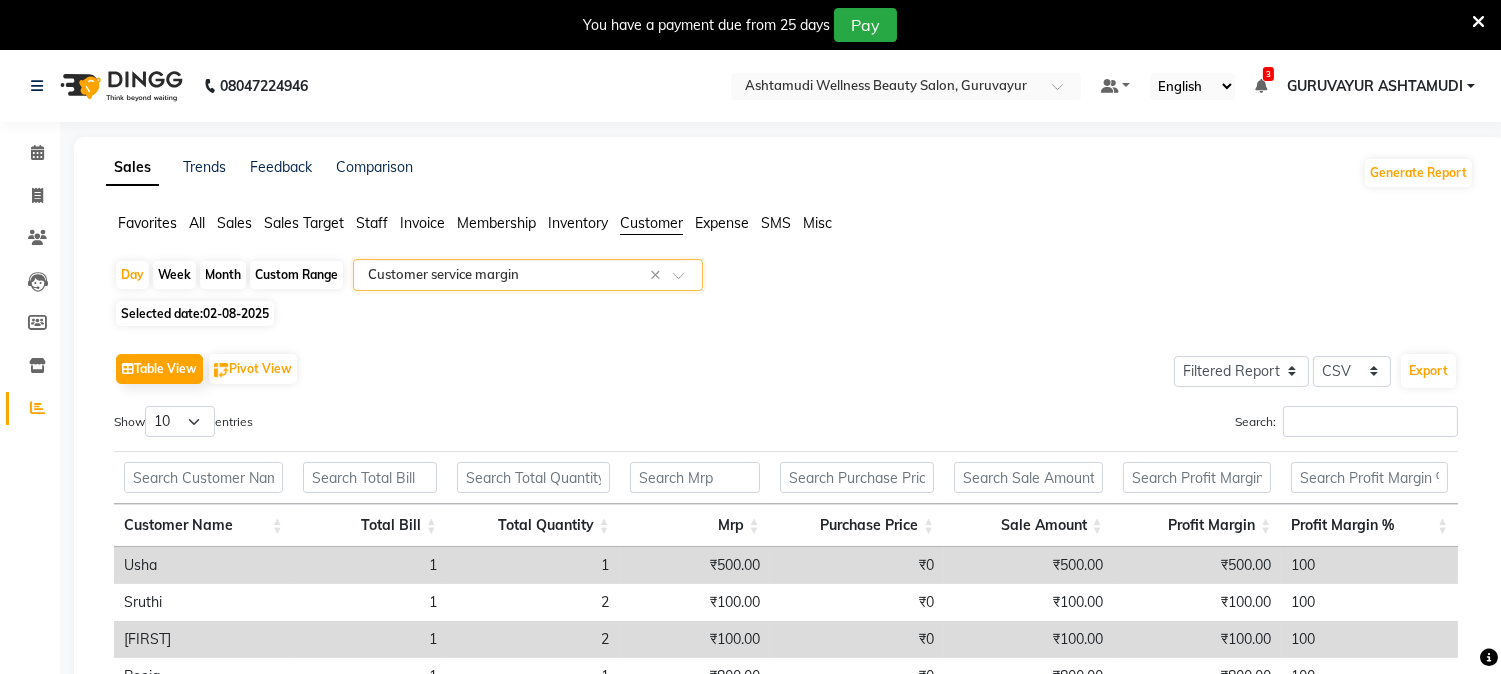 click 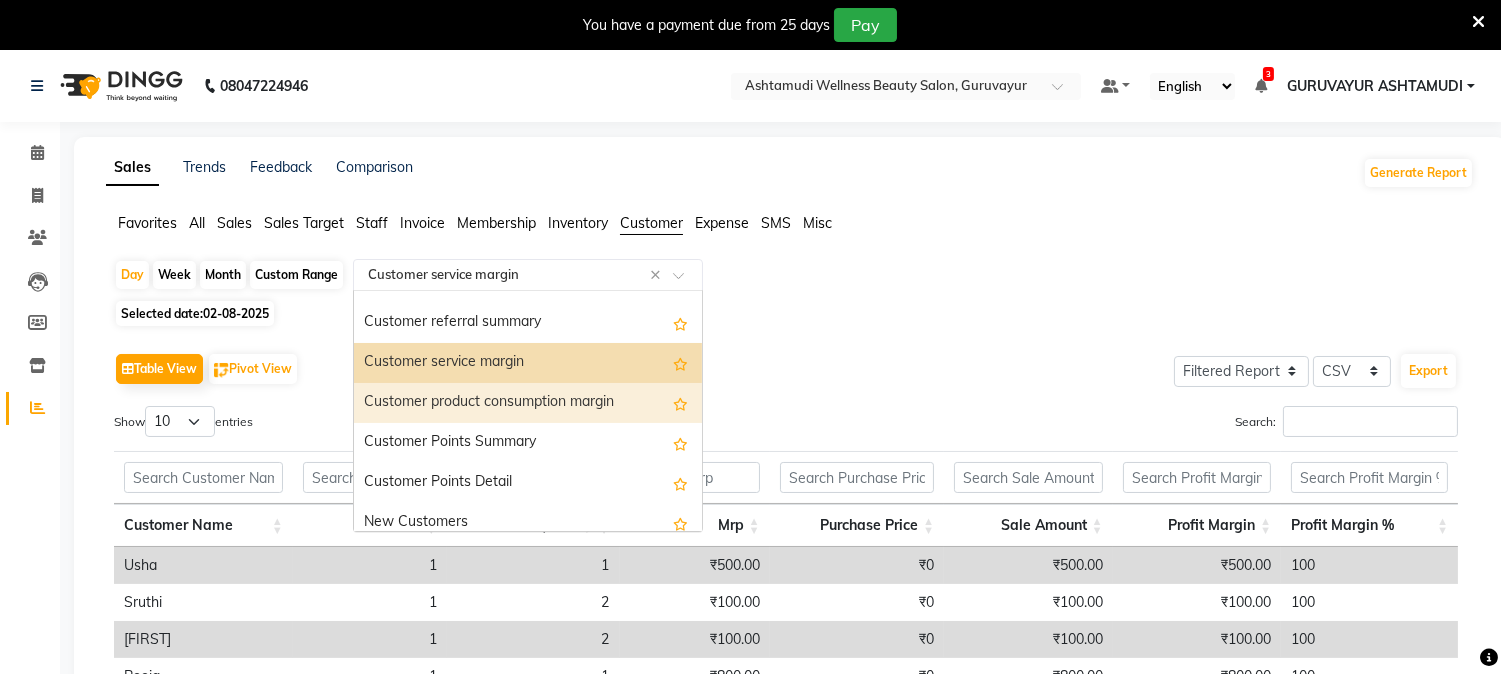 scroll, scrollTop: 160, scrollLeft: 0, axis: vertical 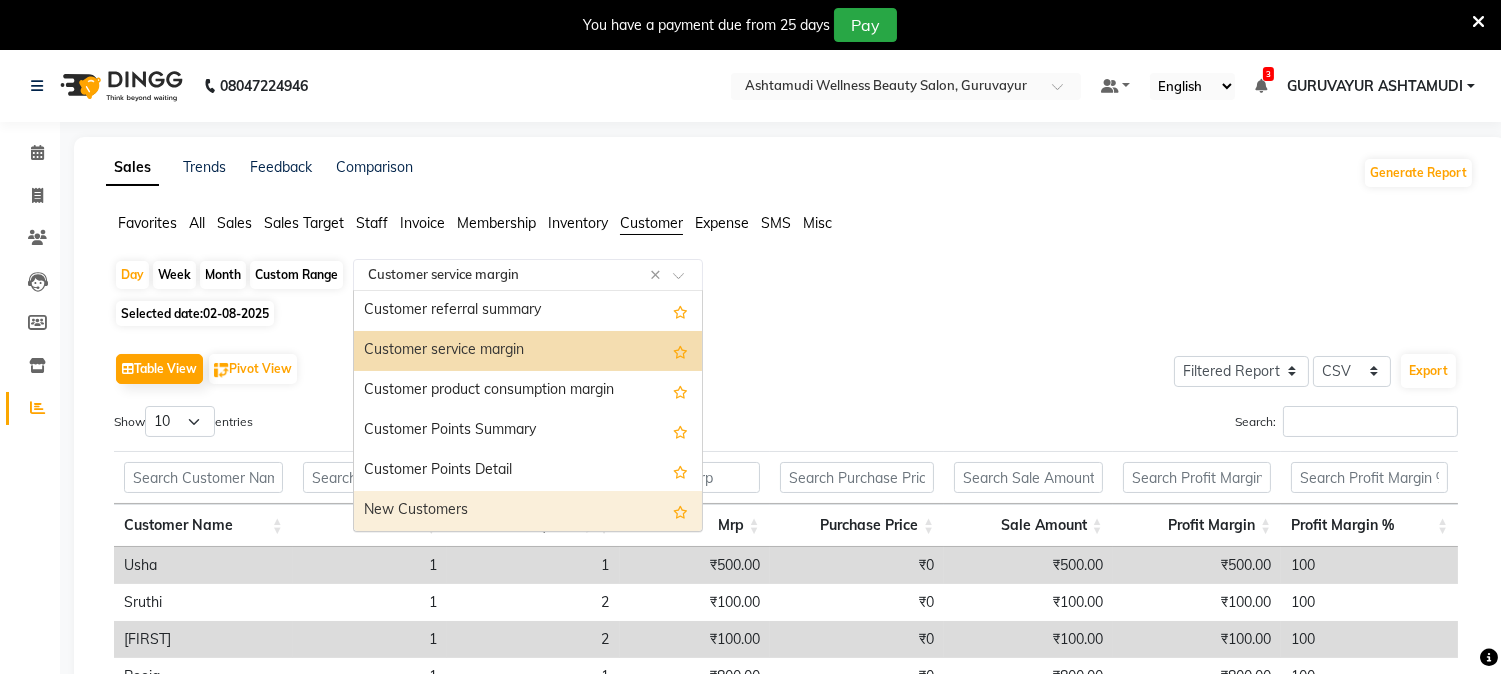 click on "New Customers" at bounding box center [528, 511] 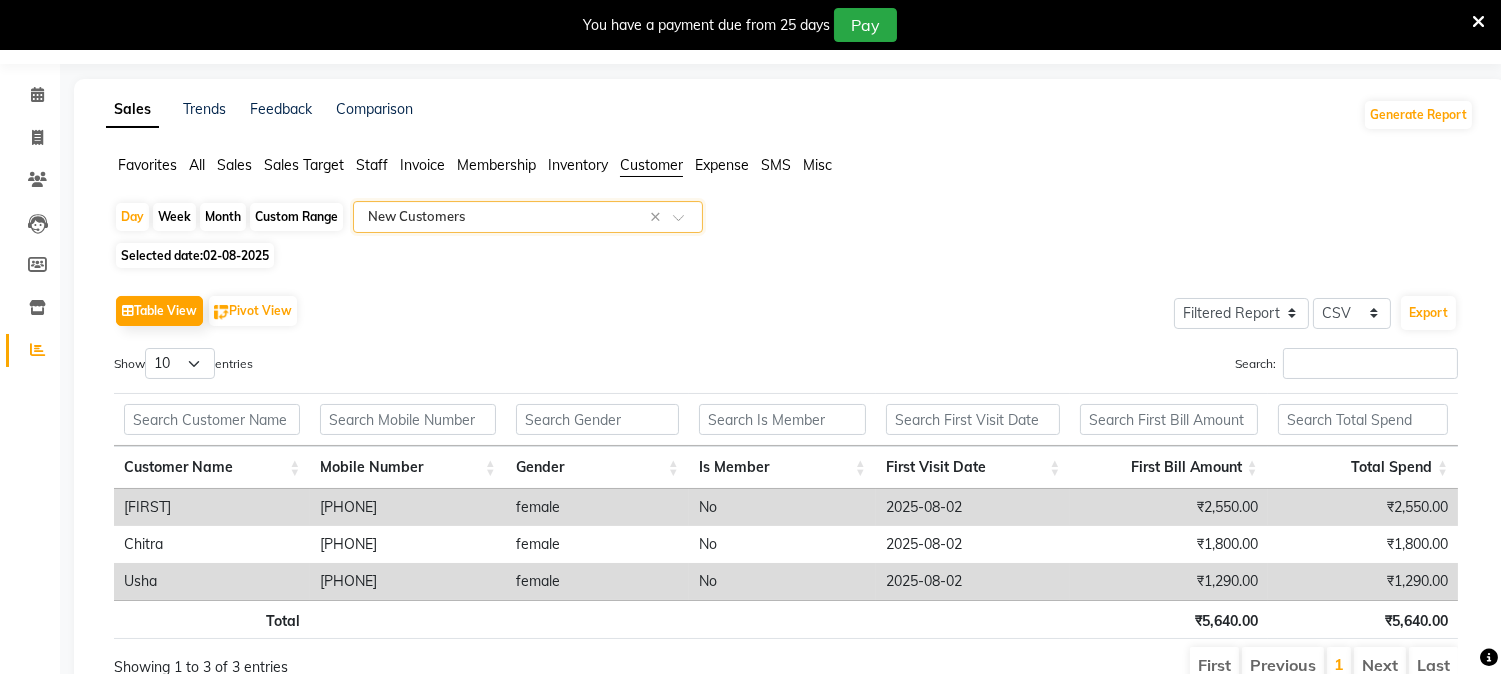 scroll, scrollTop: 153, scrollLeft: 0, axis: vertical 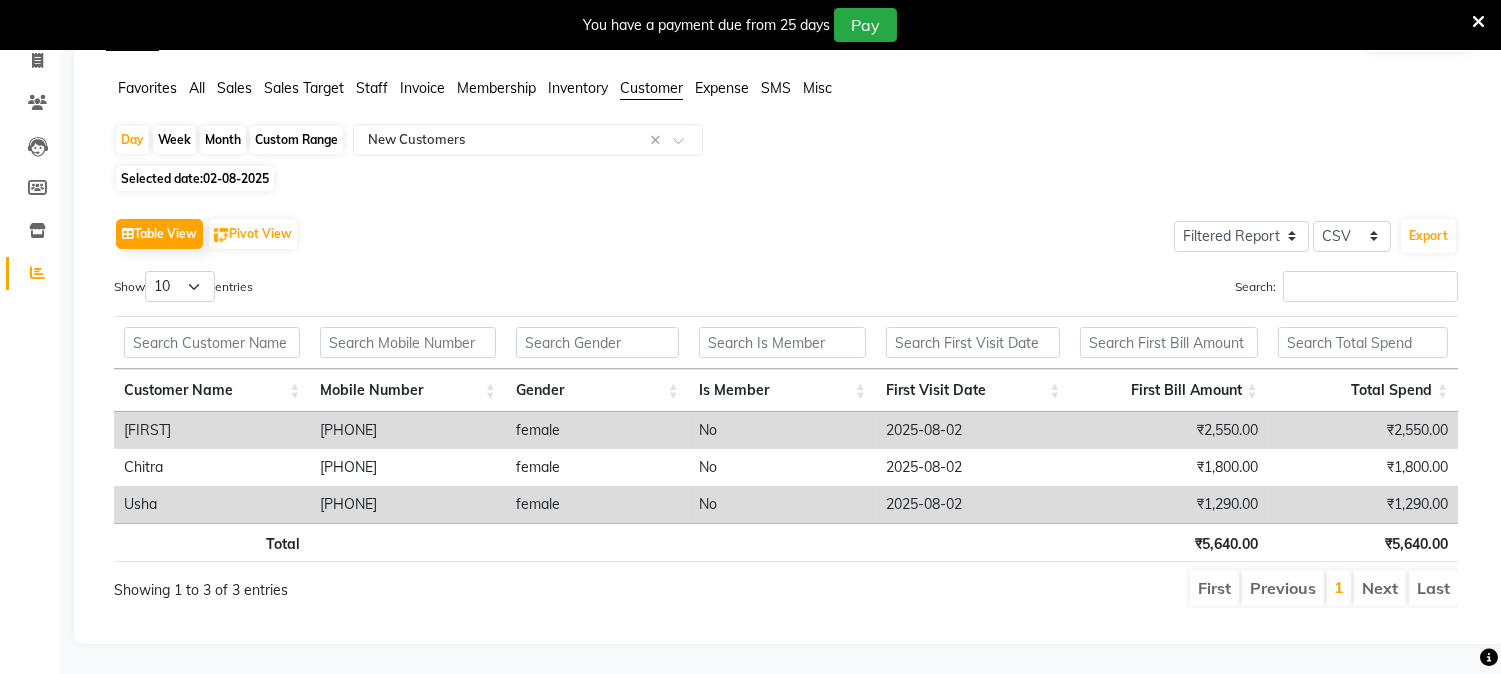 click on "All" 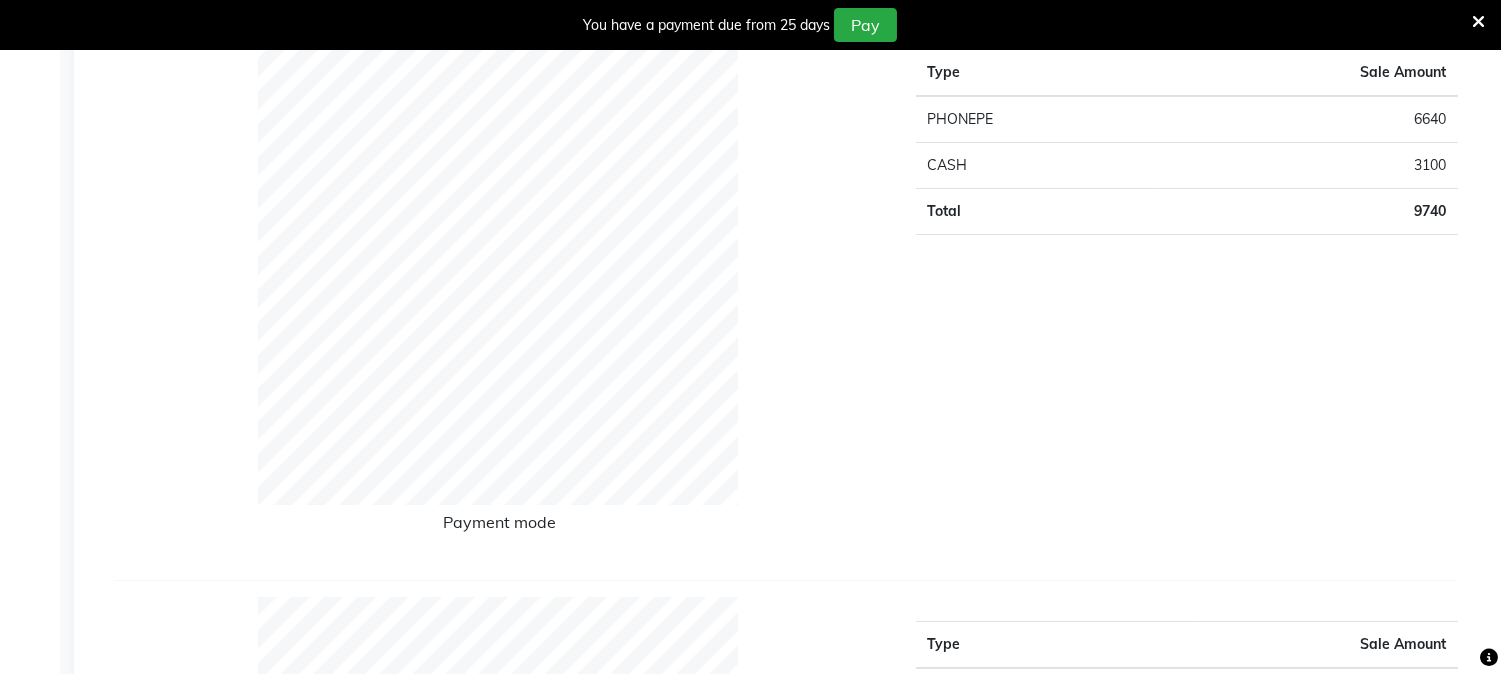 scroll, scrollTop: 153, scrollLeft: 0, axis: vertical 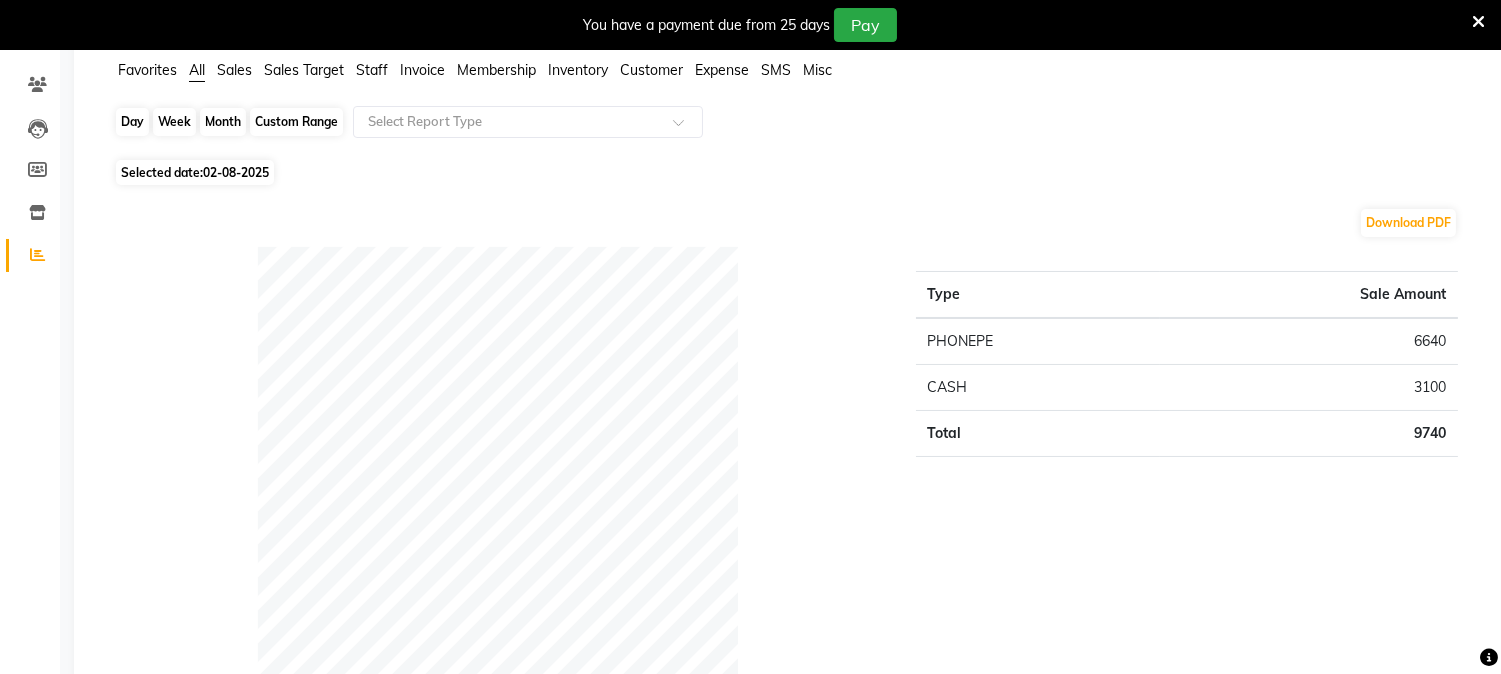 click on "Day" 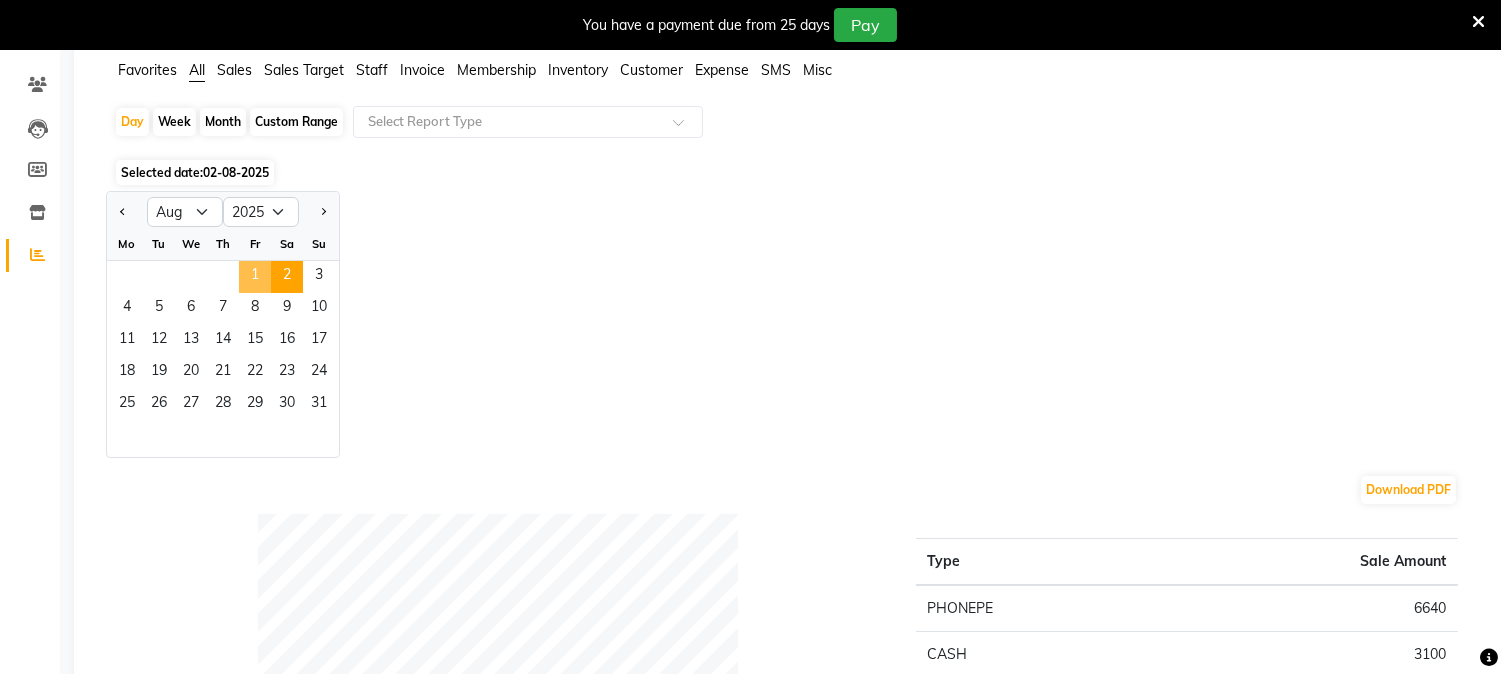 click on "1" 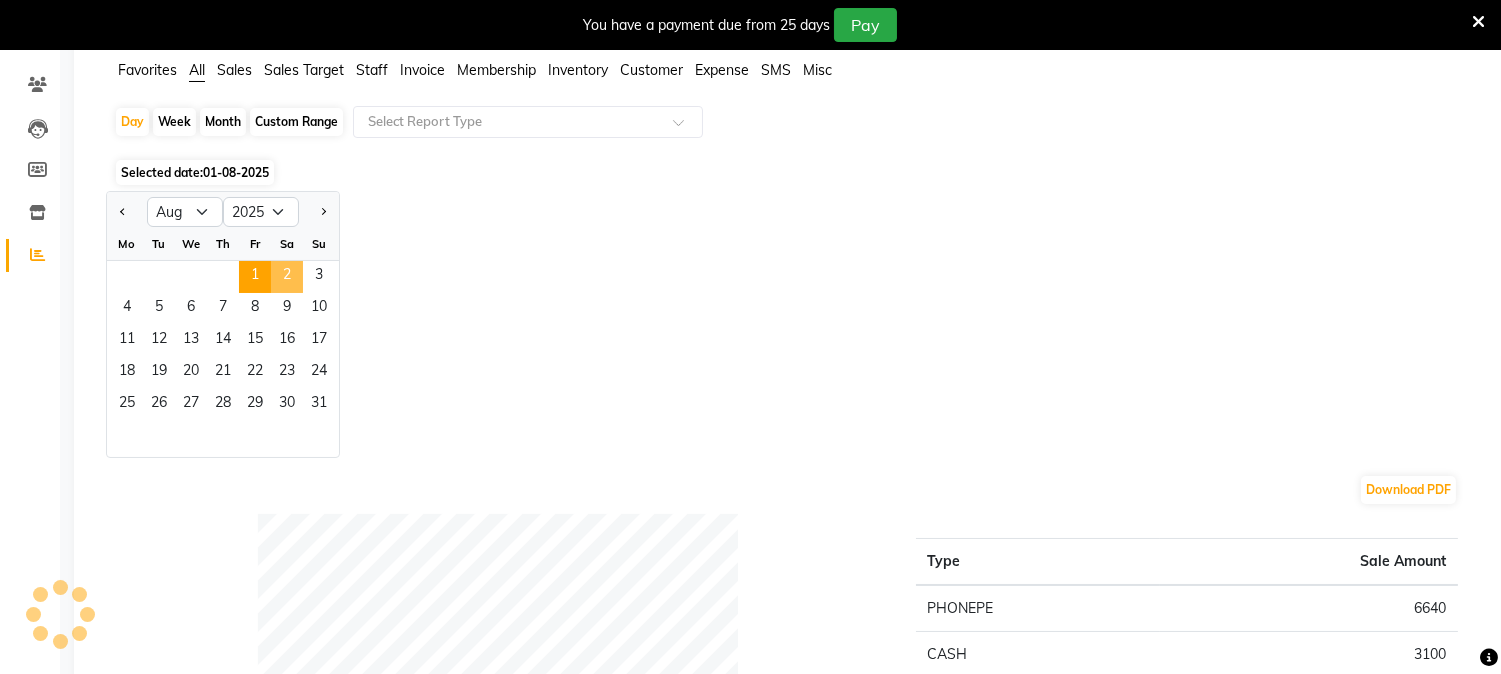 click on "2" 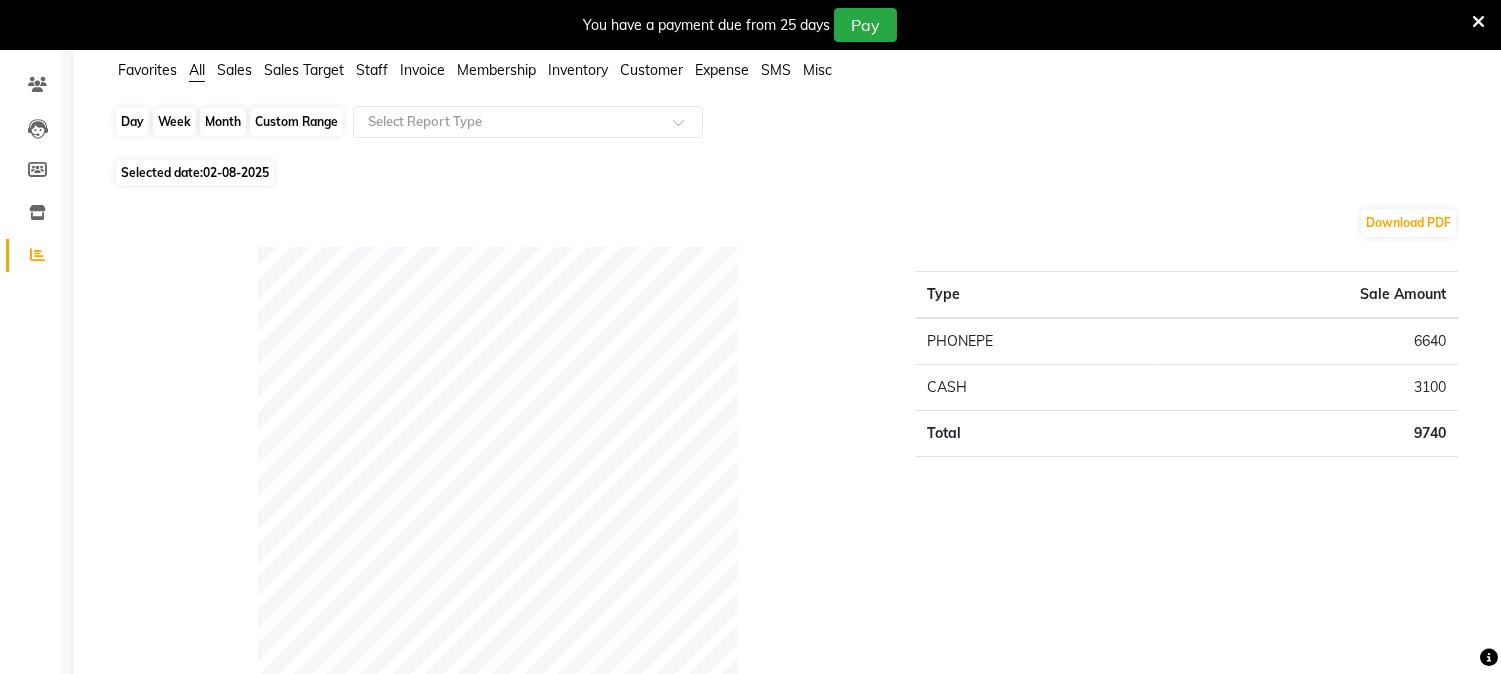 click on "Day" 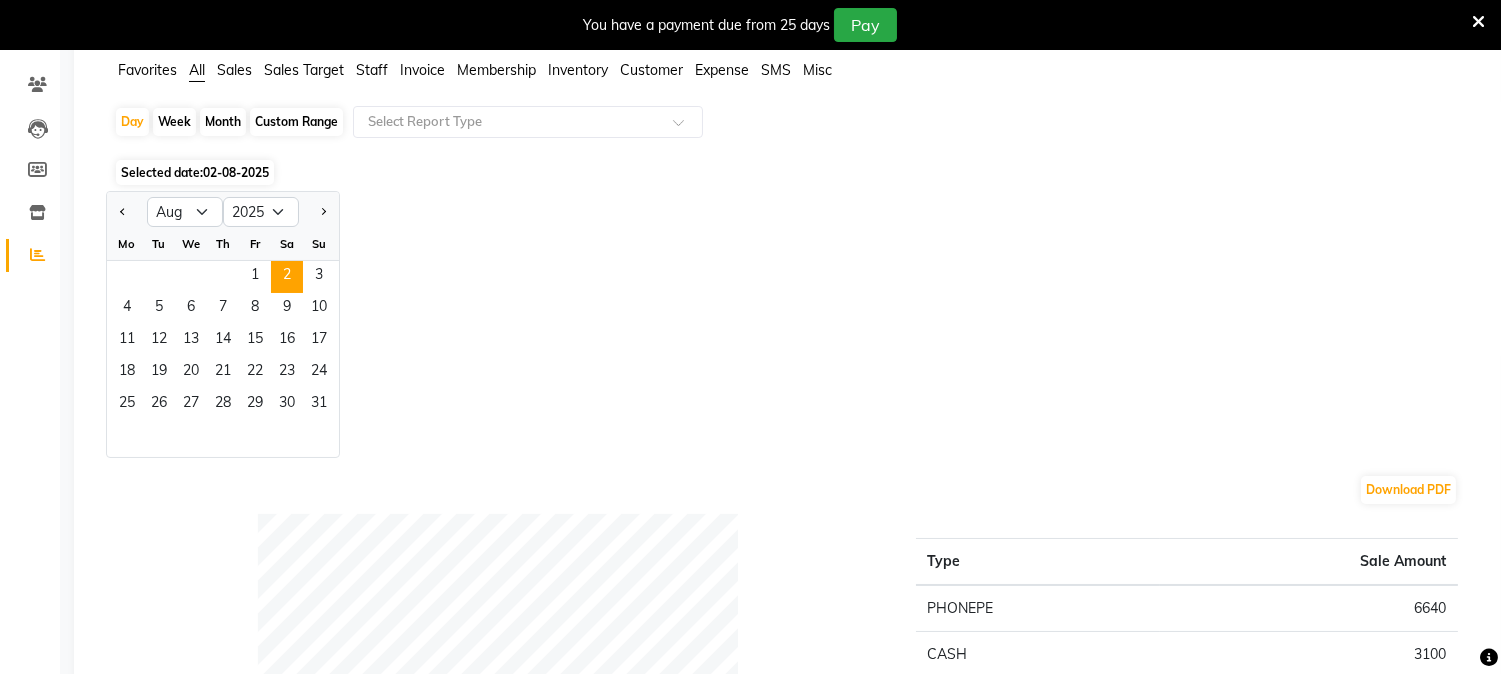 click on "Week" 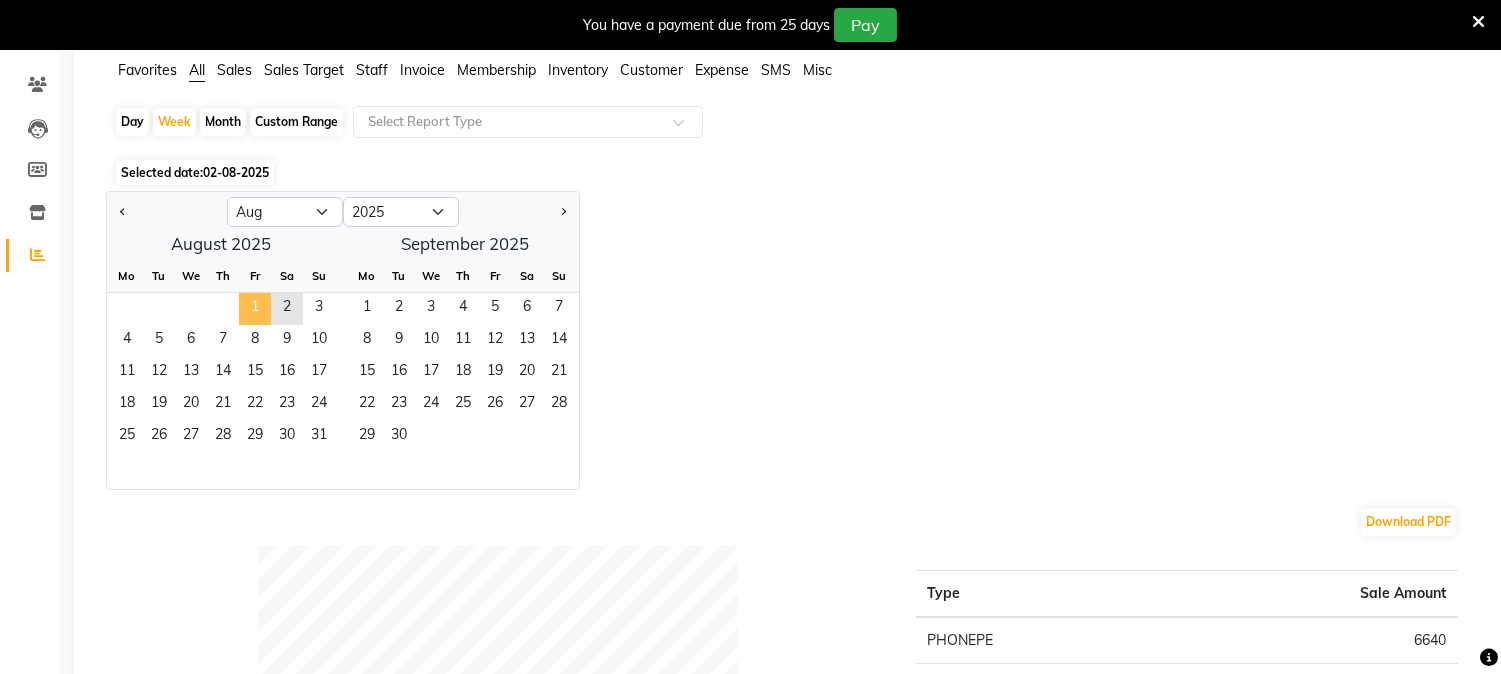 click on "1" 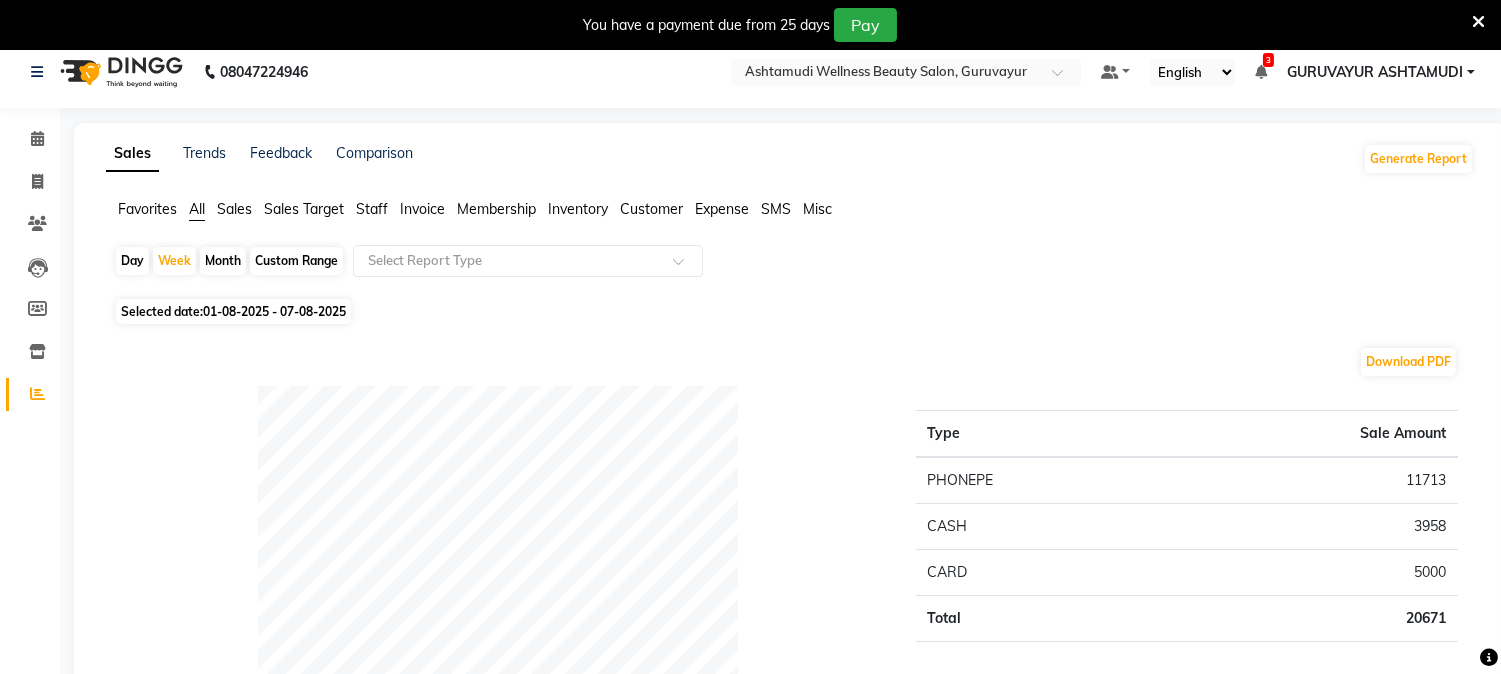 scroll, scrollTop: 0, scrollLeft: 0, axis: both 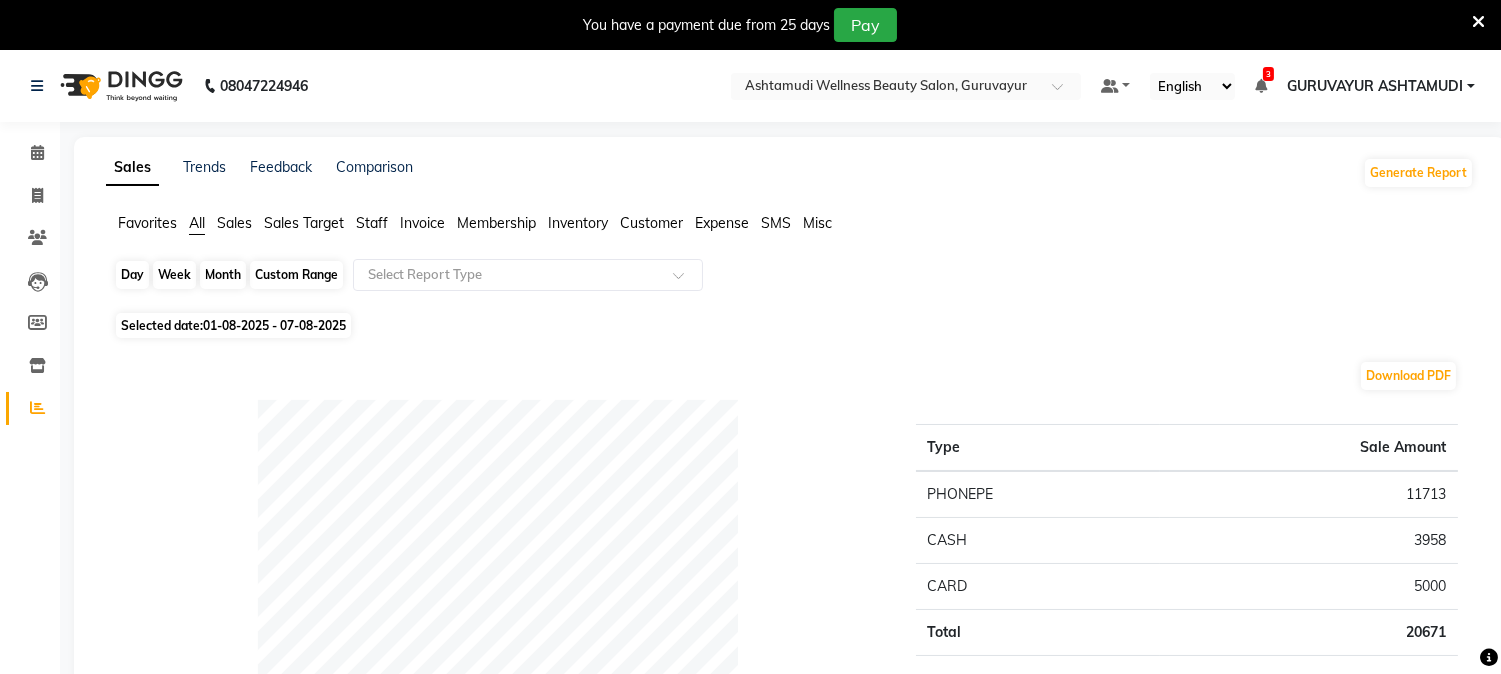 click on "Week" 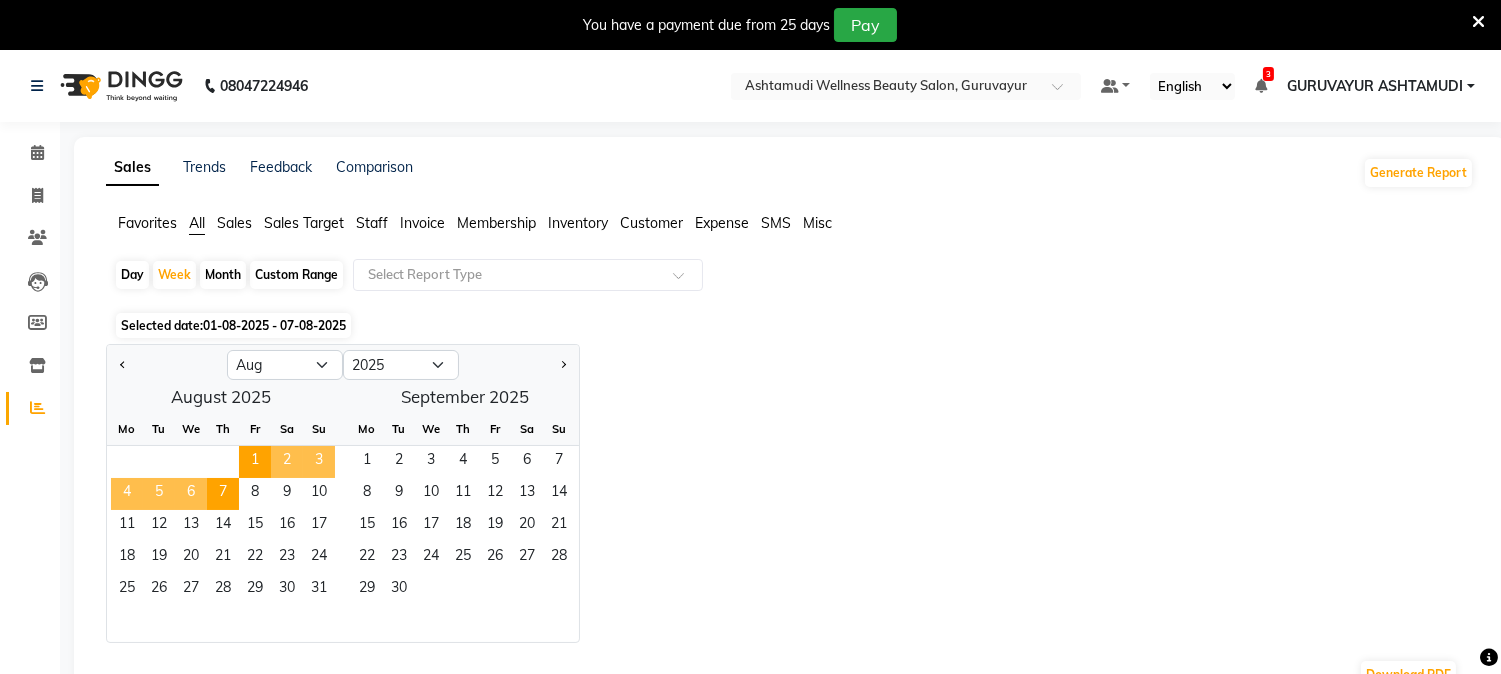 click on "All" 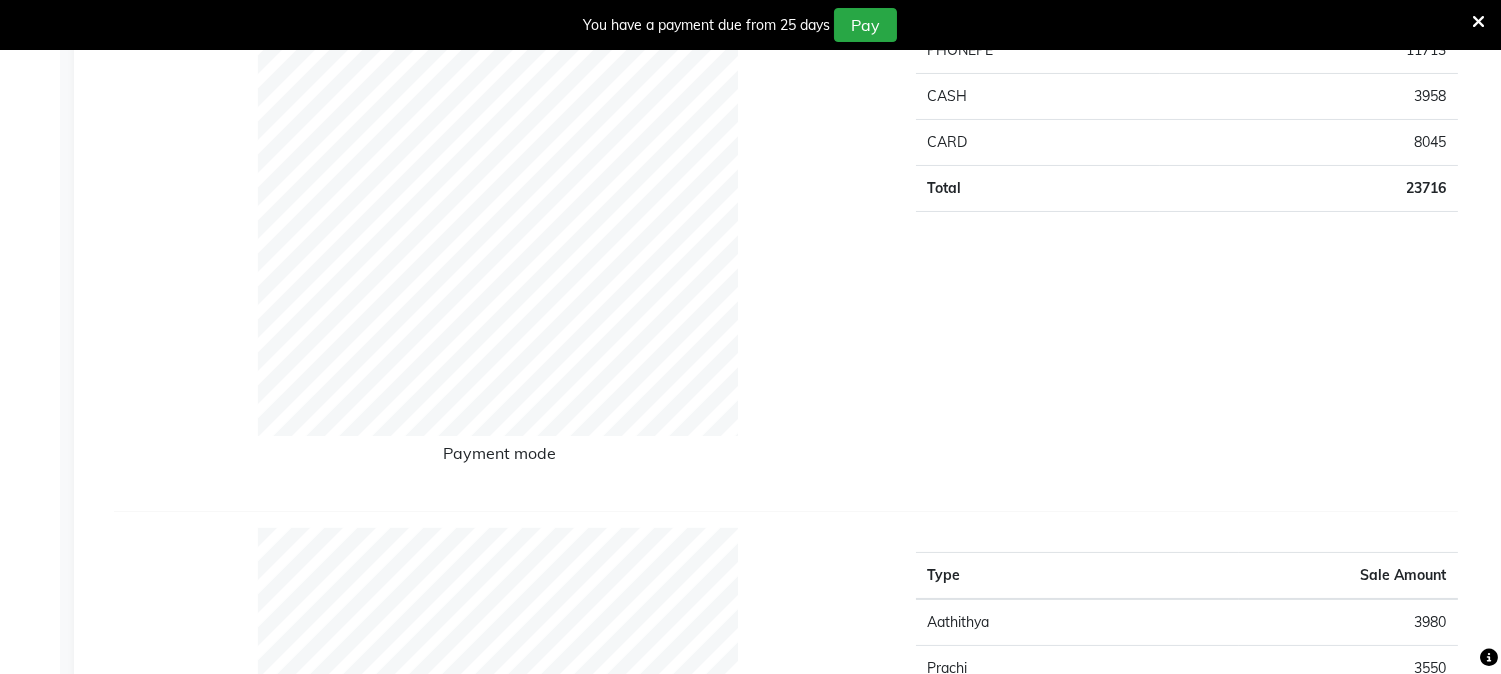 scroll, scrollTop: 0, scrollLeft: 0, axis: both 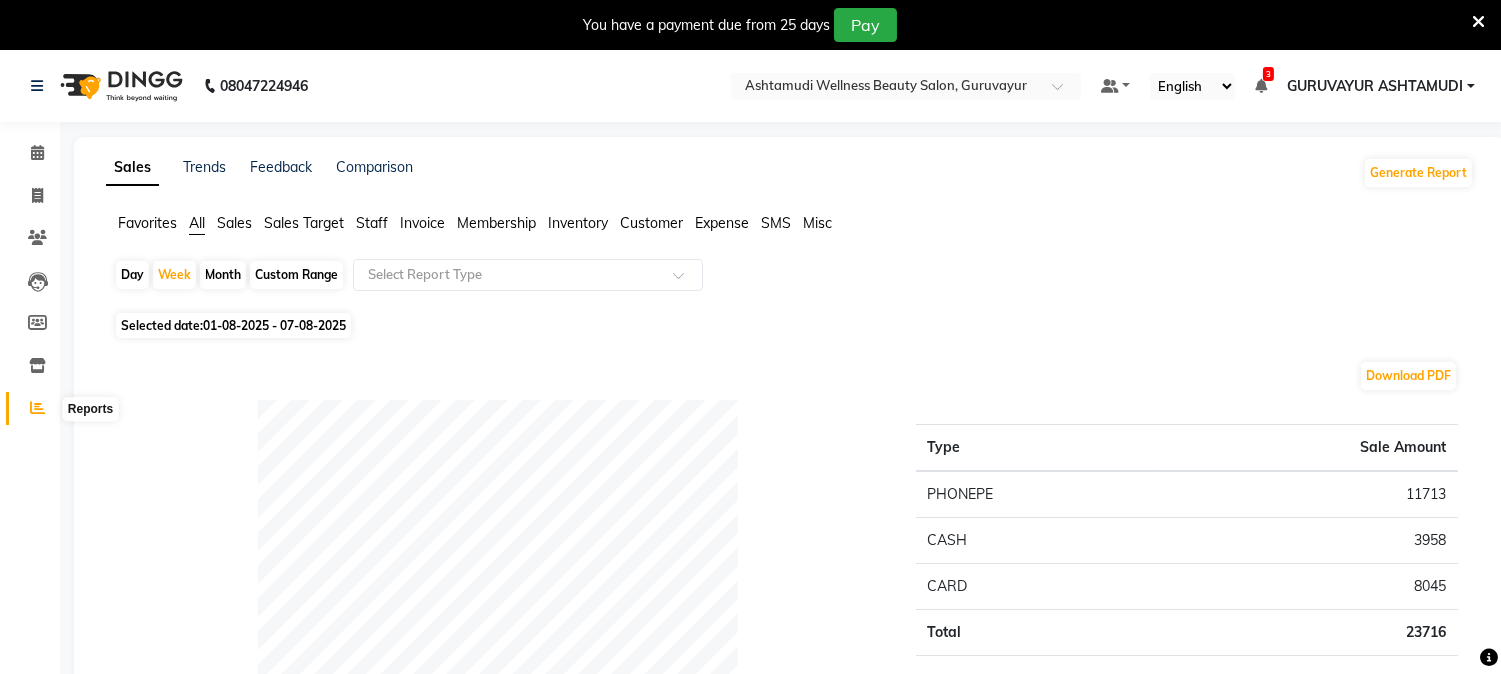 click 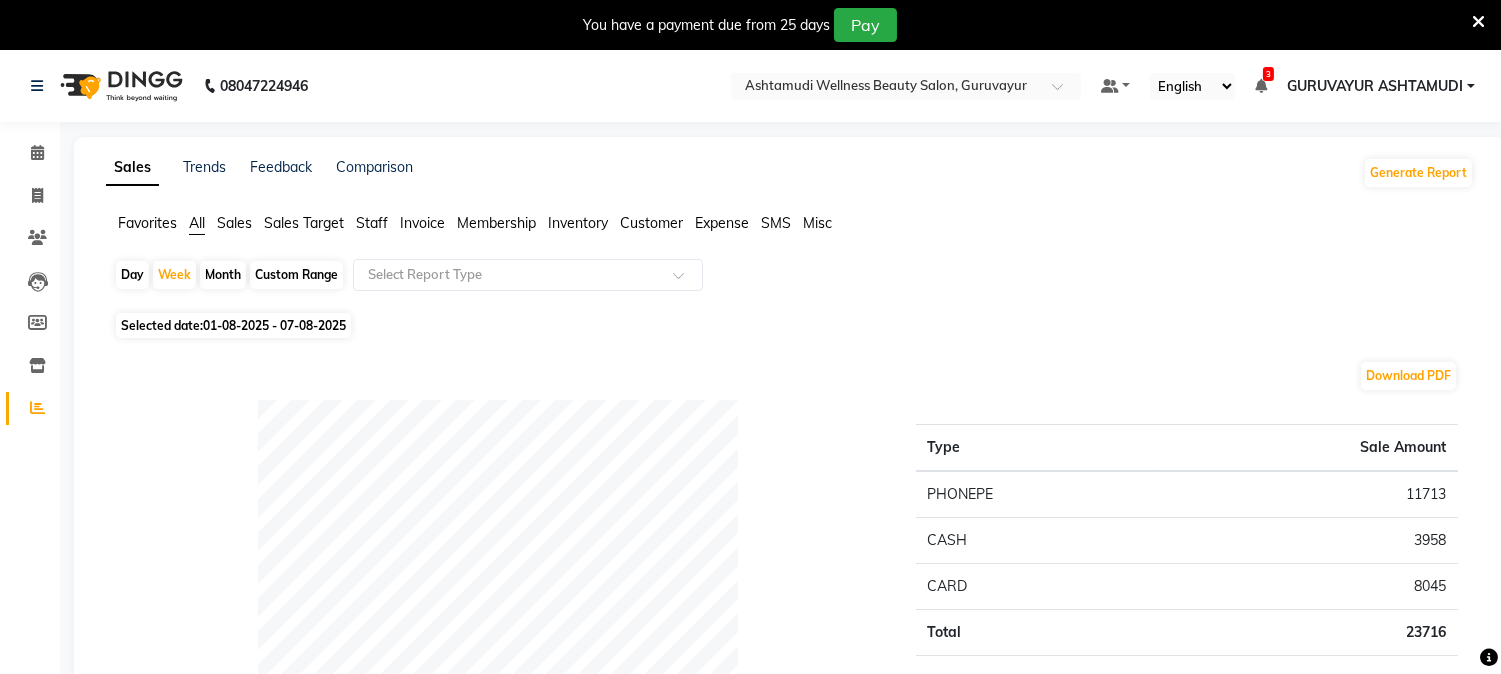 click on "Day" 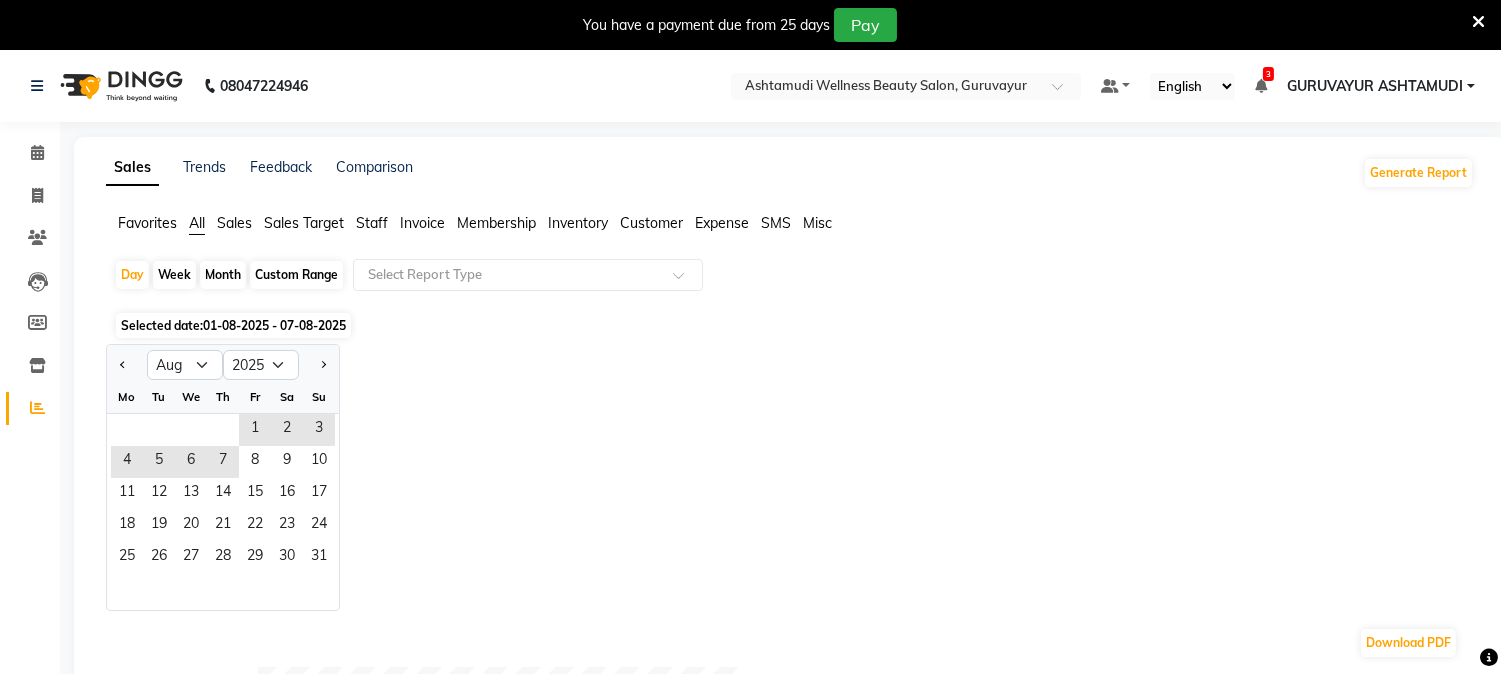 click on "Jan Feb Mar Apr May Jun Jul Aug Sep Oct Nov Dec 2015 2016 2017 2018 2019 2020 2021 2022 2023 2024 2025 2026 2027 2028 2029 2030 2031 2032 2033 2034 2035 Mo Tu We Th Fr Sa Su  1   2   3   4   5   6   7   8   9   10   11   12   13   14   15   16   17   18   19   20   21   22   23   24   25   26   27   28   29   30   31" 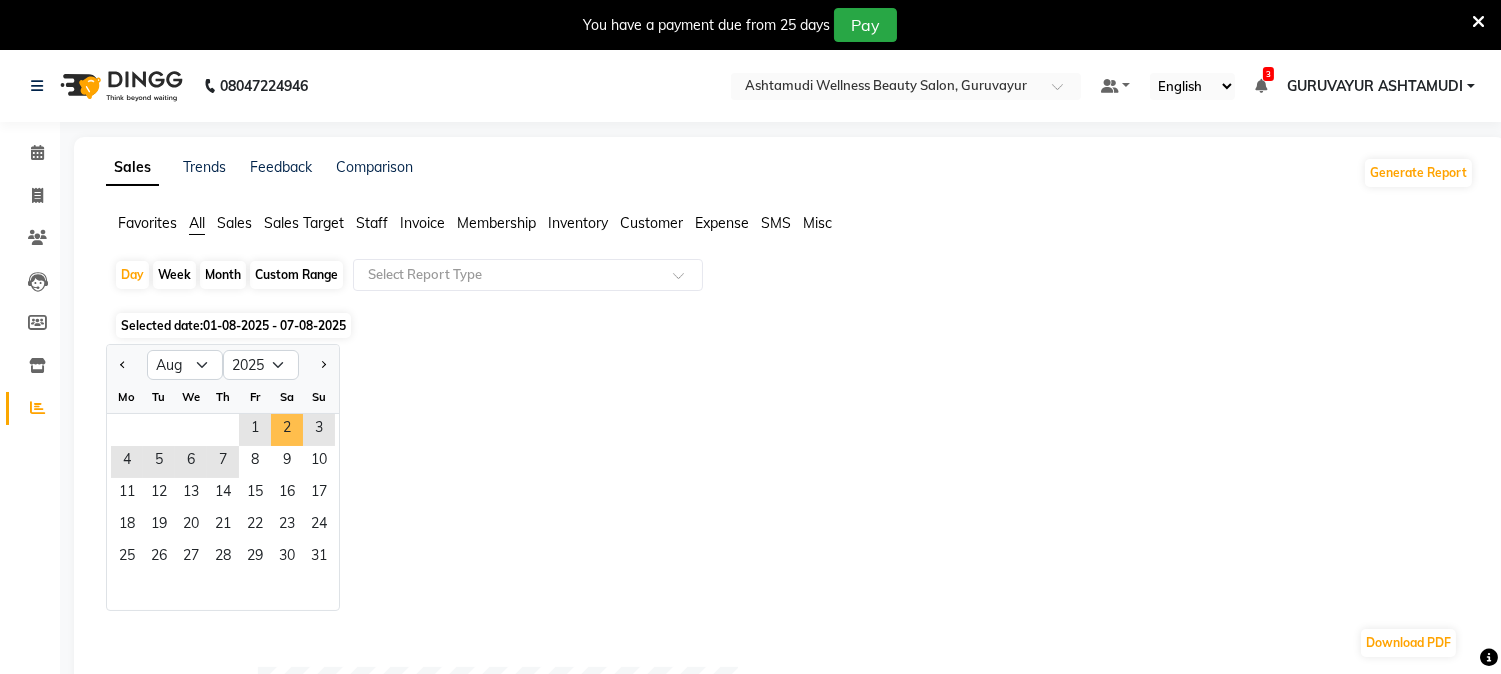 drag, startPoint x: 285, startPoint y: 427, endPoint x: 276, endPoint y: 412, distance: 17.492855 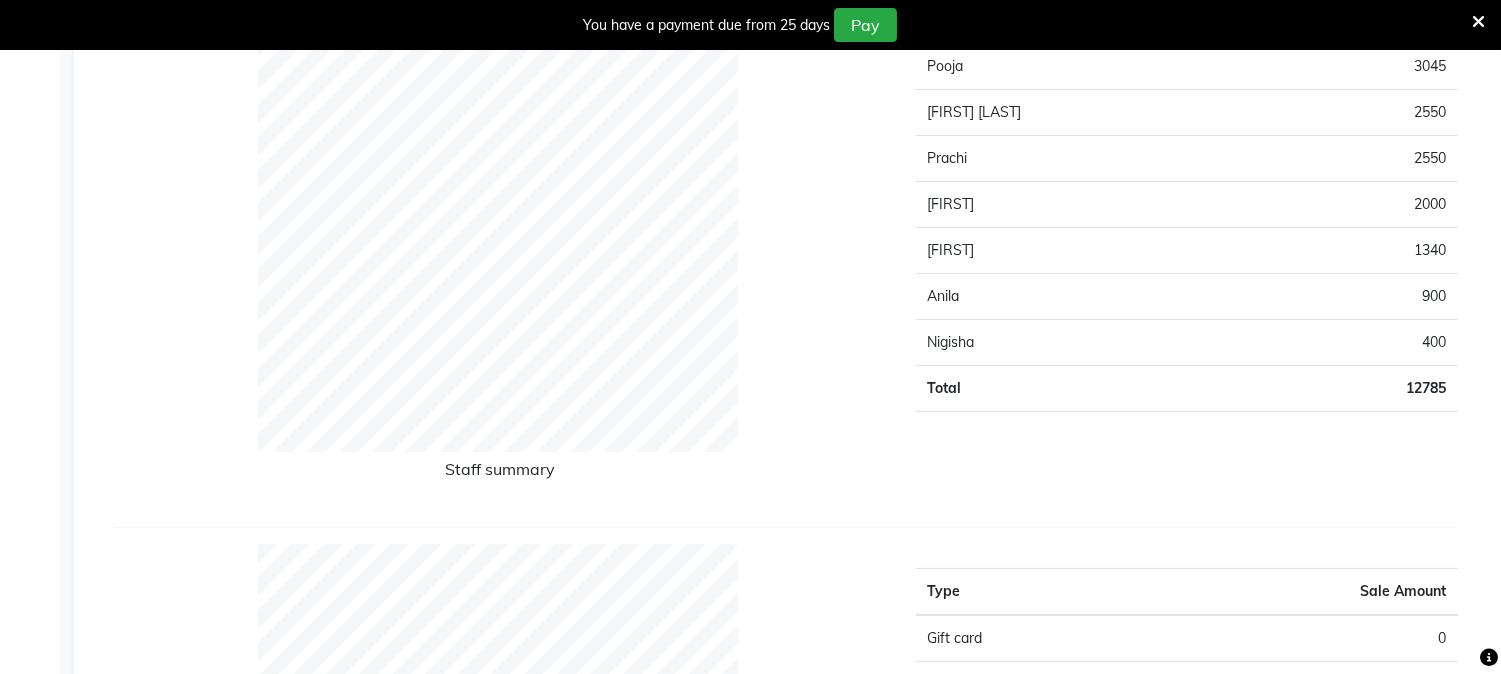 scroll, scrollTop: 1555, scrollLeft: 0, axis: vertical 